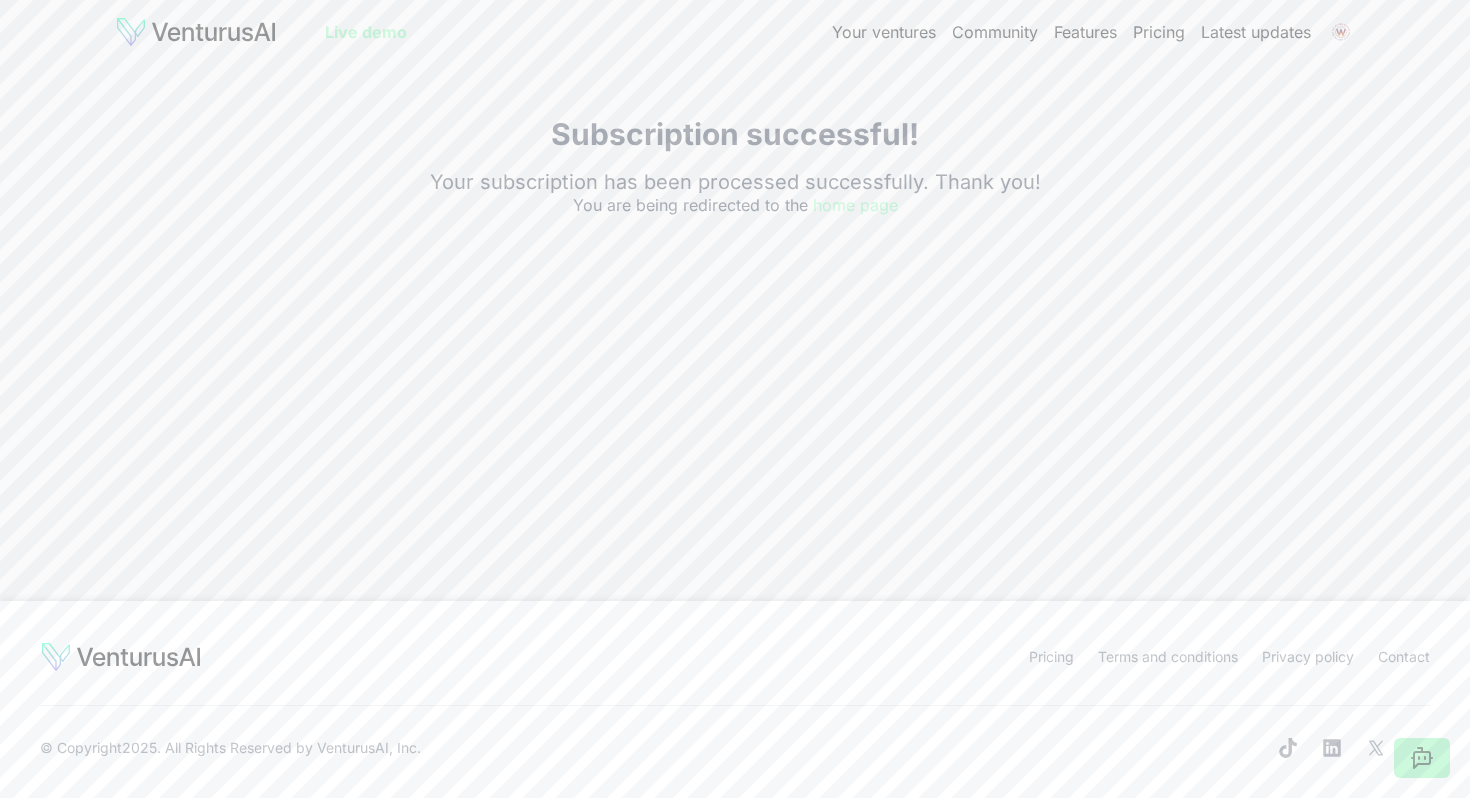 scroll, scrollTop: 0, scrollLeft: 0, axis: both 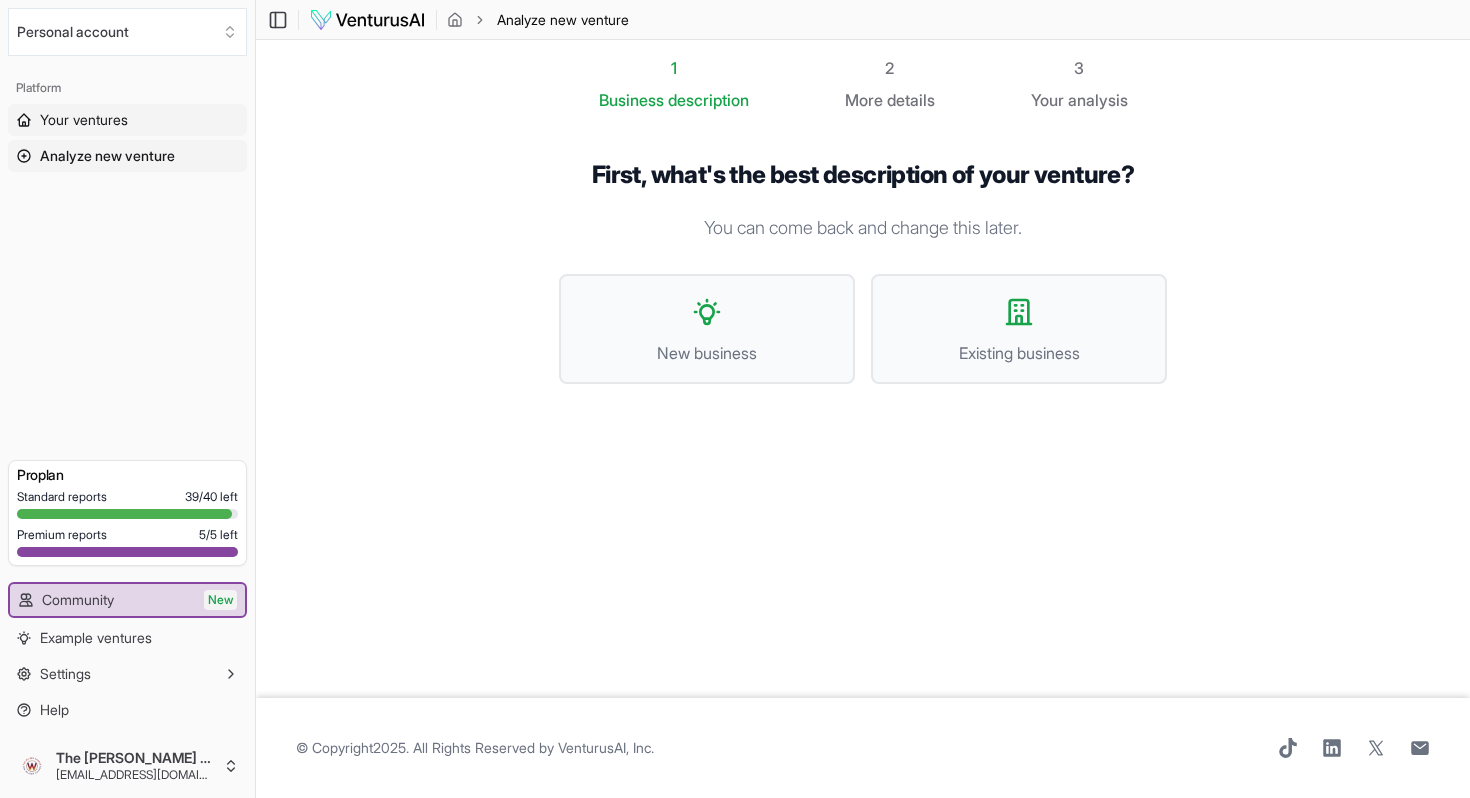 click on "Your ventures" at bounding box center (84, 120) 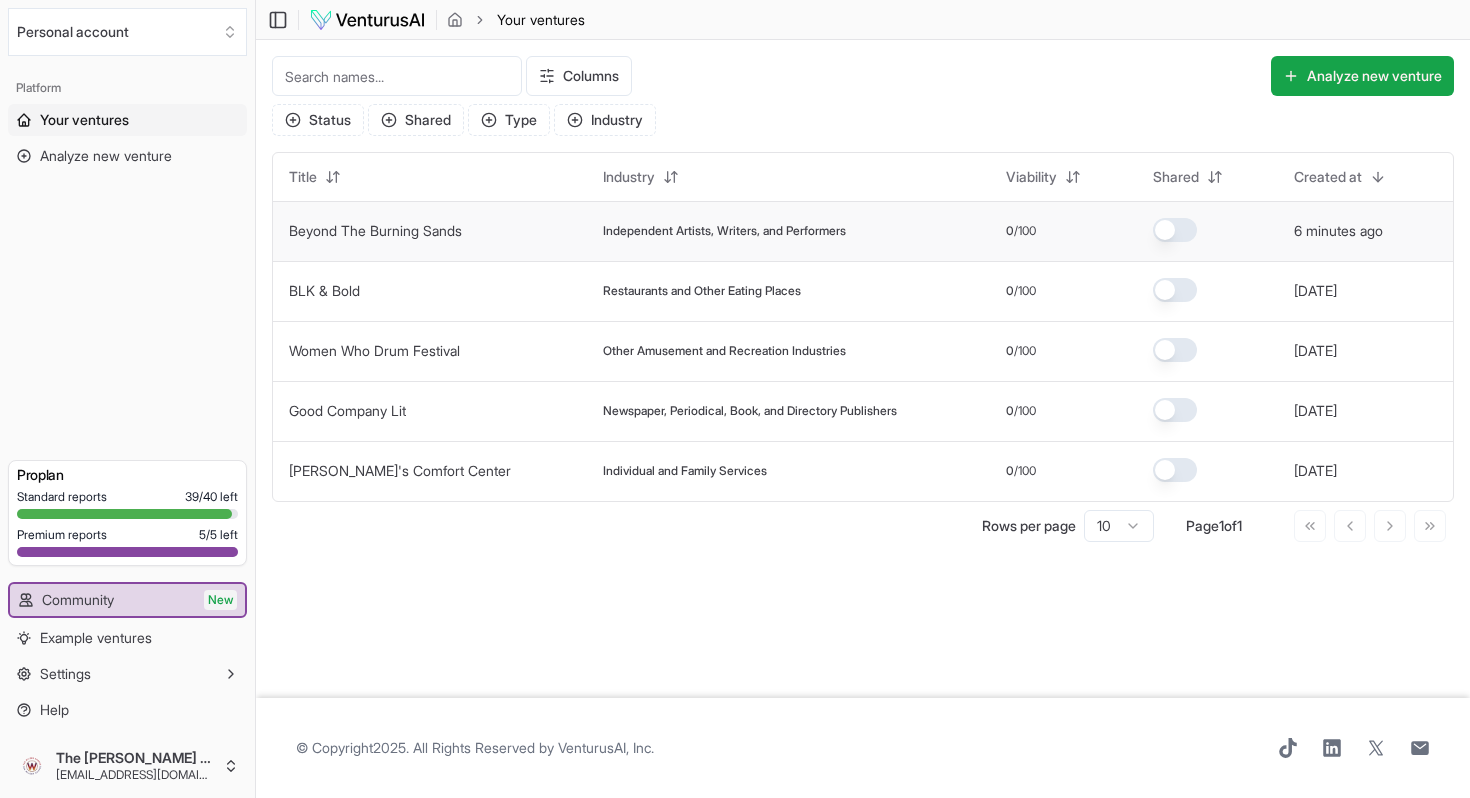 click on "Independent Artists, Writers, and Performers" at bounding box center (724, 231) 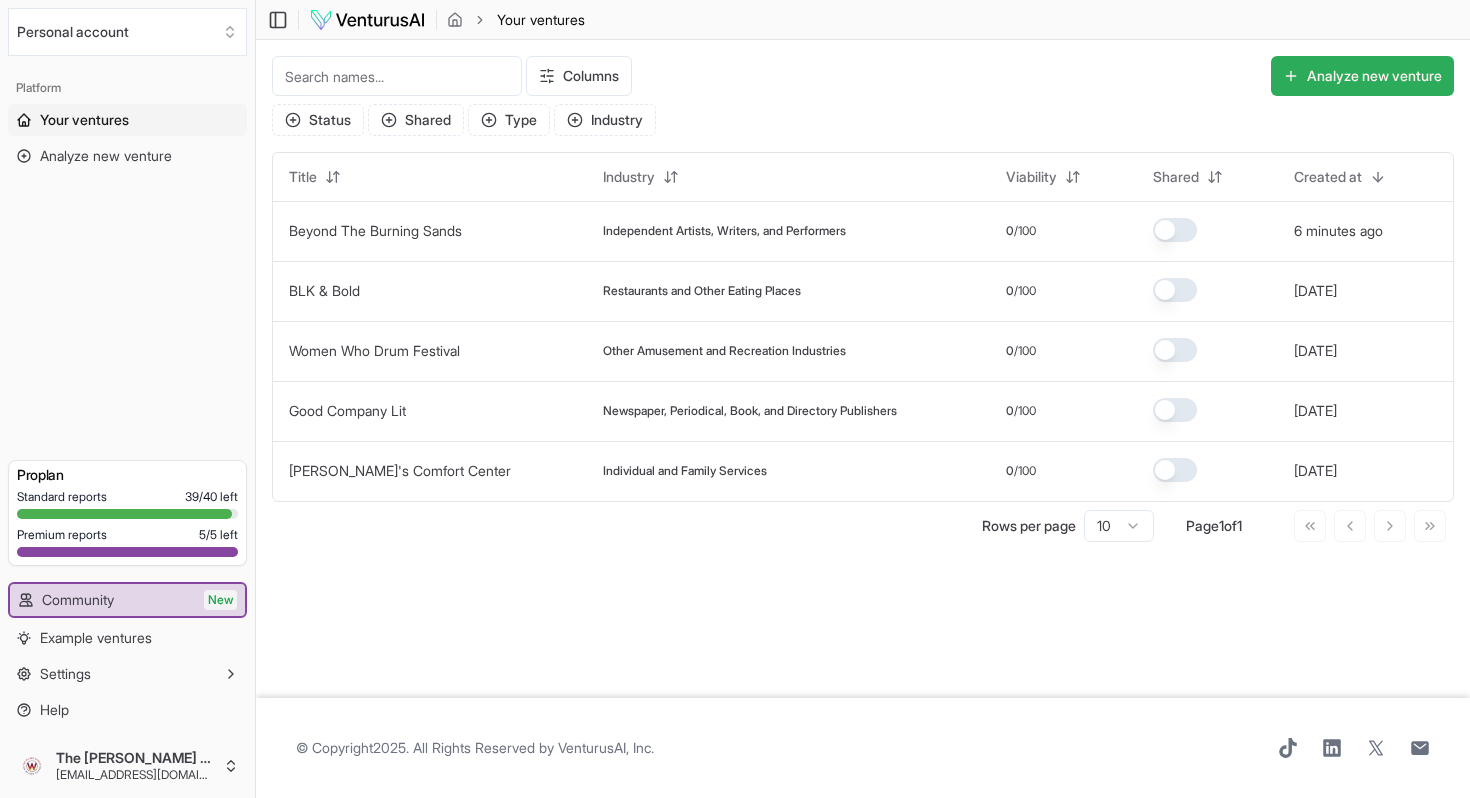 click on "Analyze new venture" at bounding box center (1362, 76) 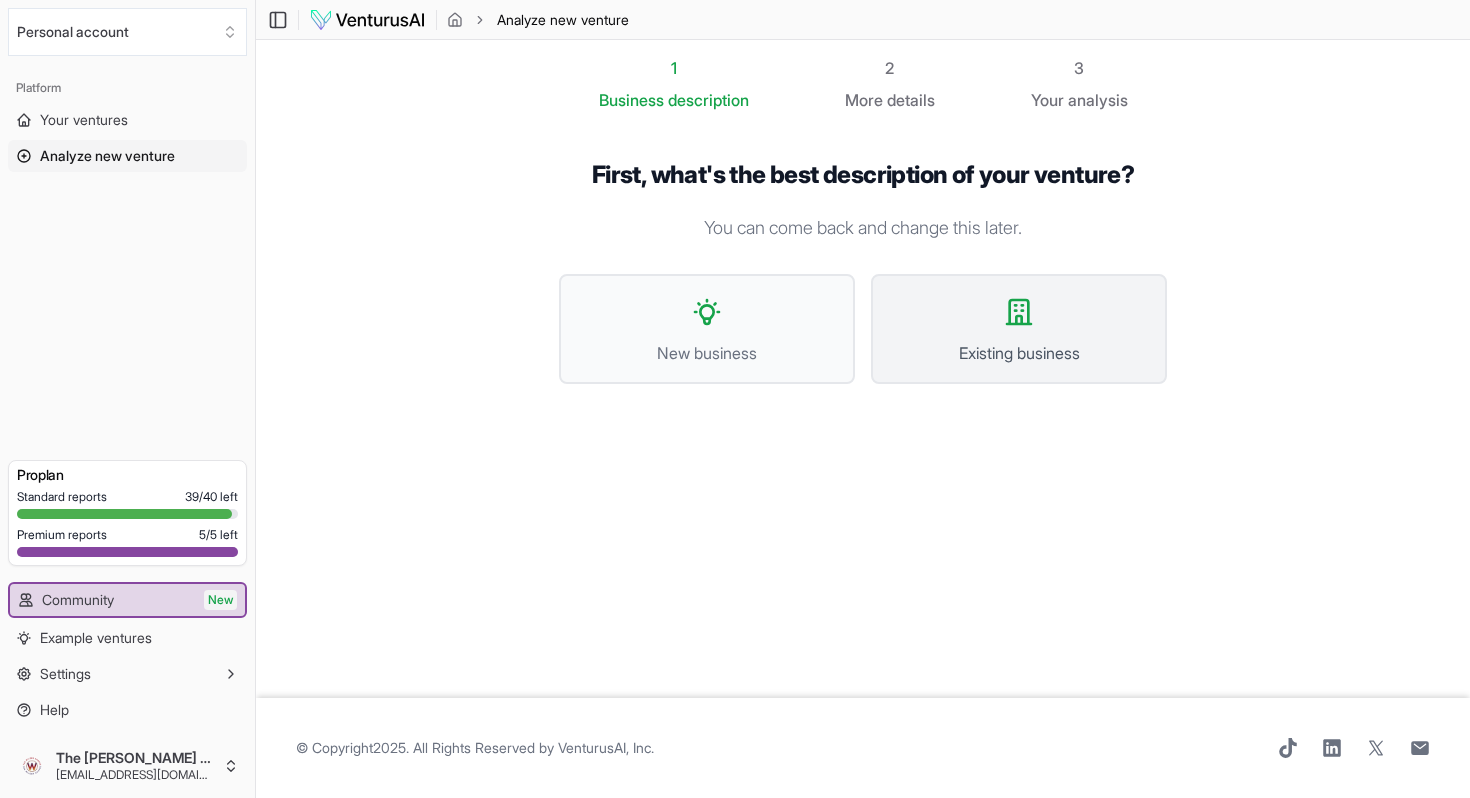 click on "Existing business" at bounding box center [1019, 353] 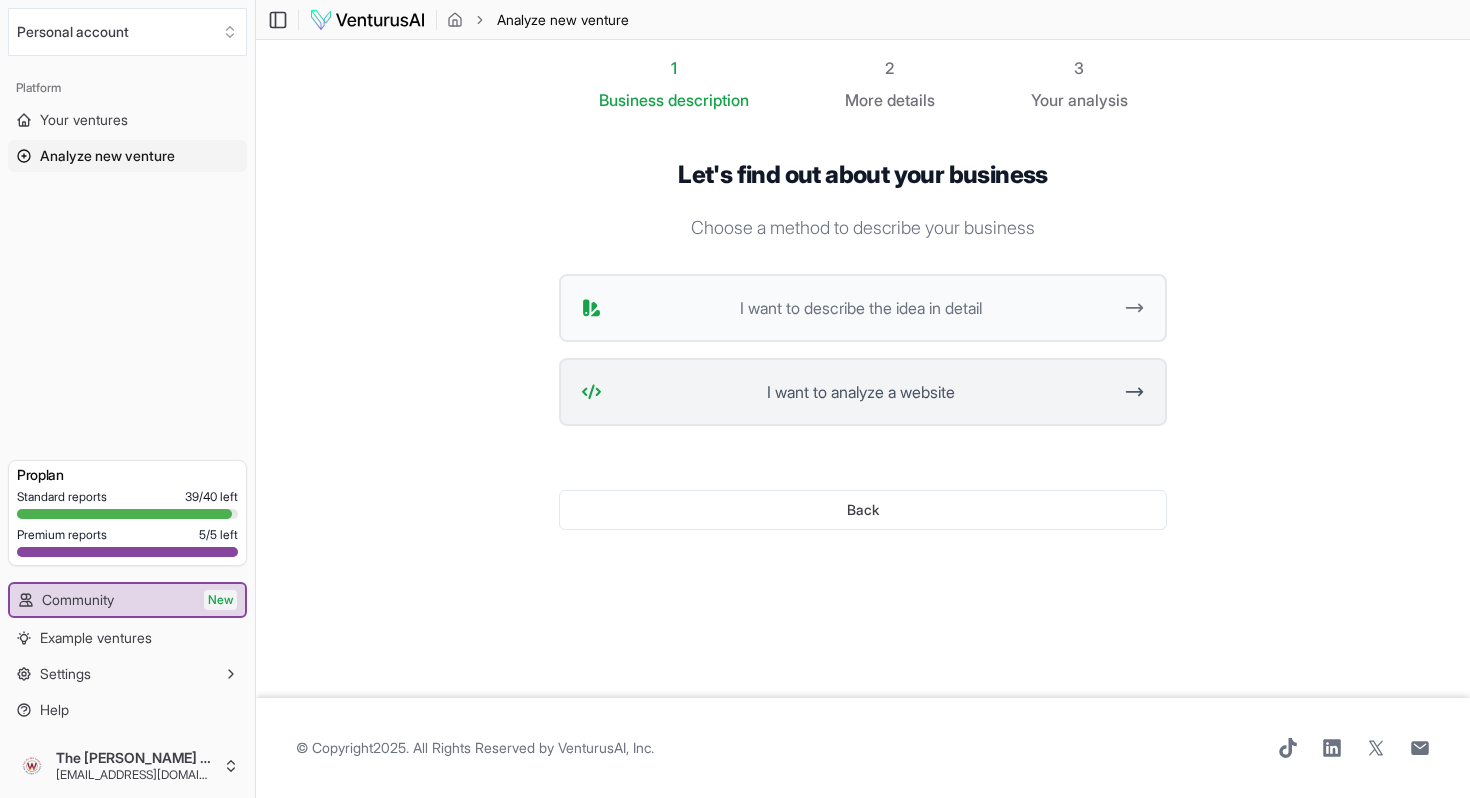click on "I want to analyze a website" at bounding box center (863, 392) 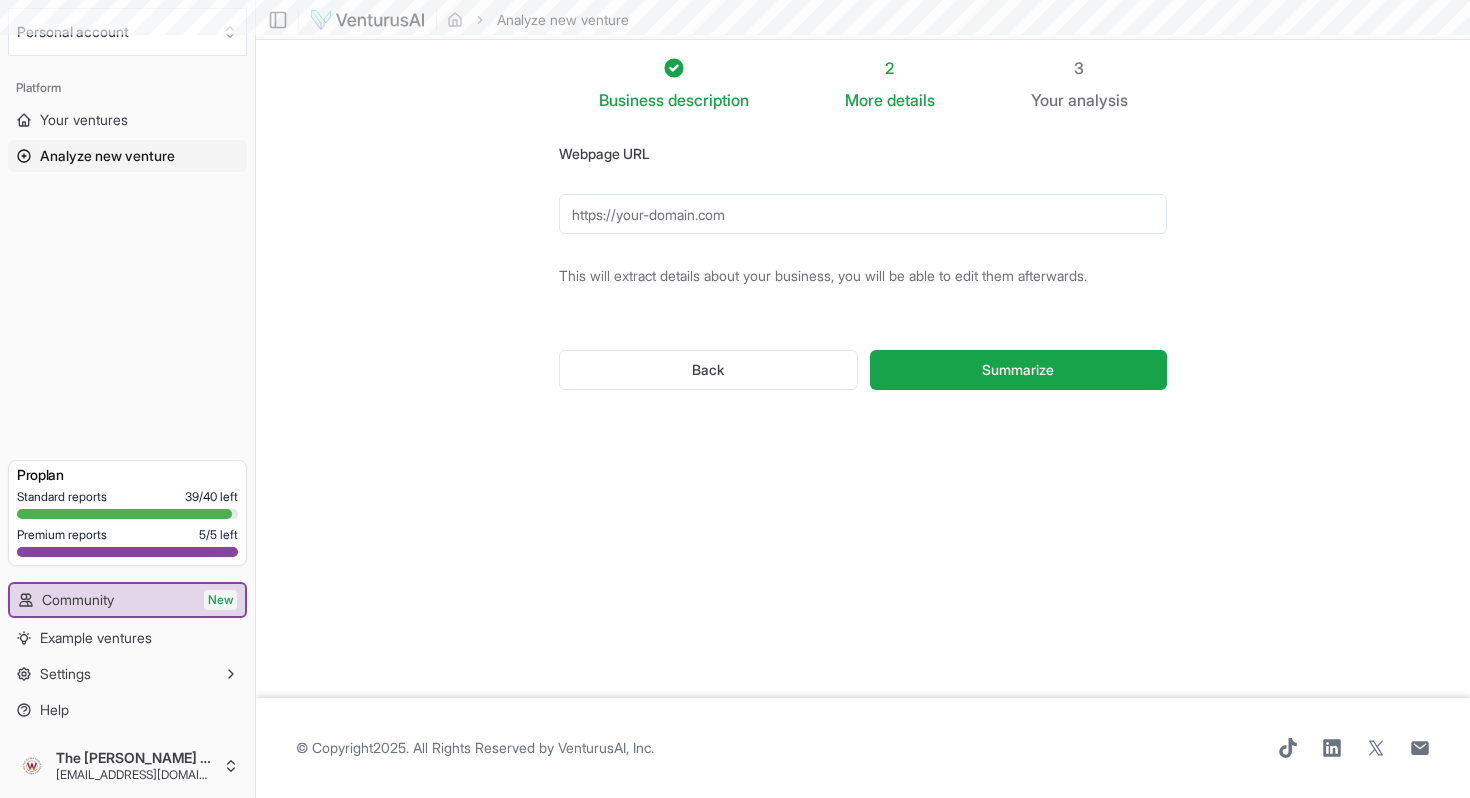 click on "Webpage URL" at bounding box center (863, 214) 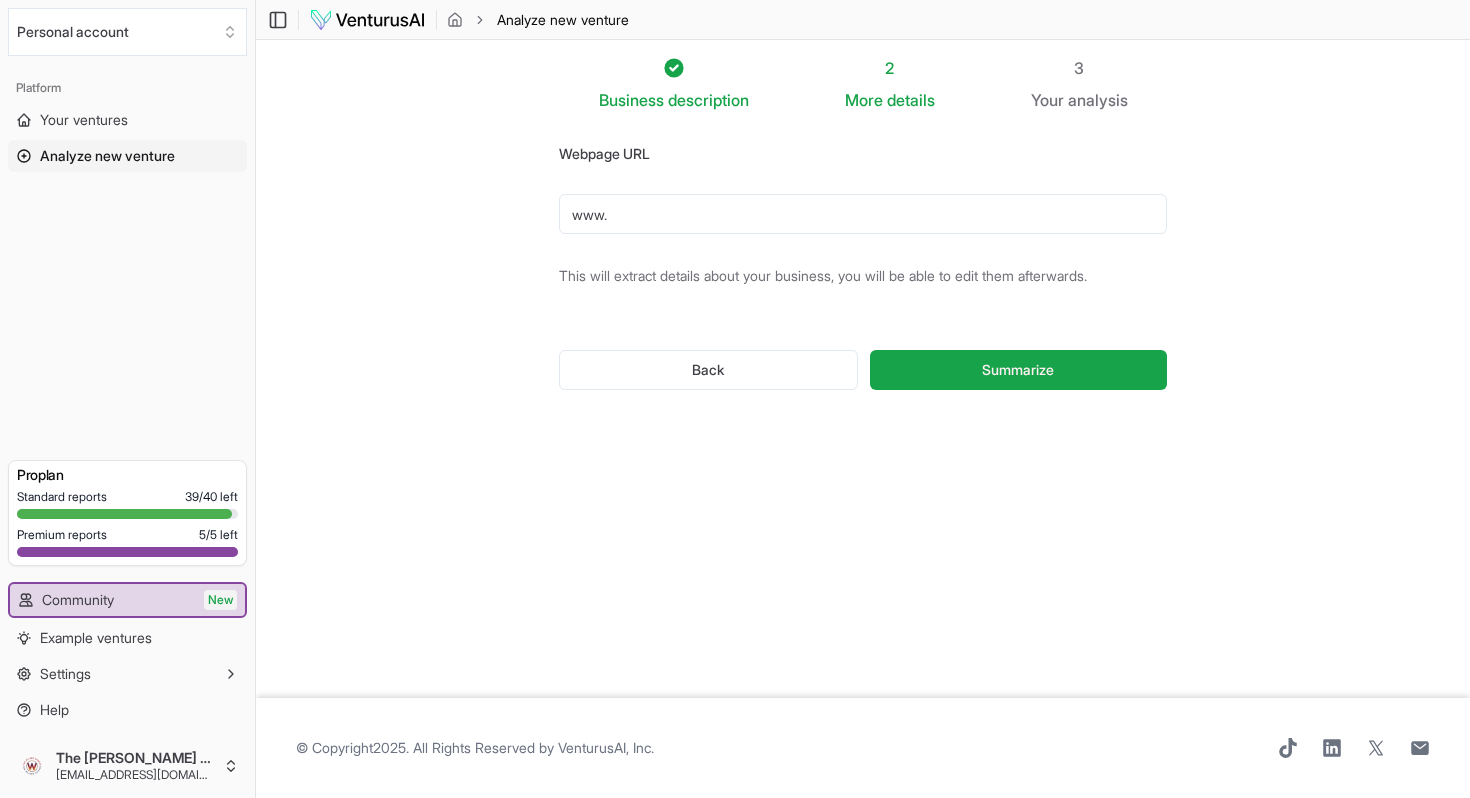 paste on "[DOMAIN_NAME]" 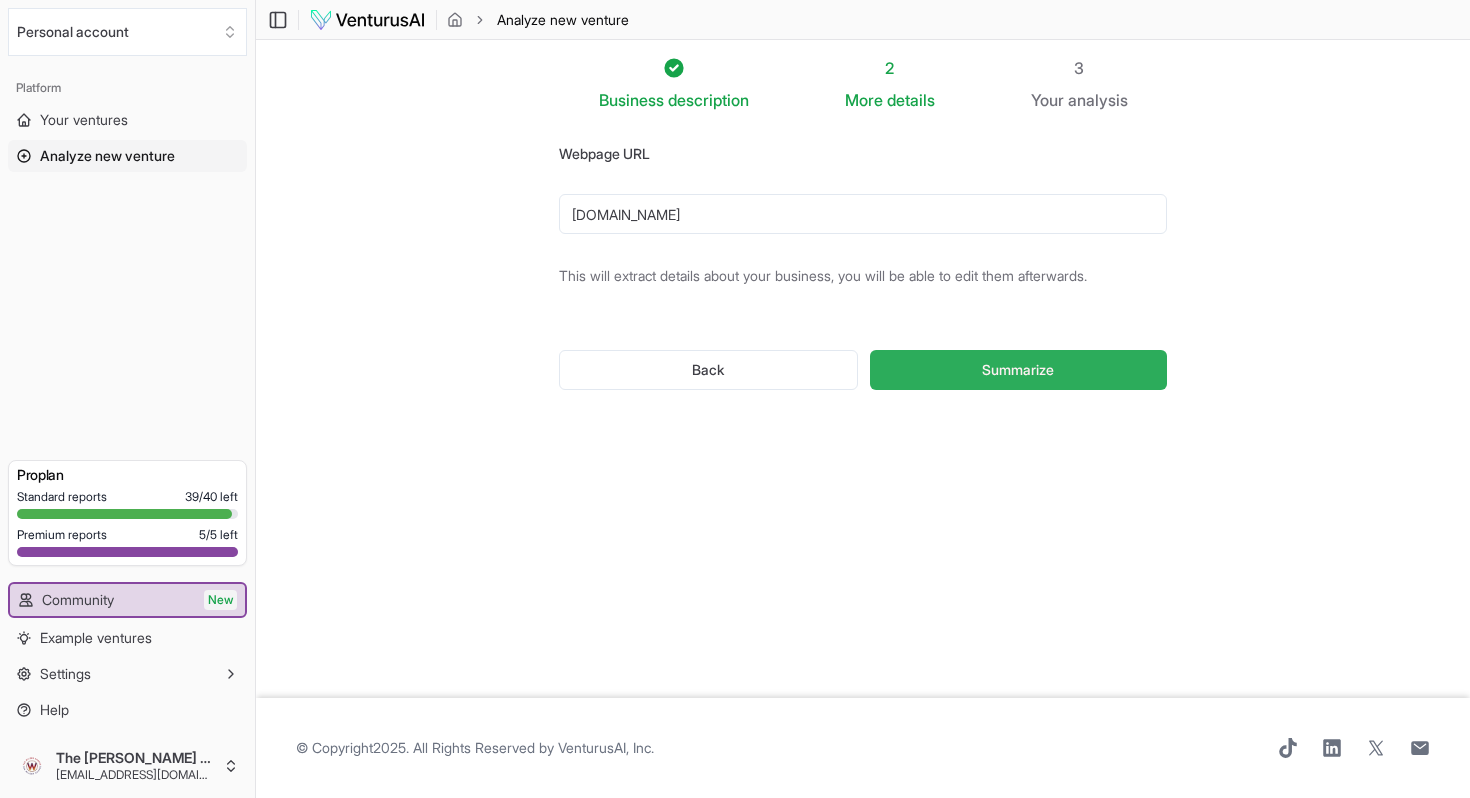 click on "Summarize" at bounding box center (1018, 370) 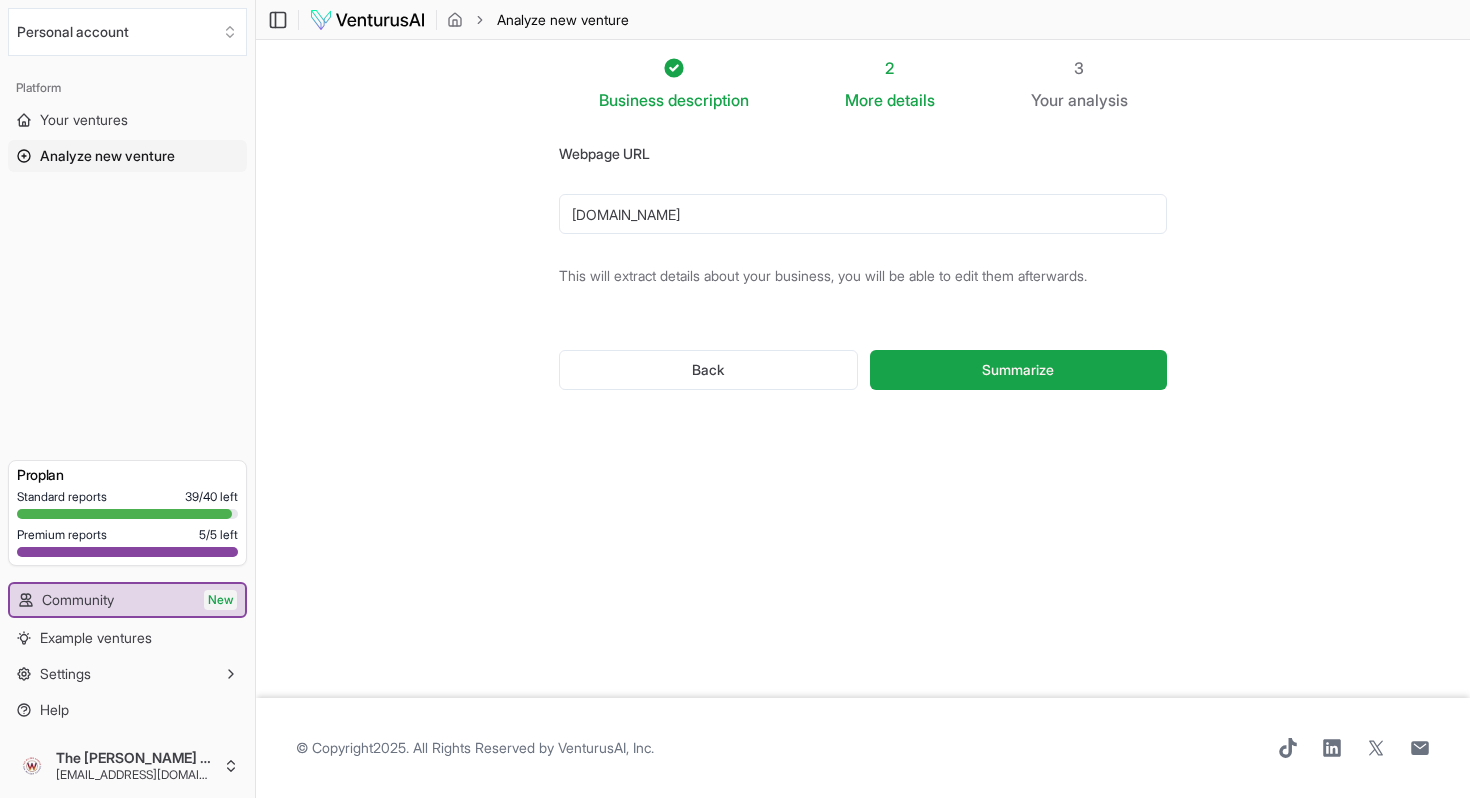click on "[DOMAIN_NAME]" at bounding box center (863, 214) 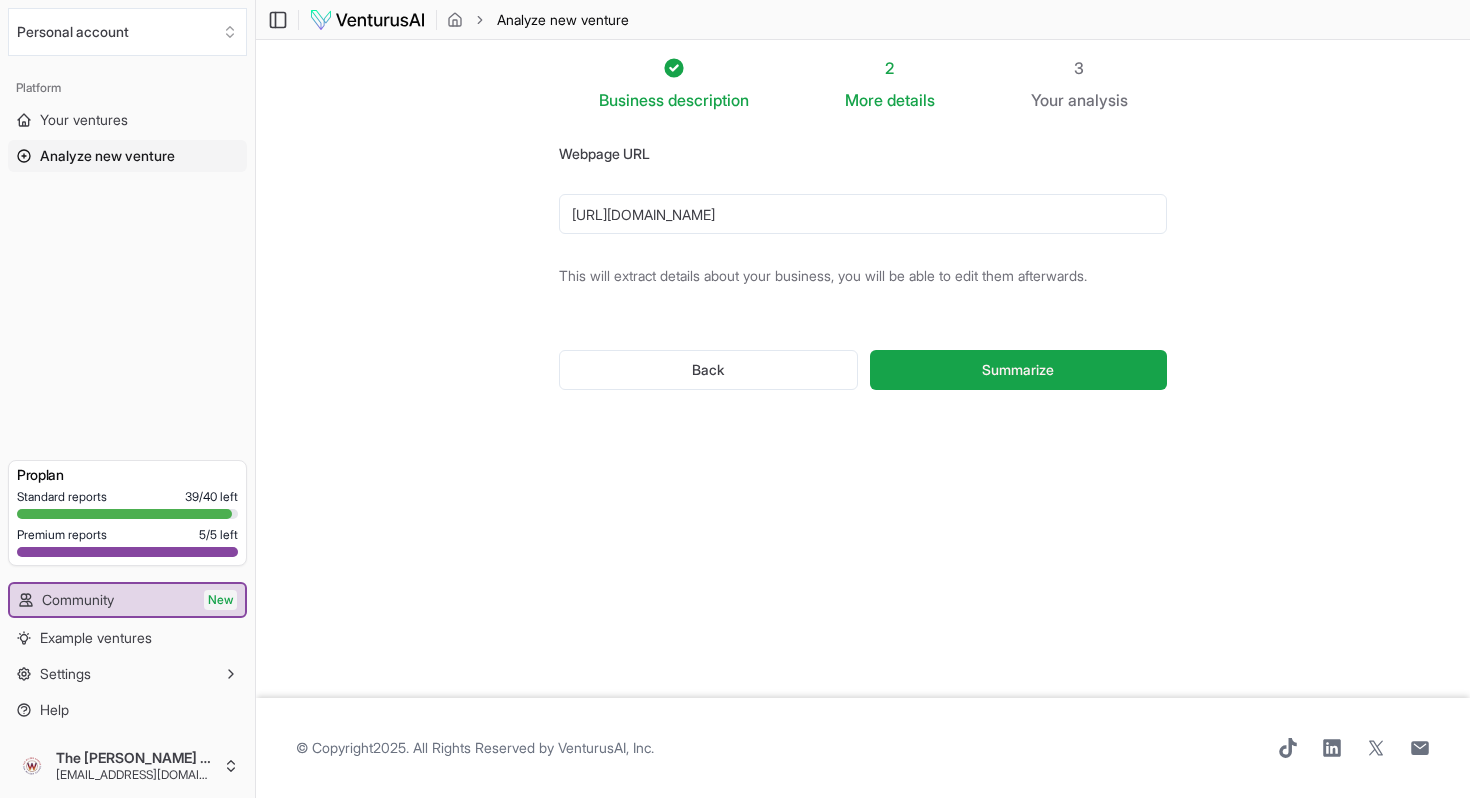 type on "[URL][DOMAIN_NAME]" 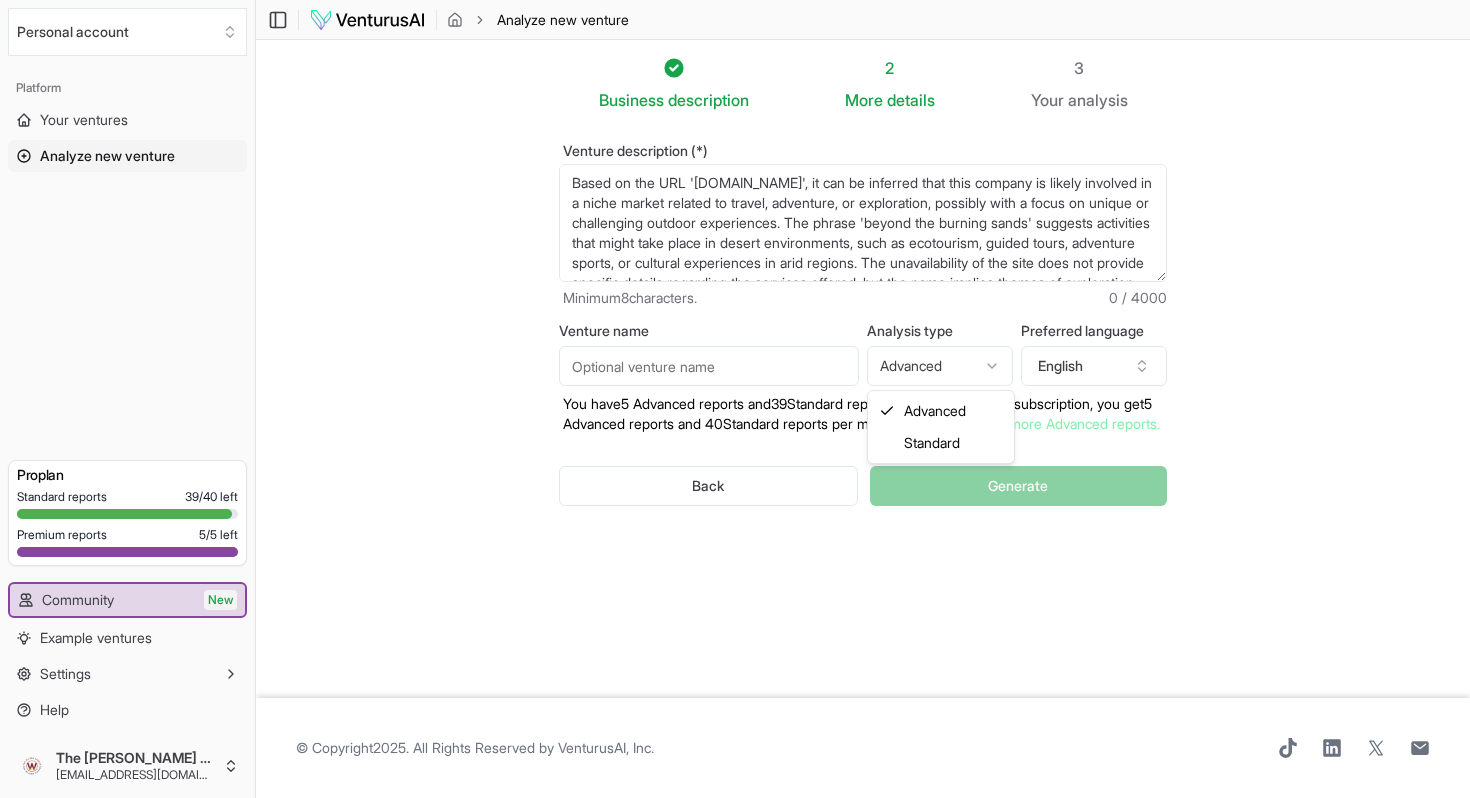 click on "We value your privacy We use cookies to enhance your browsing experience, serve personalized ads or content, and analyze our traffic. By clicking "Accept All", you consent to our use of cookies. Customize    Accept All Customize Consent Preferences   We use cookies to help you navigate efficiently and perform certain functions. You will find detailed information about all cookies under each consent category below. The cookies that are categorized as "Necessary" are stored on your browser as they are essential for enabling the basic functionalities of the site. ...  Show more Necessary Always Active Necessary cookies are required to enable the basic features of this site, such as providing secure log-in or adjusting your consent preferences. These cookies do not store any personally identifiable data. Cookie cookieyes-consent Duration 1 year Description Cookie __cf_bm Duration 1 hour Description This cookie, set by Cloudflare, is used to support Cloudflare Bot Management.  Cookie _cfuvid Duration session lidc" at bounding box center [735, 399] 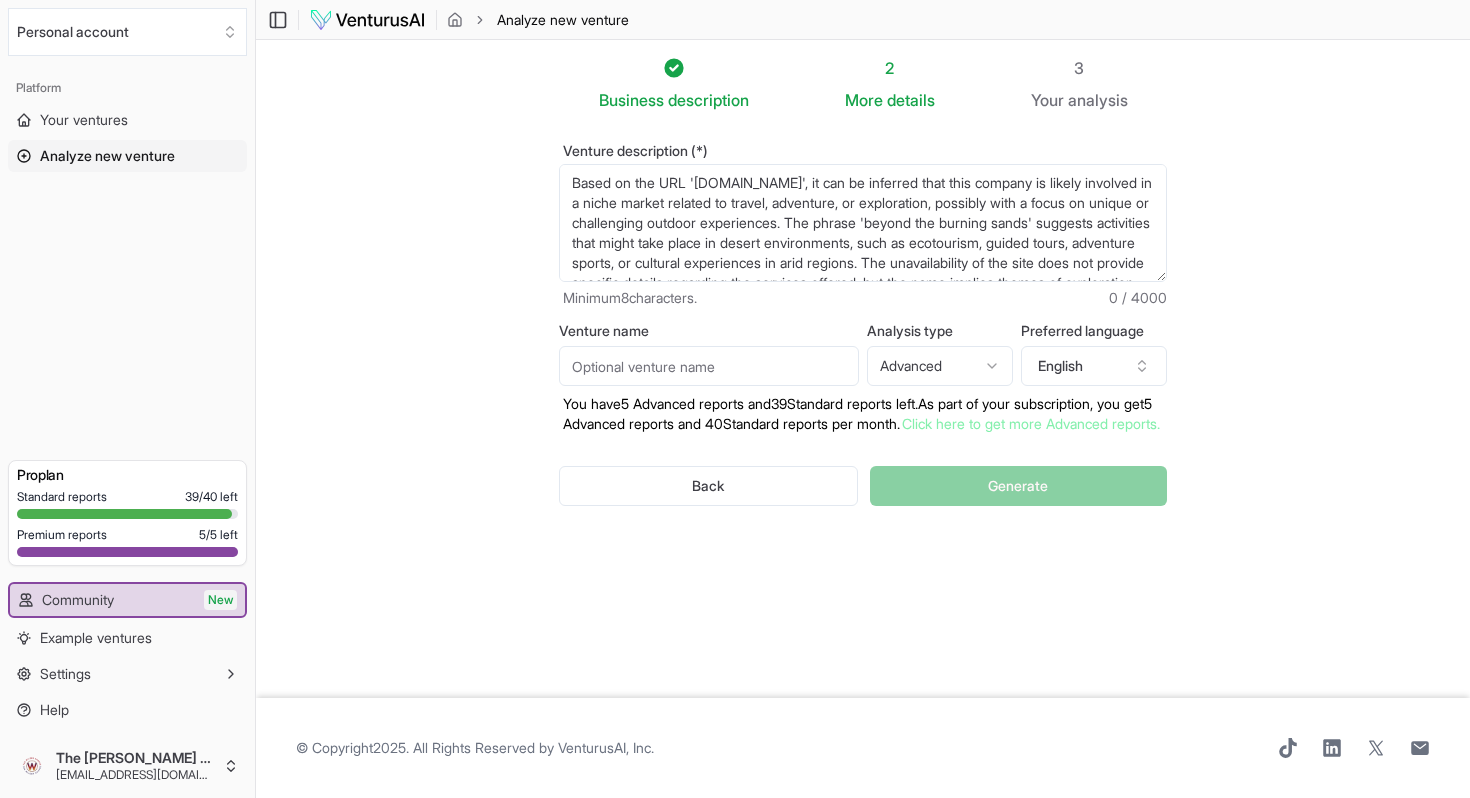 click on "Venture name" at bounding box center [709, 366] 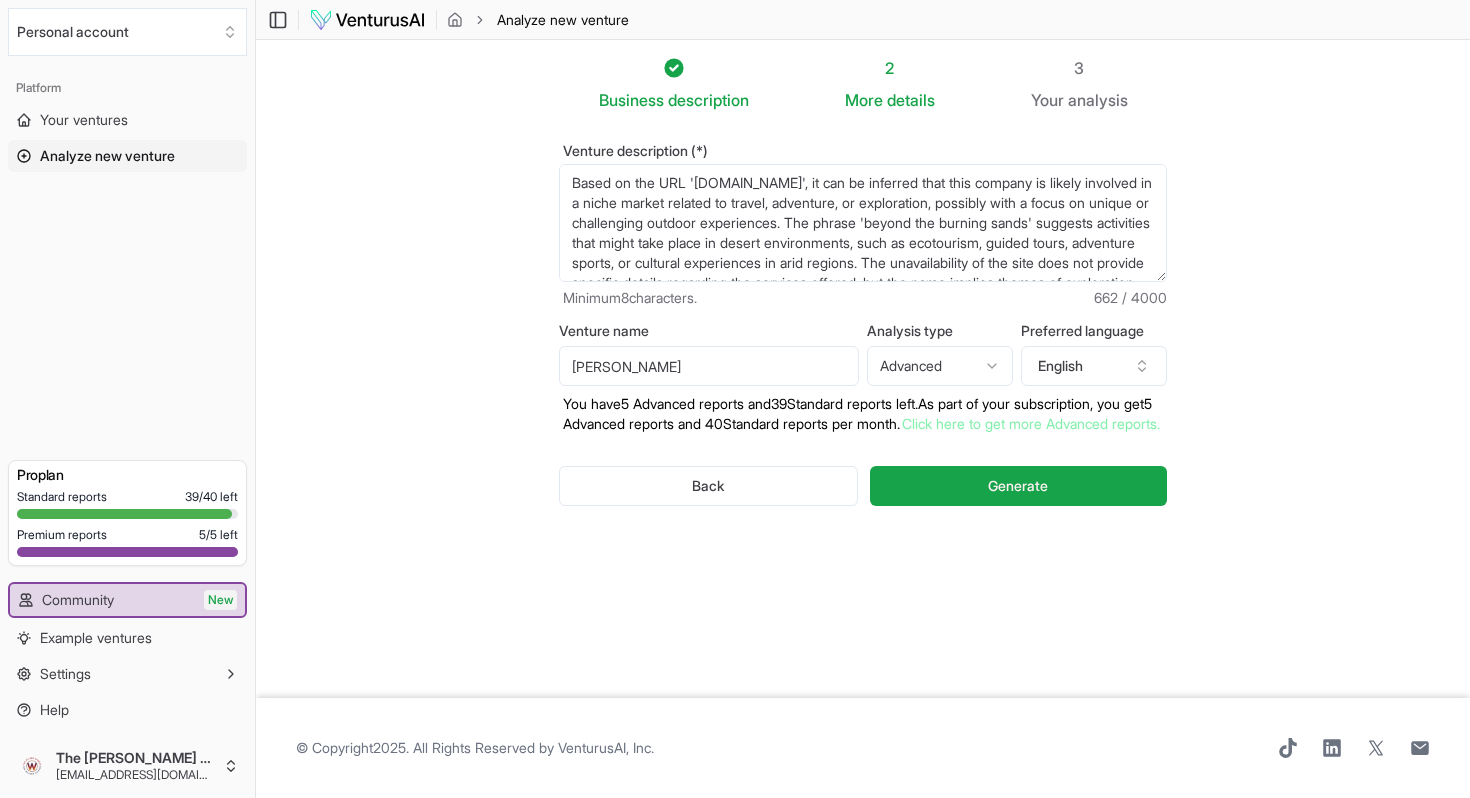 type on "Beyond The Burning Sands" 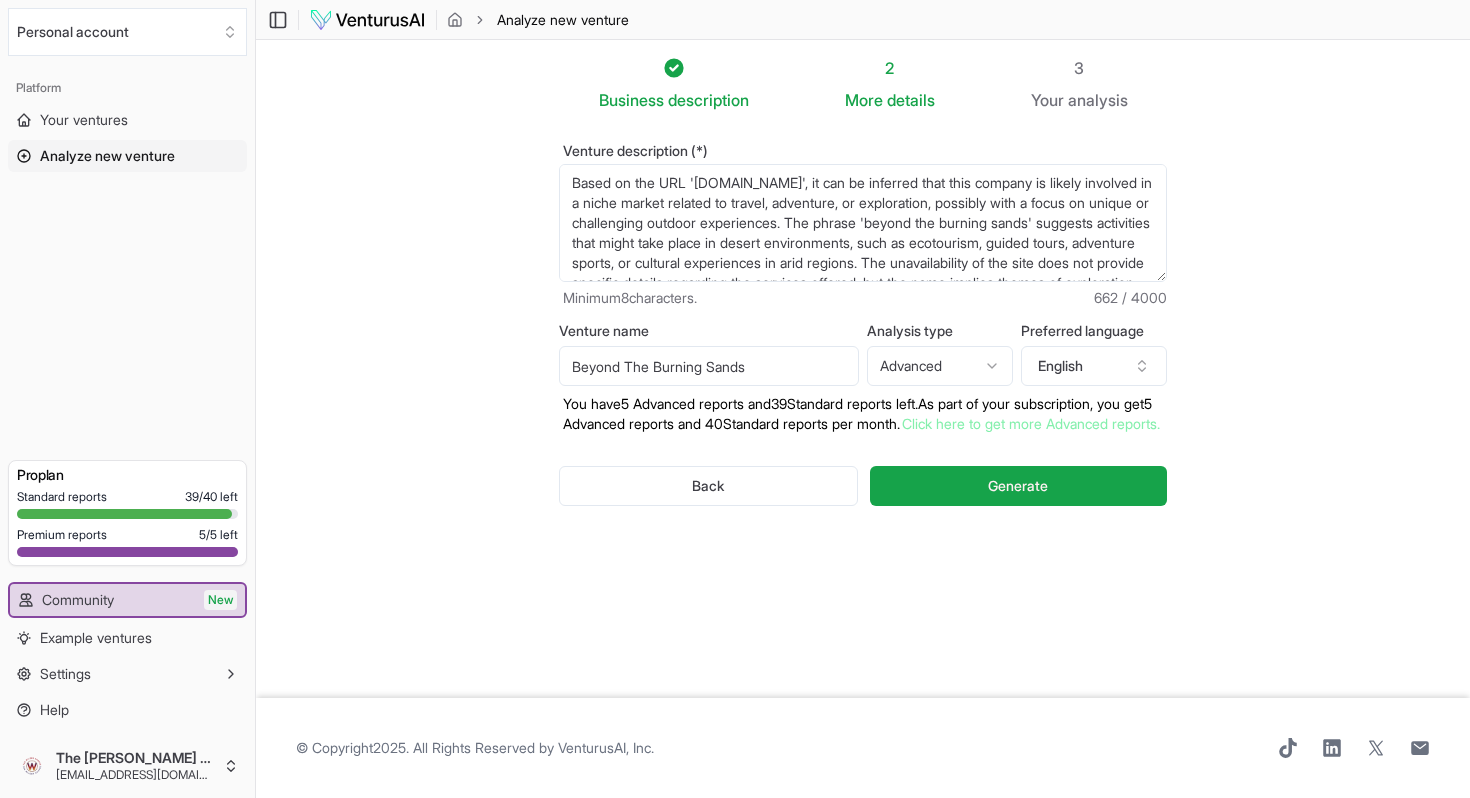 click on "Beyond The Burning Sands" at bounding box center (709, 366) 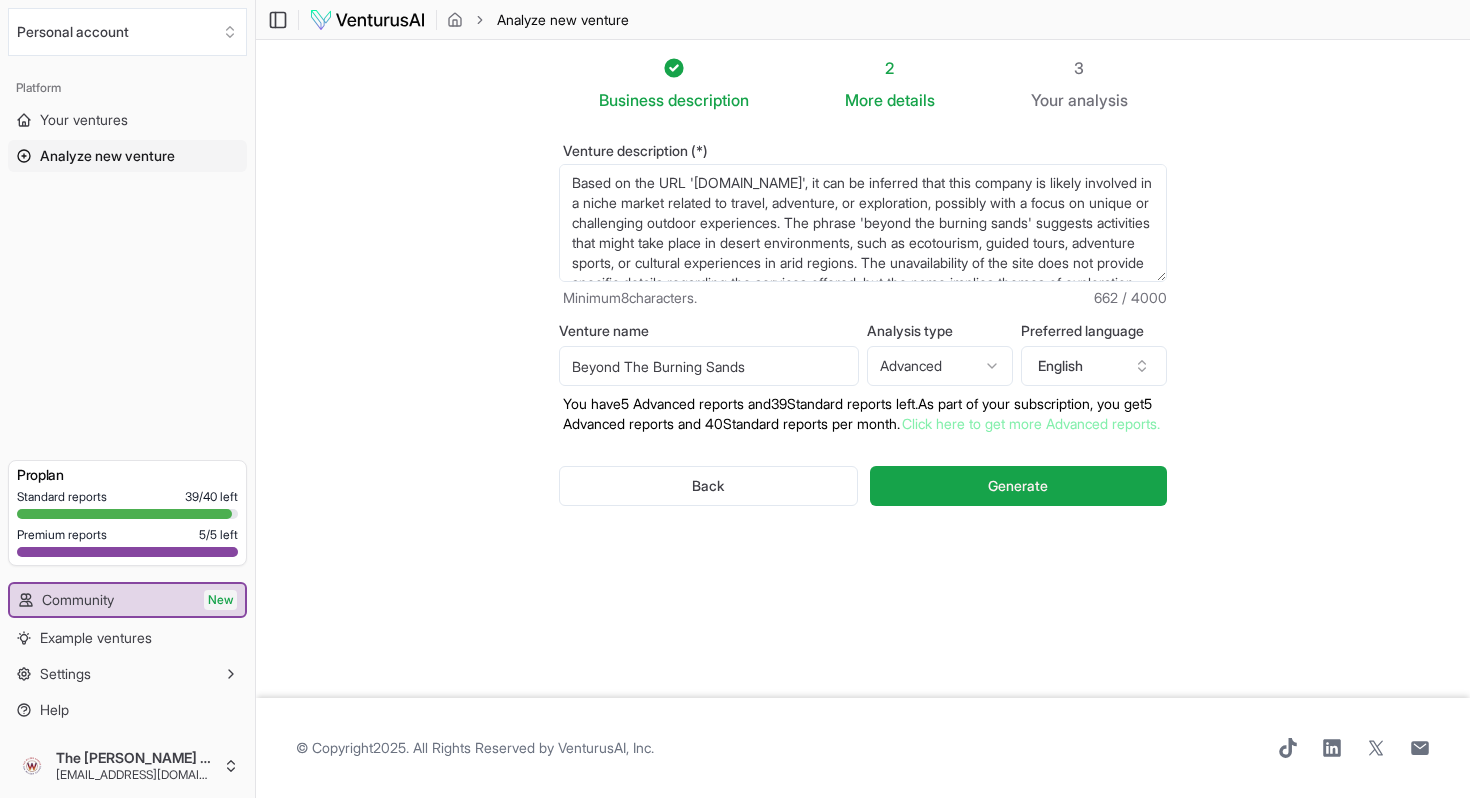 click on "Business   description 2 More   details 3 Your   analysis Venture description (*) Based on the URL '[DOMAIN_NAME]', it can be inferred that this company is likely involved in a niche market related to travel, adventure, or exploration, possibly with a focus on unique or challenging outdoor experiences. The phrase 'beyond the burning sands' suggests activities that might take place in desert environments, such as ecotourism, guided tours, adventure sports, or cultural experiences in arid regions. The unavailability of the site does not provide specific details regarding the services offered, but the name implies themes of exploration, resilience, and adventure, appealing to a target audience interested in these experiences. Minimum  8  characters. 662 / 4000 Venture name Beyond The Burning Sands Analysis type Advanced Advanced Standard Preferred language English You have  5   Advanced reports   and  39  Standard reports left.  As part of your subscription, y ou get  5   Advanced reports and   40" at bounding box center (863, 369) 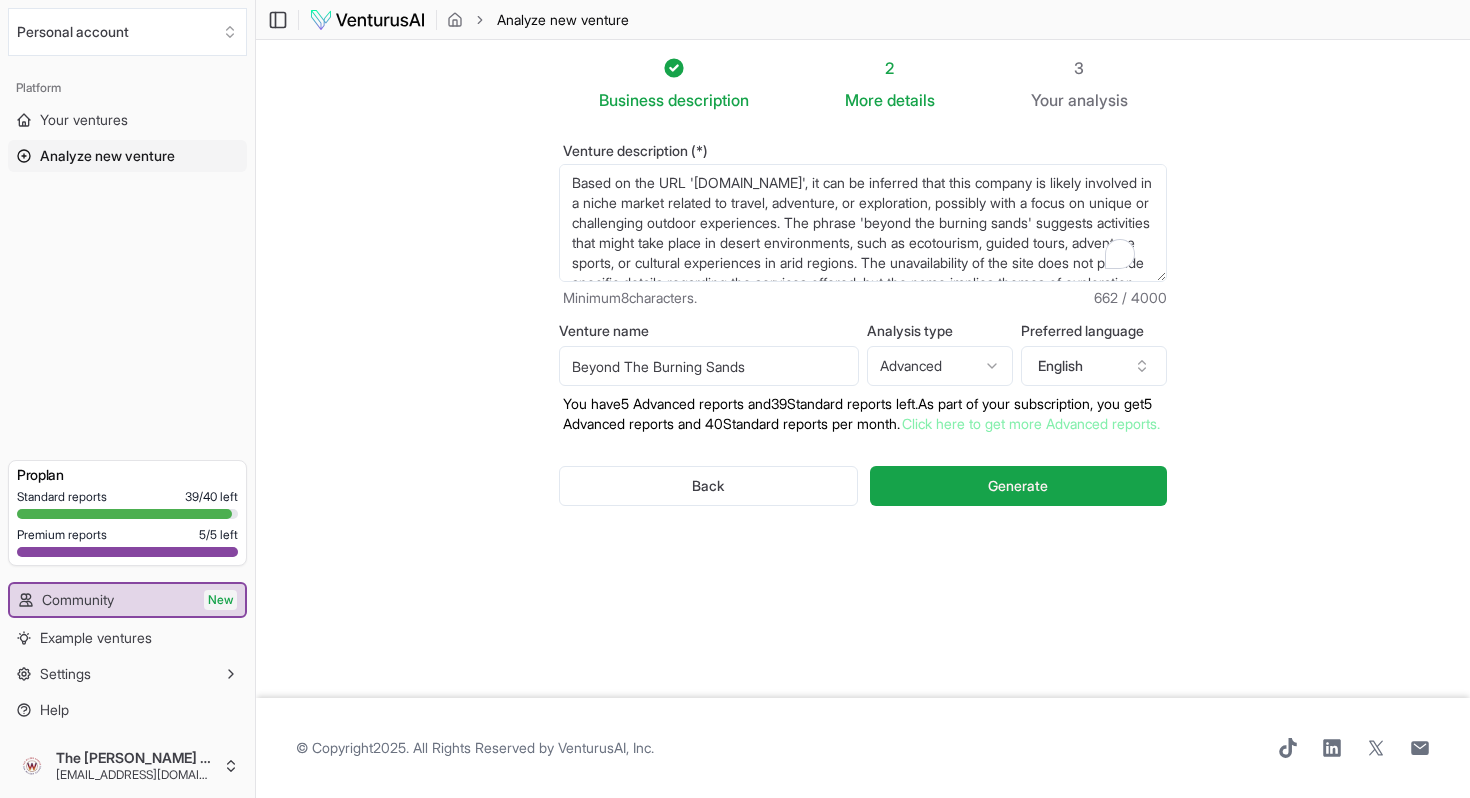 scroll, scrollTop: 10, scrollLeft: 0, axis: vertical 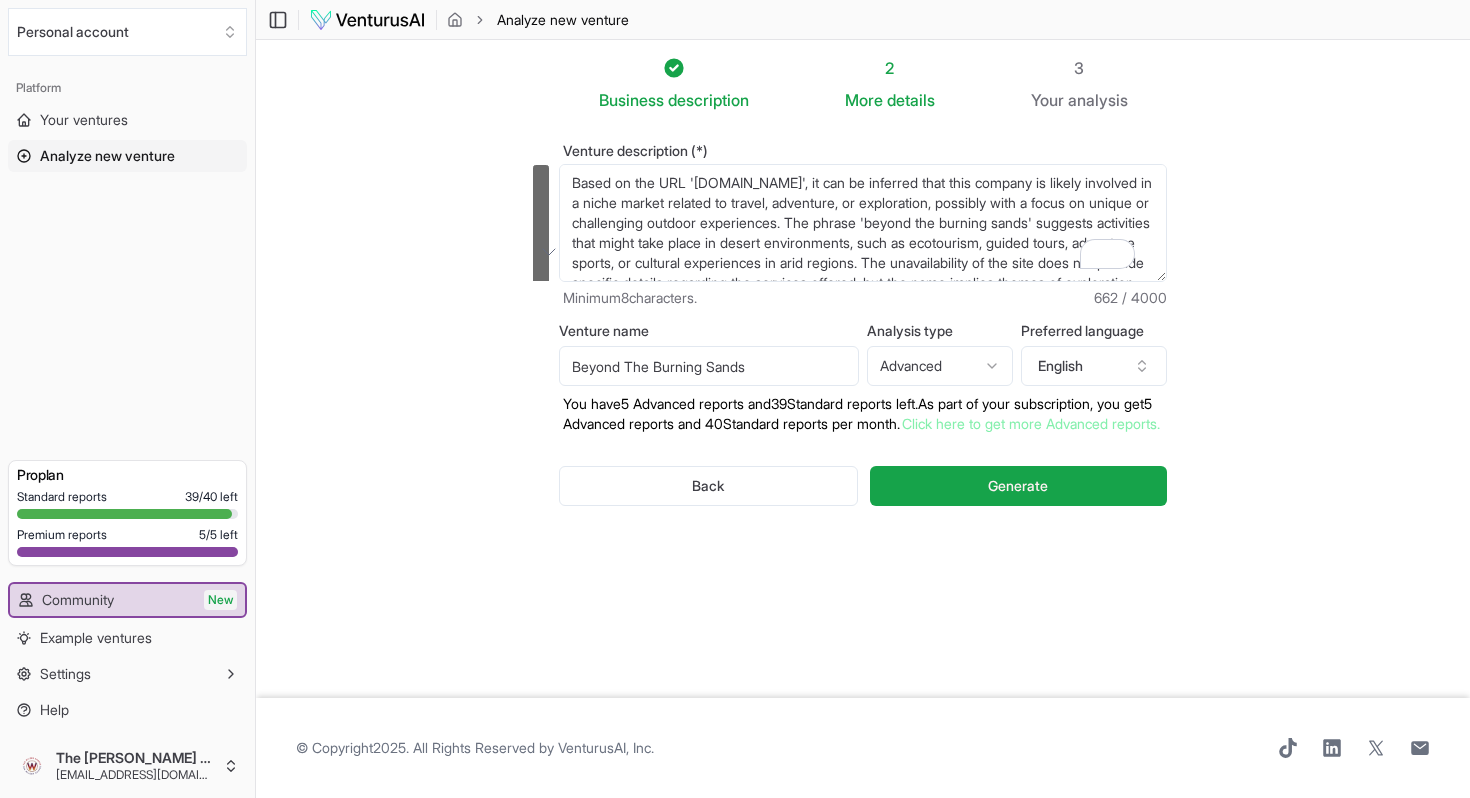 drag, startPoint x: 687, startPoint y: 265, endPoint x: 559, endPoint y: 139, distance: 179.61069 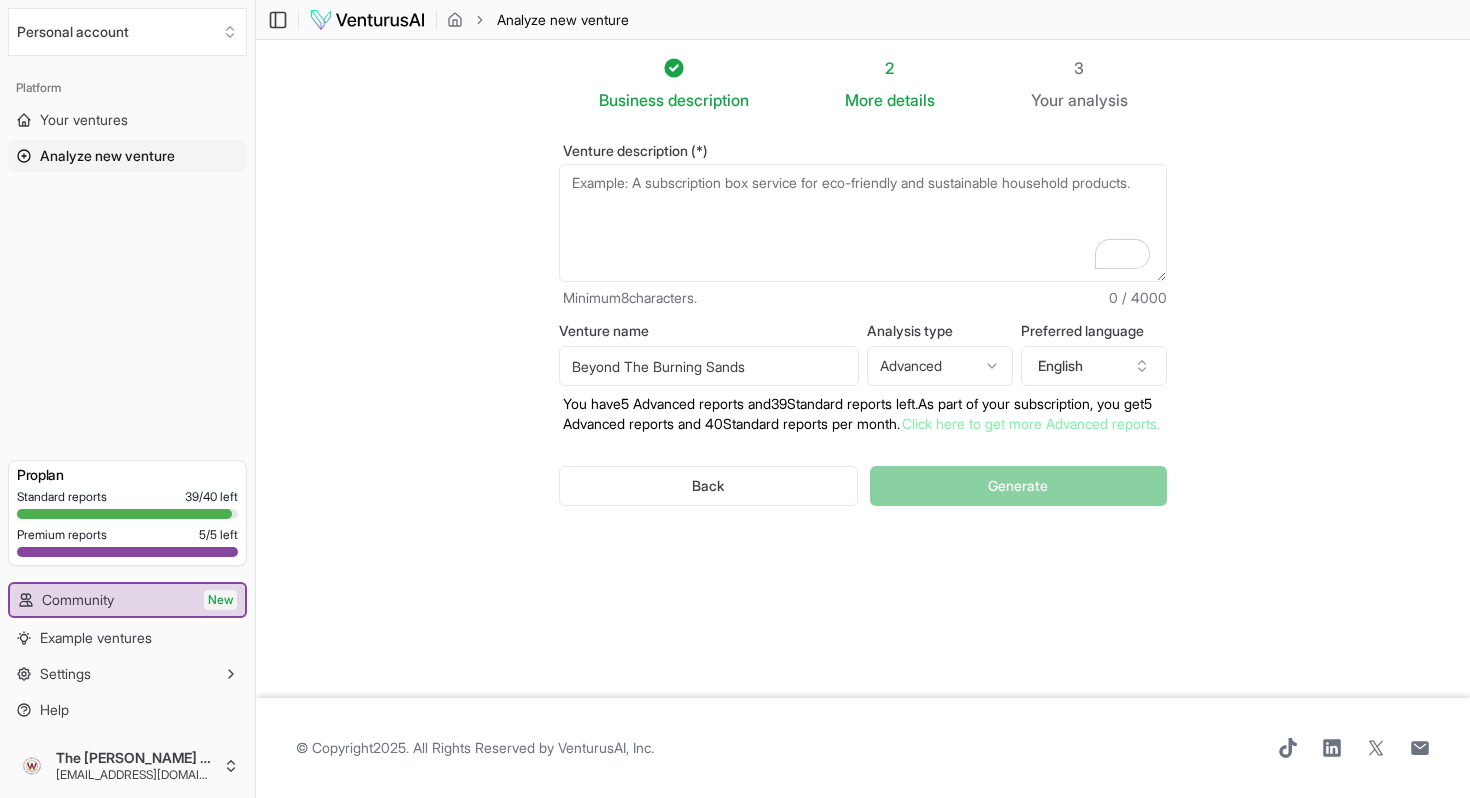 paste on "Shop offering a large selection of Greek items and paraphernalia, plus embroidery services." 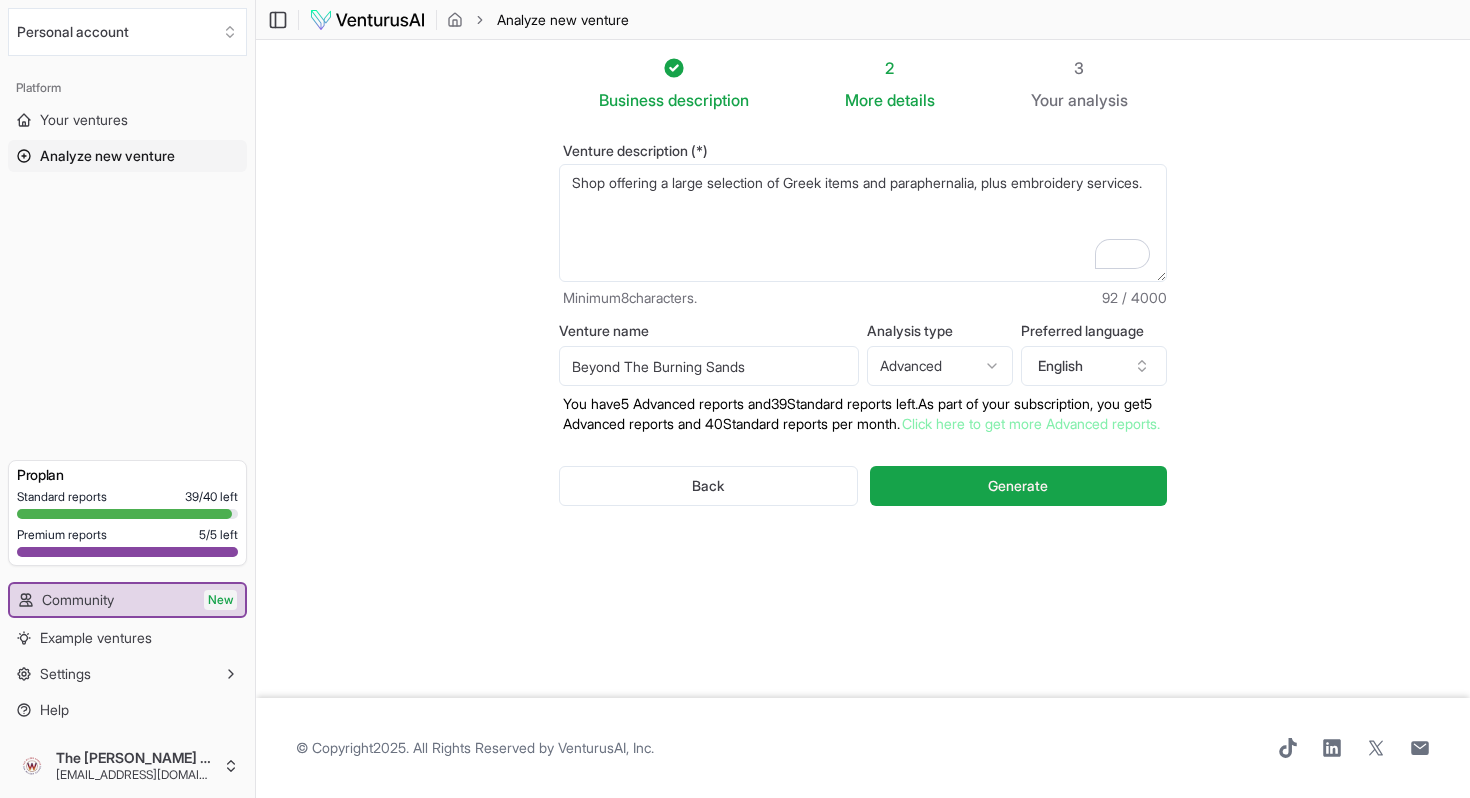 paste on "Address: [STREET_ADDRESS][PERSON_NAME]" 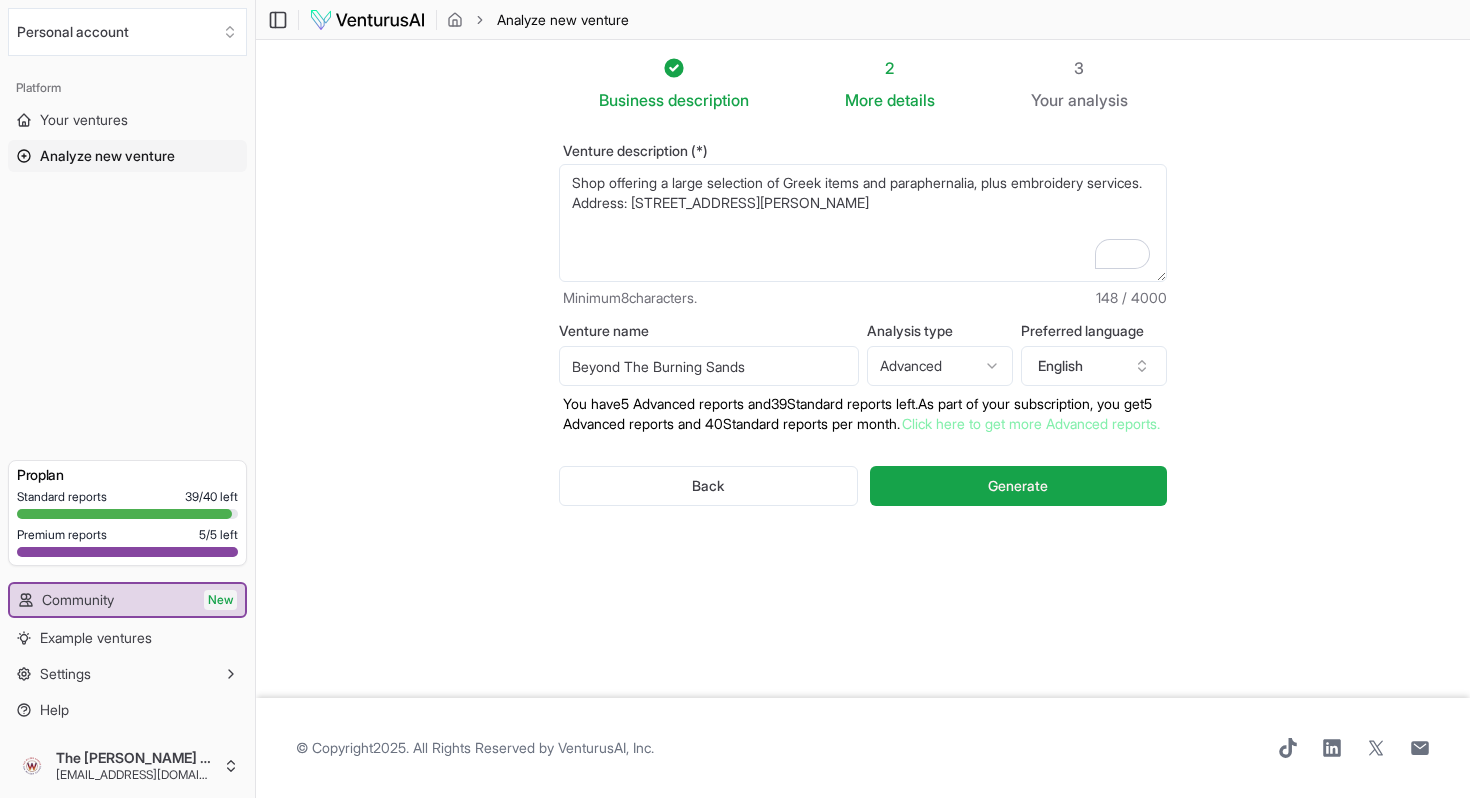 paste on "Embroidery shop in [GEOGRAPHIC_DATA], [US_STATE]" 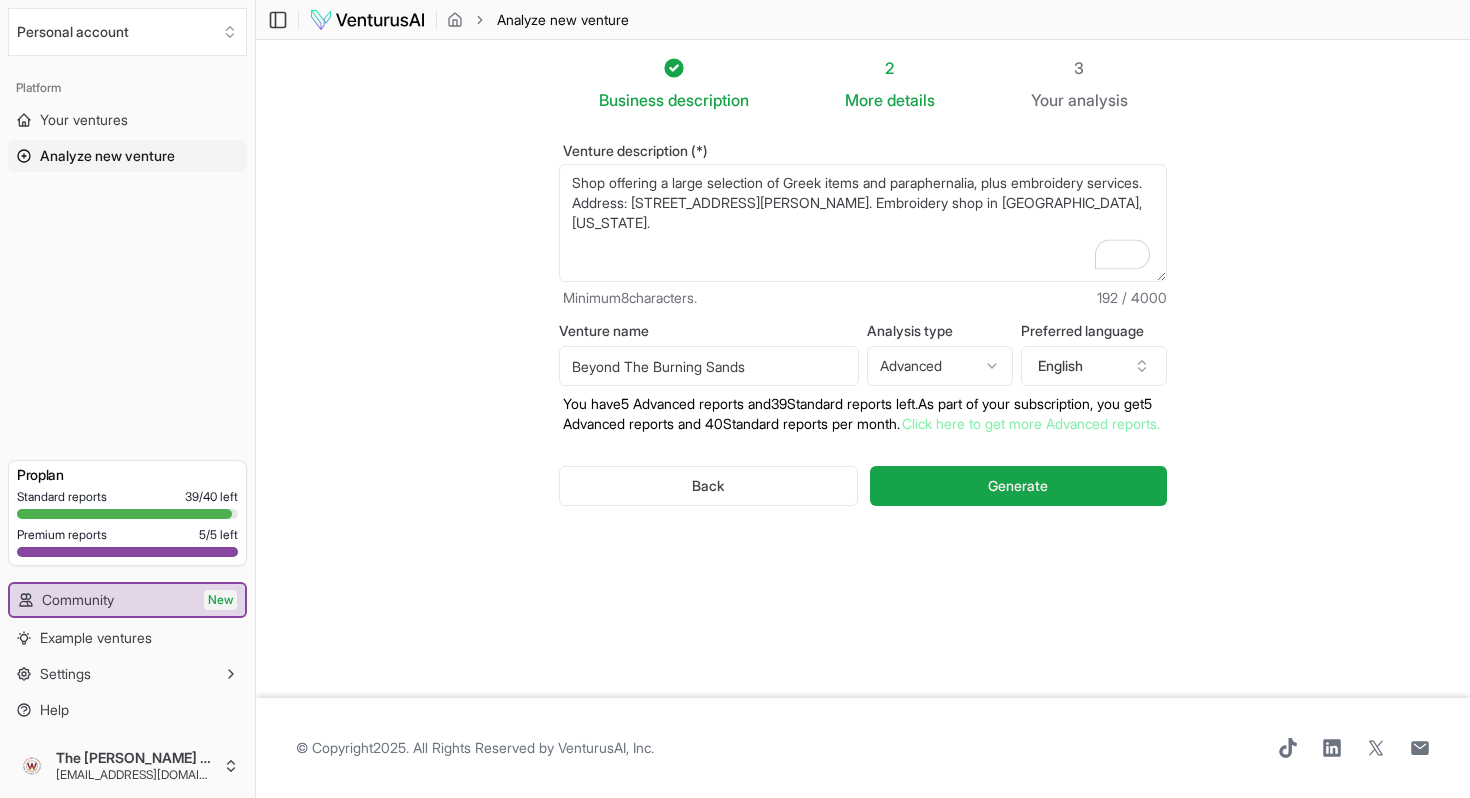 click on "Shop offering a large selection of Greek items and paraphernalia, plus embroidery services. Address: [STREET_ADDRESS][PERSON_NAME] Embroidery shop in [GEOGRAPHIC_DATA], [US_STATE]." at bounding box center (863, 223) 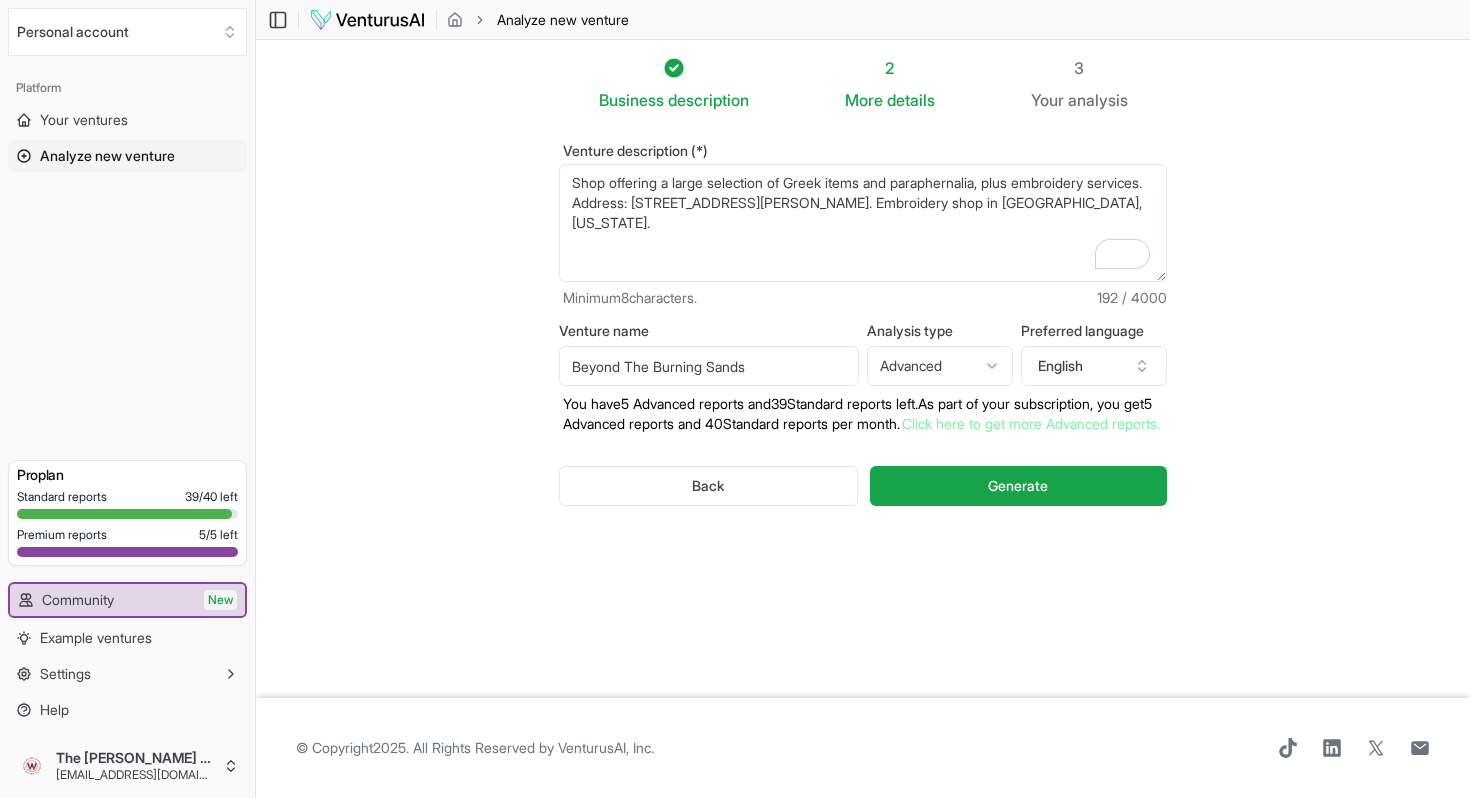 type on "Shop offering a large selection of Greek items and paraphernalia, plus embroidery services. Address: [STREET_ADDRESS][PERSON_NAME]. Embroidery shop in [GEOGRAPHIC_DATA], [US_STATE]." 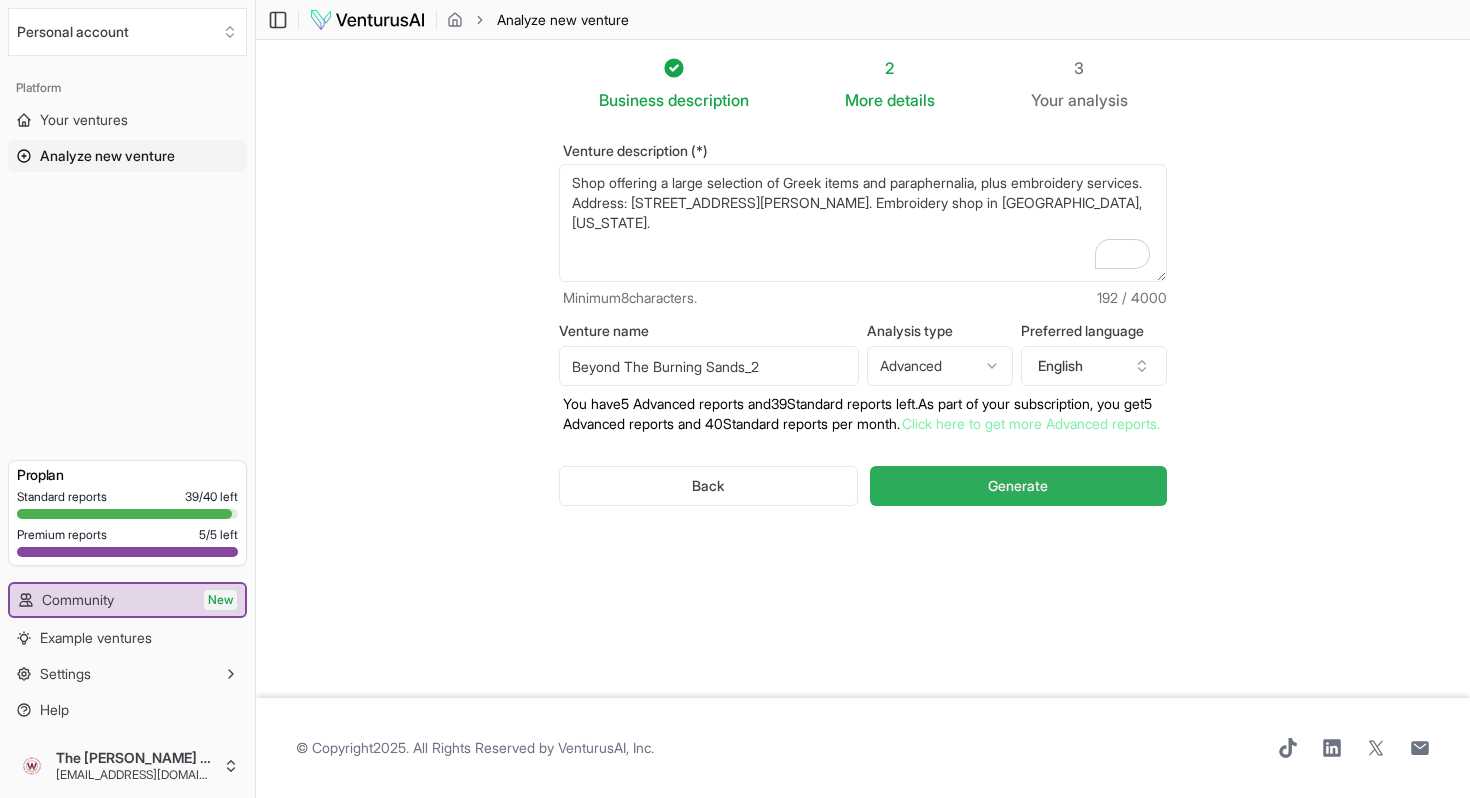 type on "Beyond The Burning Sands_2" 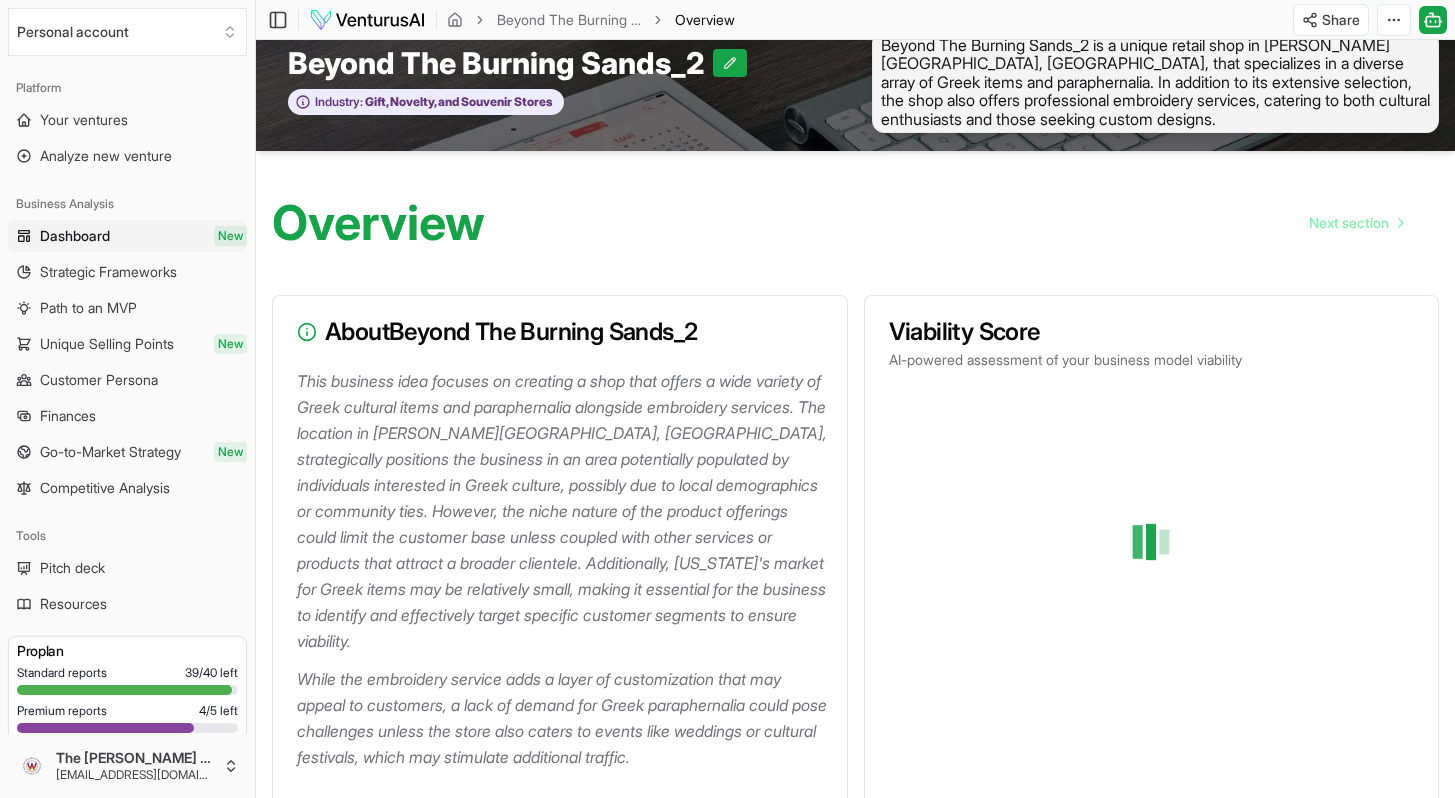 scroll, scrollTop: 2, scrollLeft: 0, axis: vertical 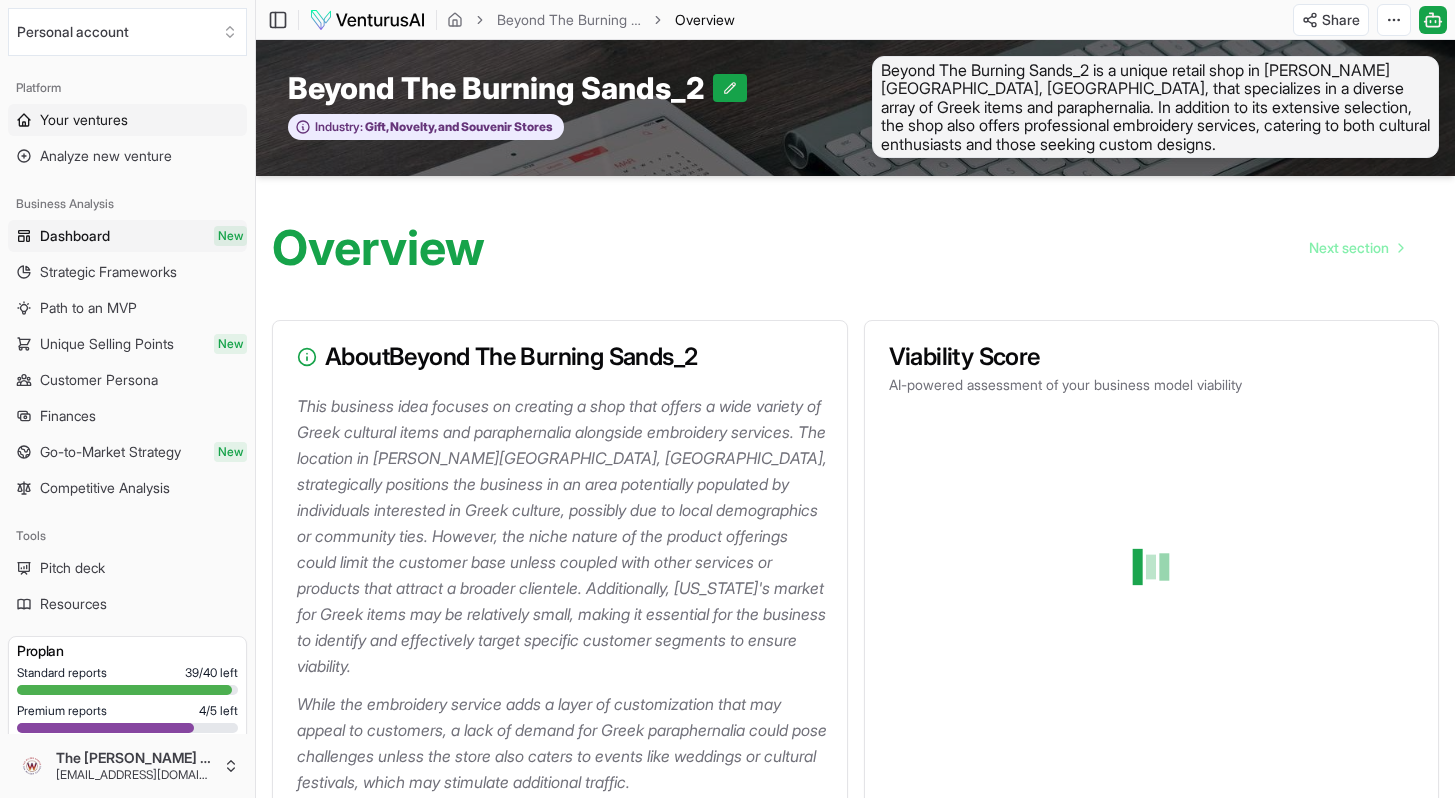 click on "Your ventures" at bounding box center (84, 120) 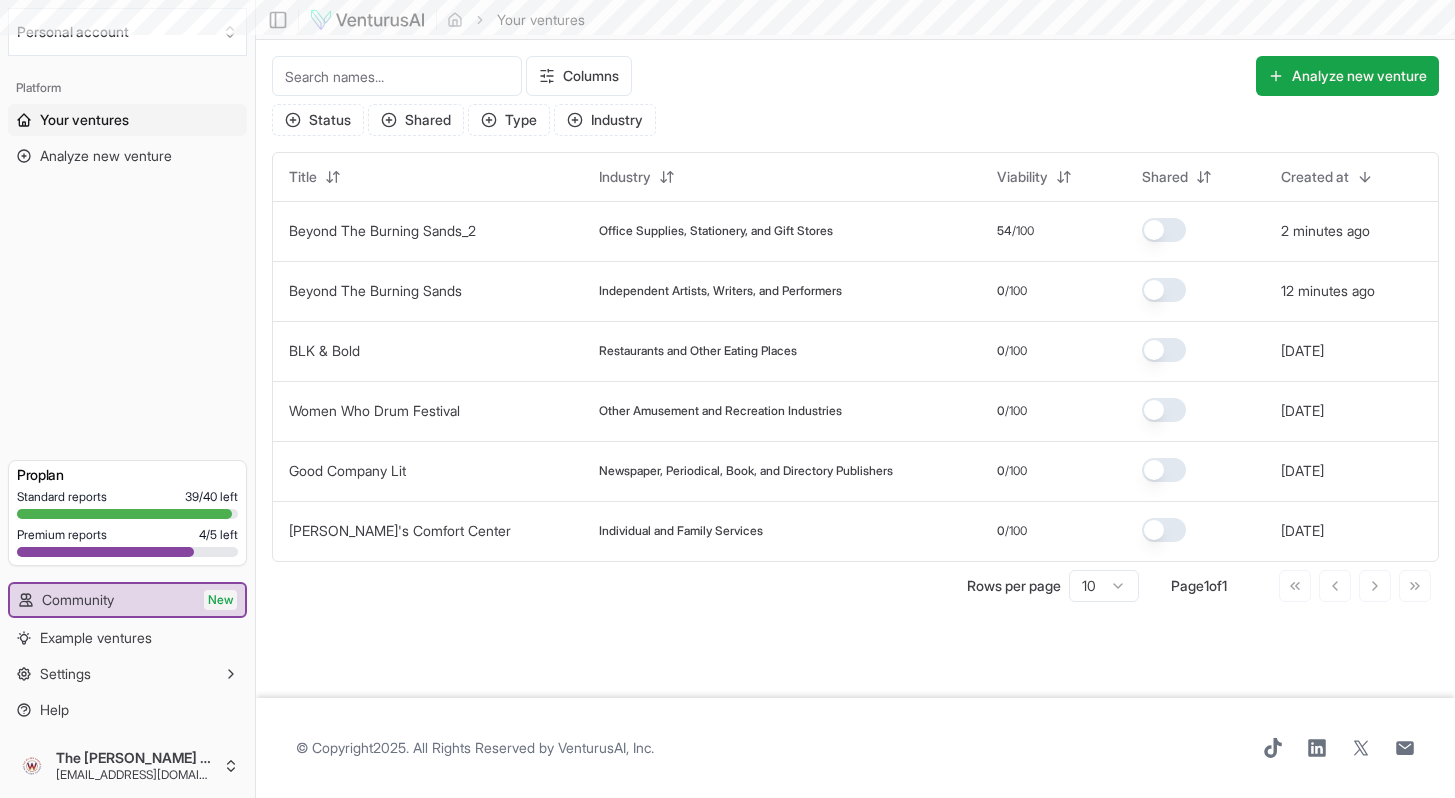scroll, scrollTop: 0, scrollLeft: 0, axis: both 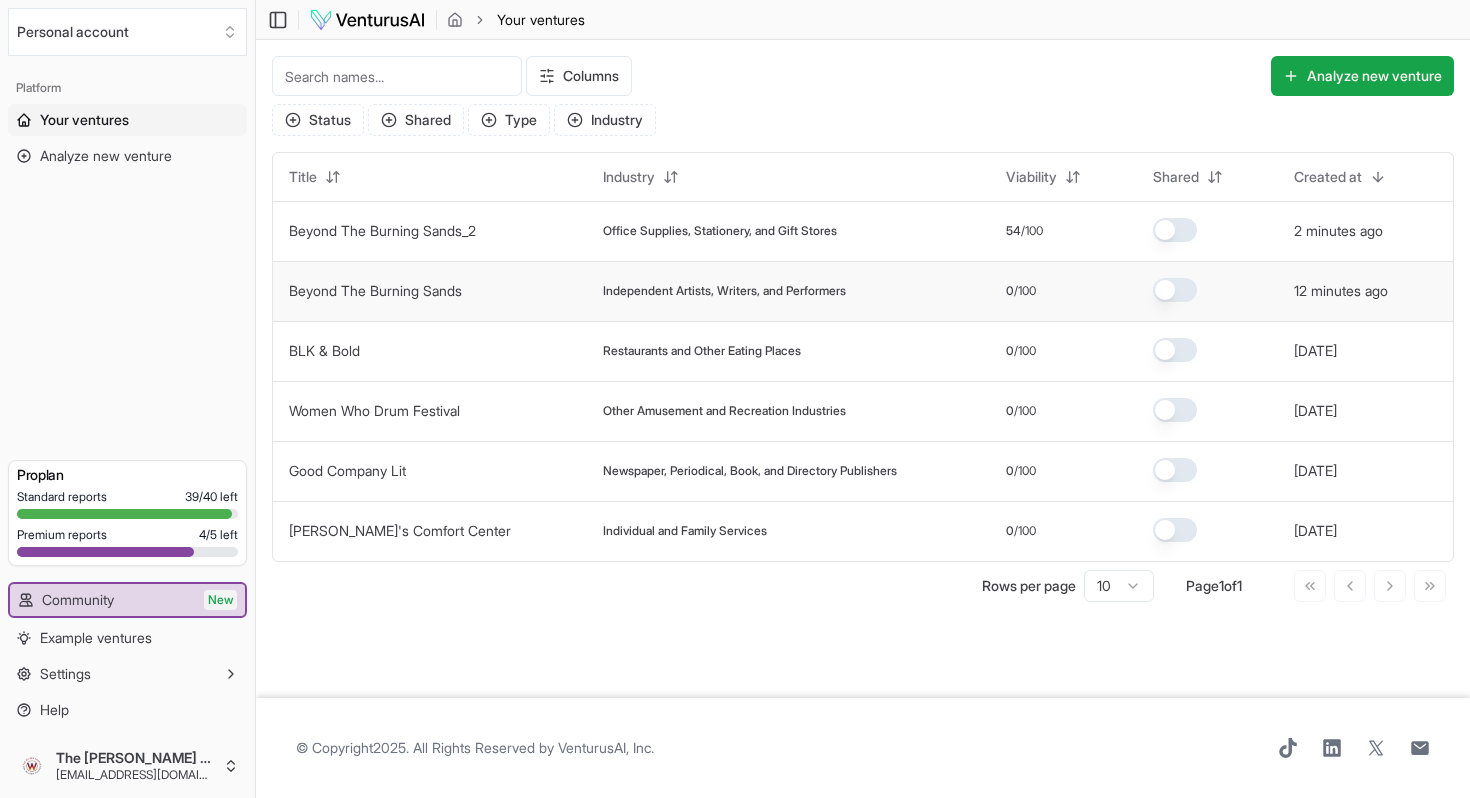 click at bounding box center [1207, 291] 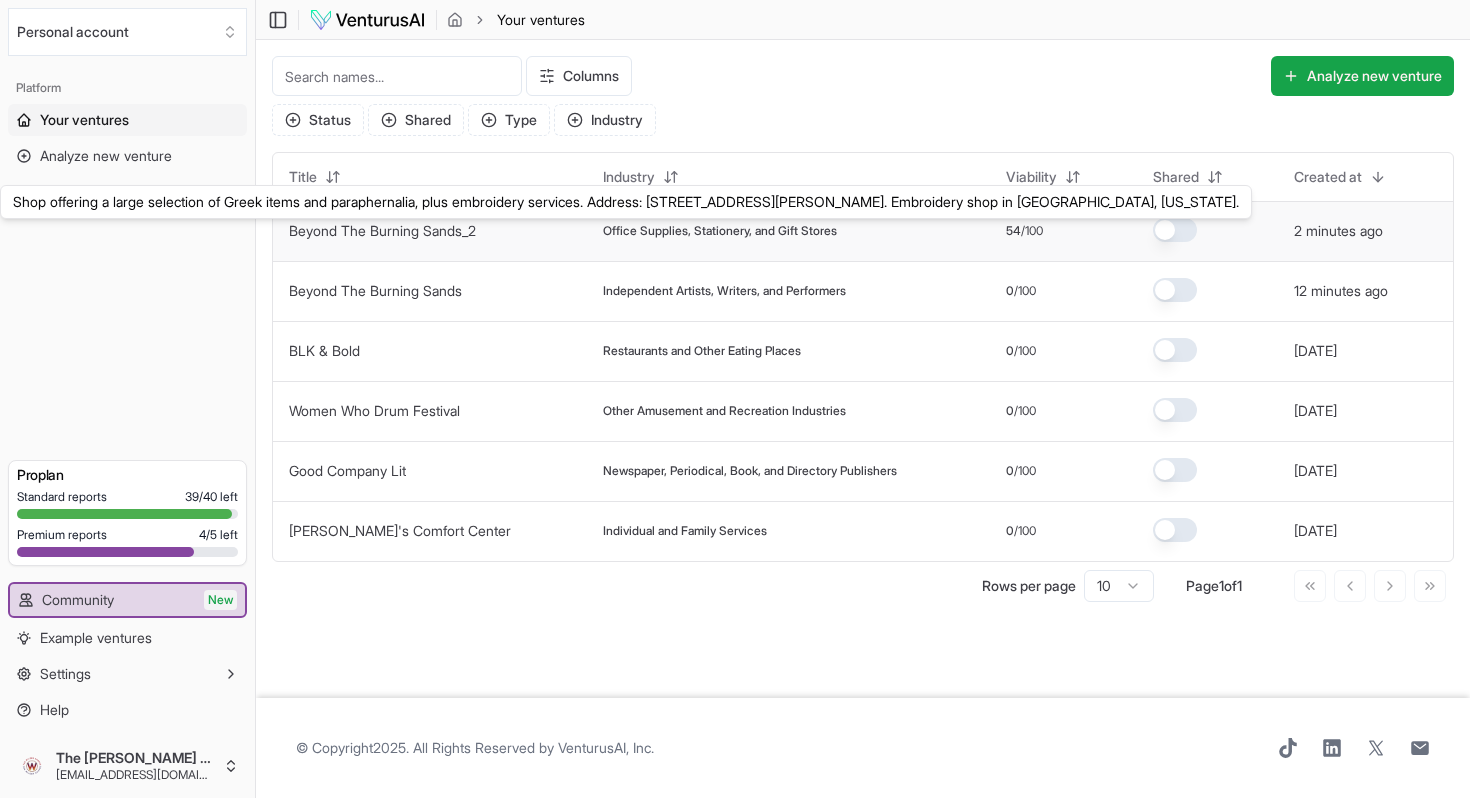 click on "Beyond The Burning Sands_2" at bounding box center [382, 230] 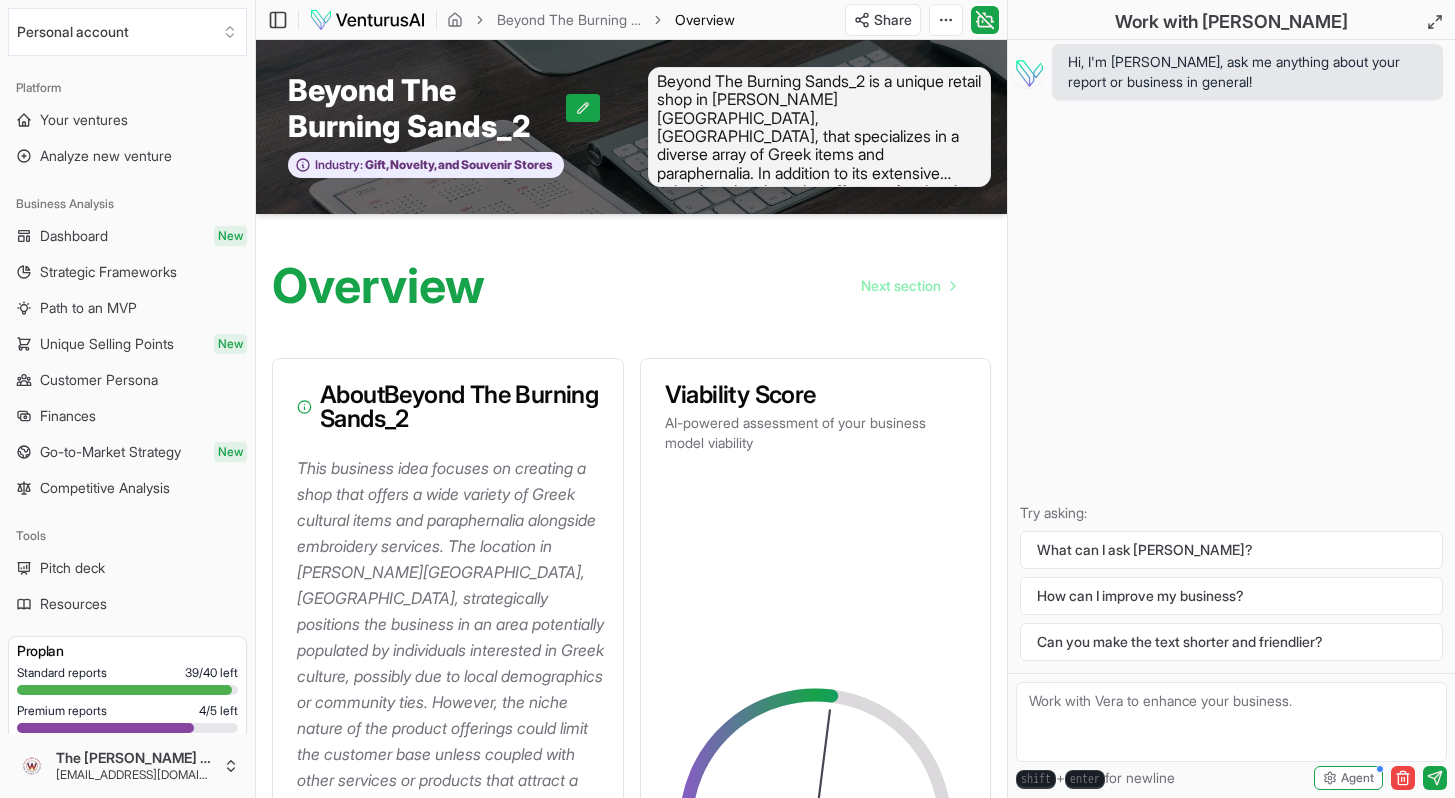 scroll, scrollTop: 11, scrollLeft: 0, axis: vertical 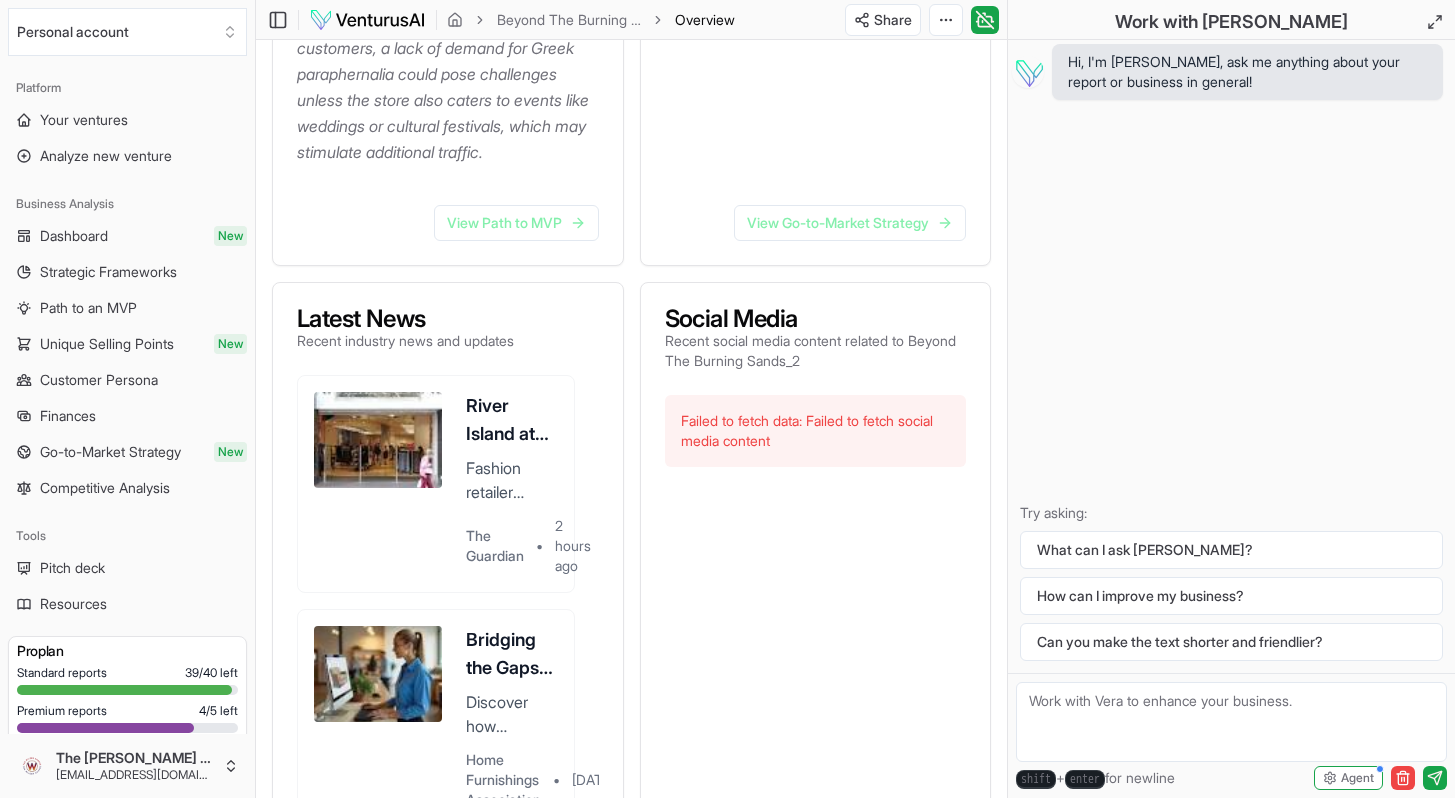 click on "Failed to fetch data: Failed to fetch social media content" at bounding box center (816, 431) 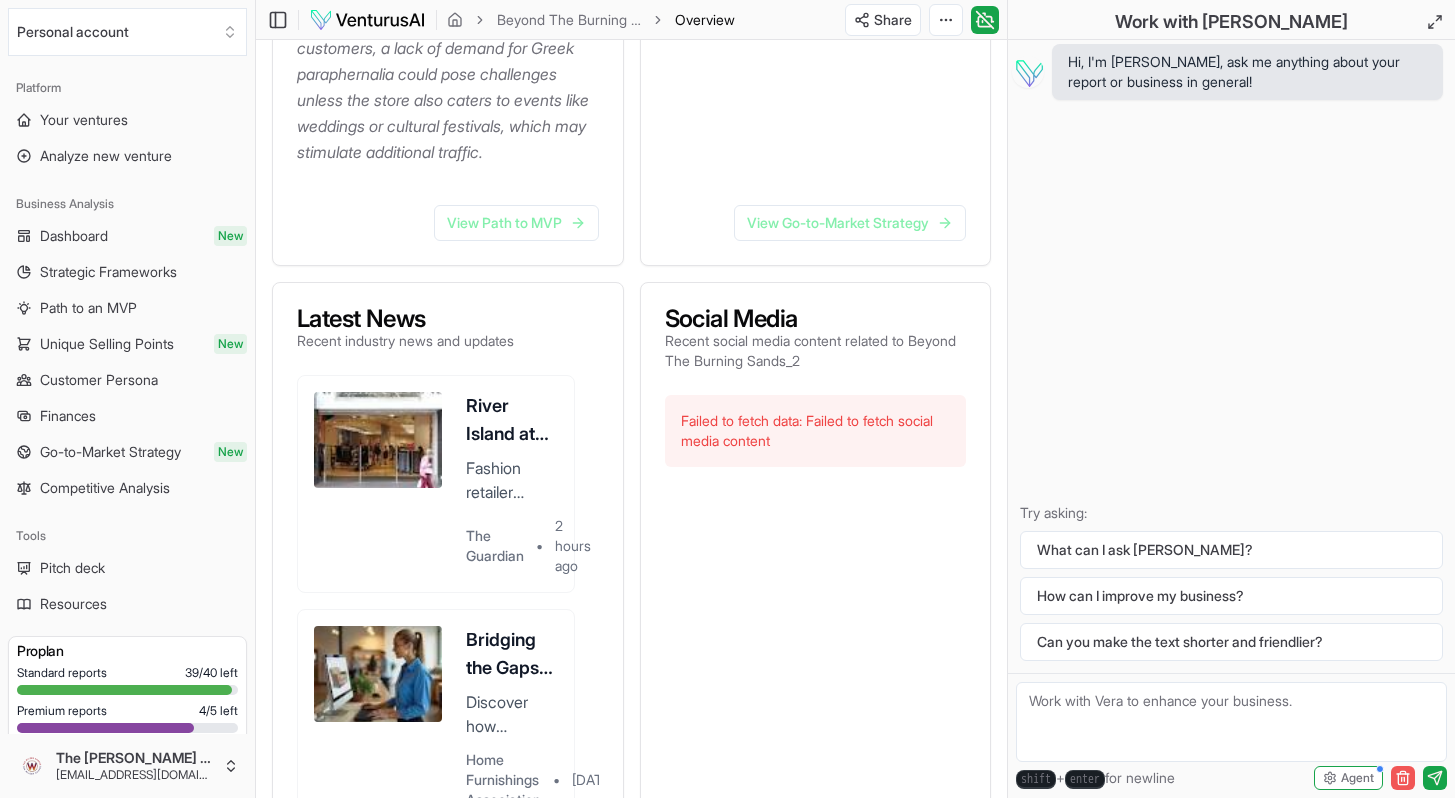 click 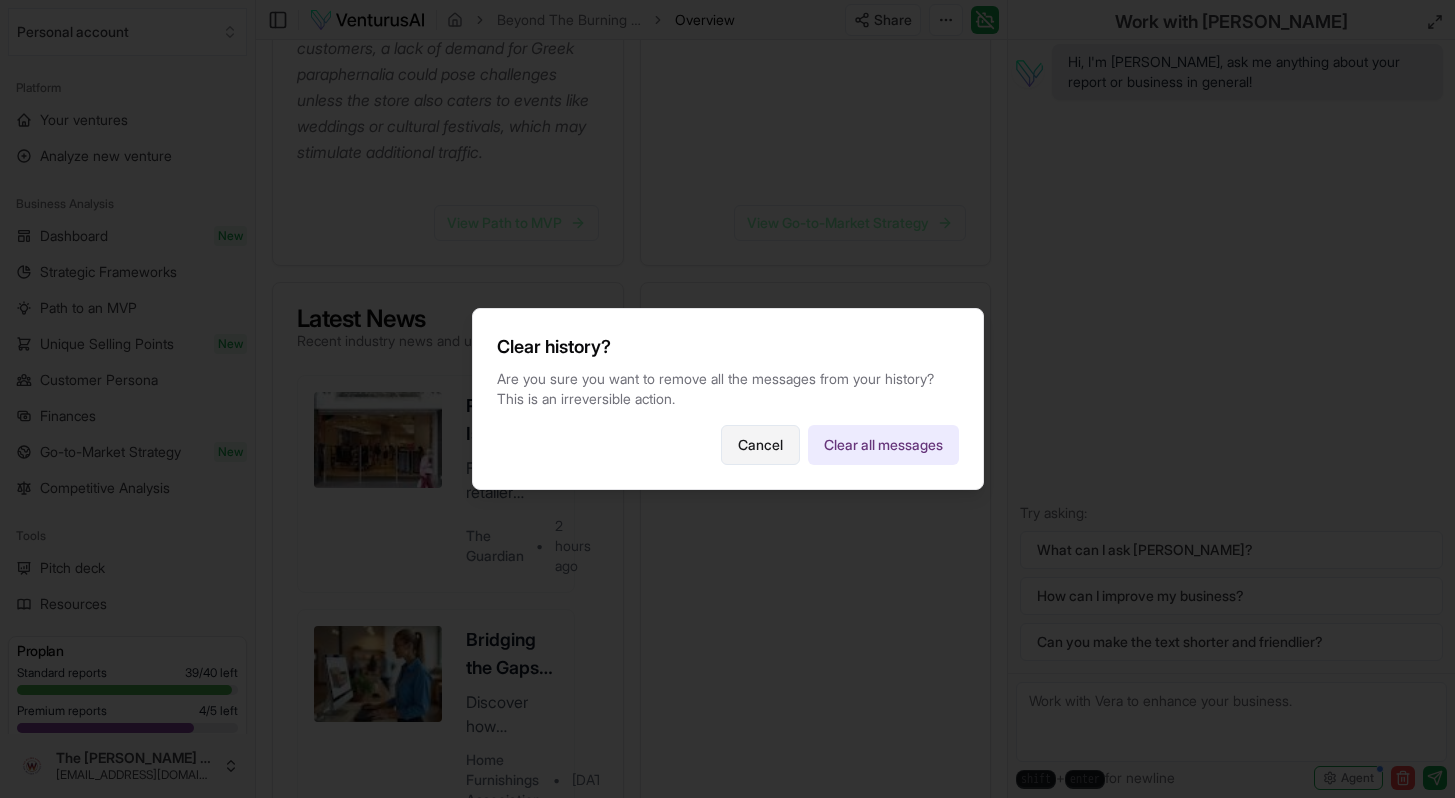 click on "Cancel" at bounding box center [760, 445] 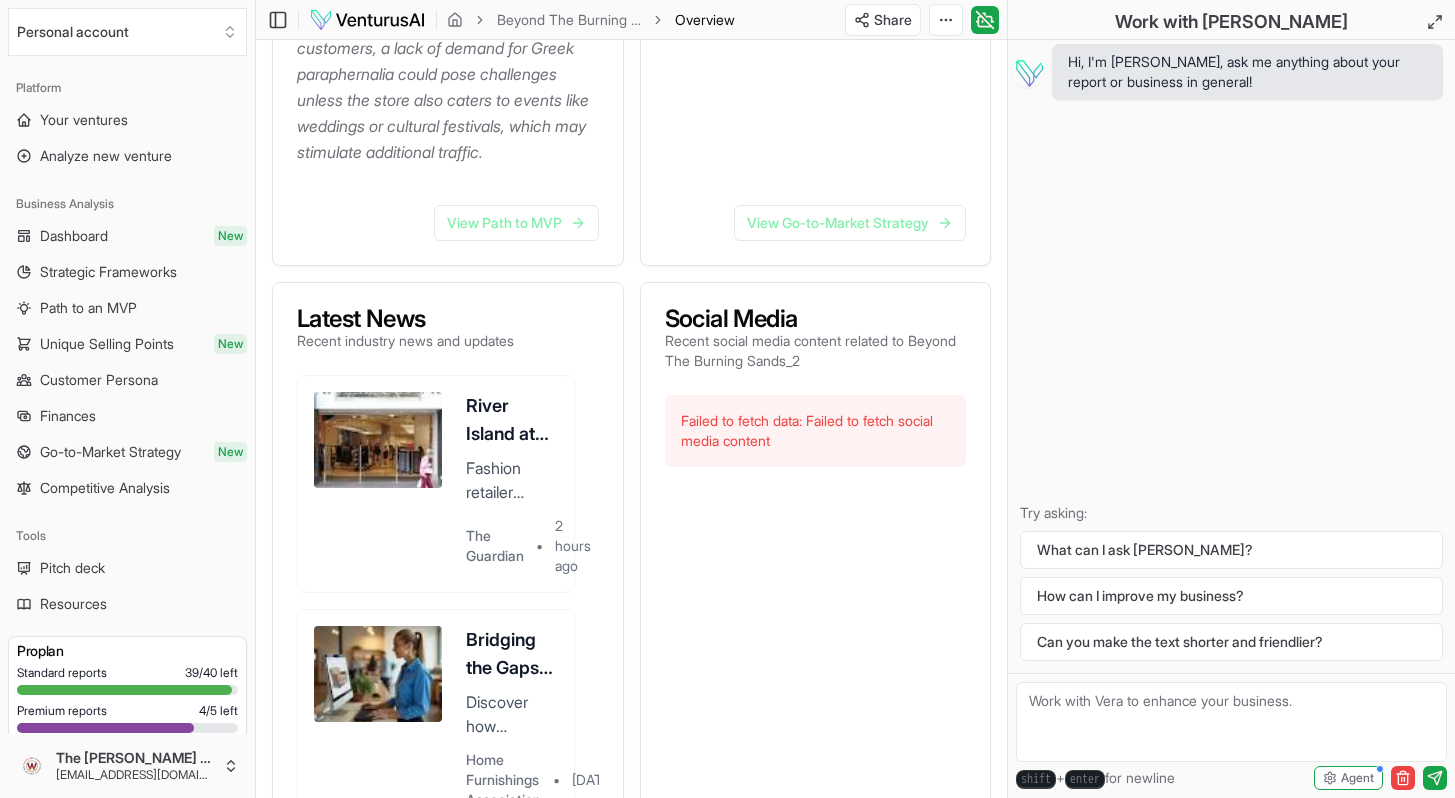 click on "Work with [PERSON_NAME], I'm [PERSON_NAME], ask me anything about your report or business in general! Try asking: What can I ask [PERSON_NAME]? How can I improve my business? Can you make the text shorter and friendlier? shift + enter  for newline Agent" at bounding box center (1231, 399) 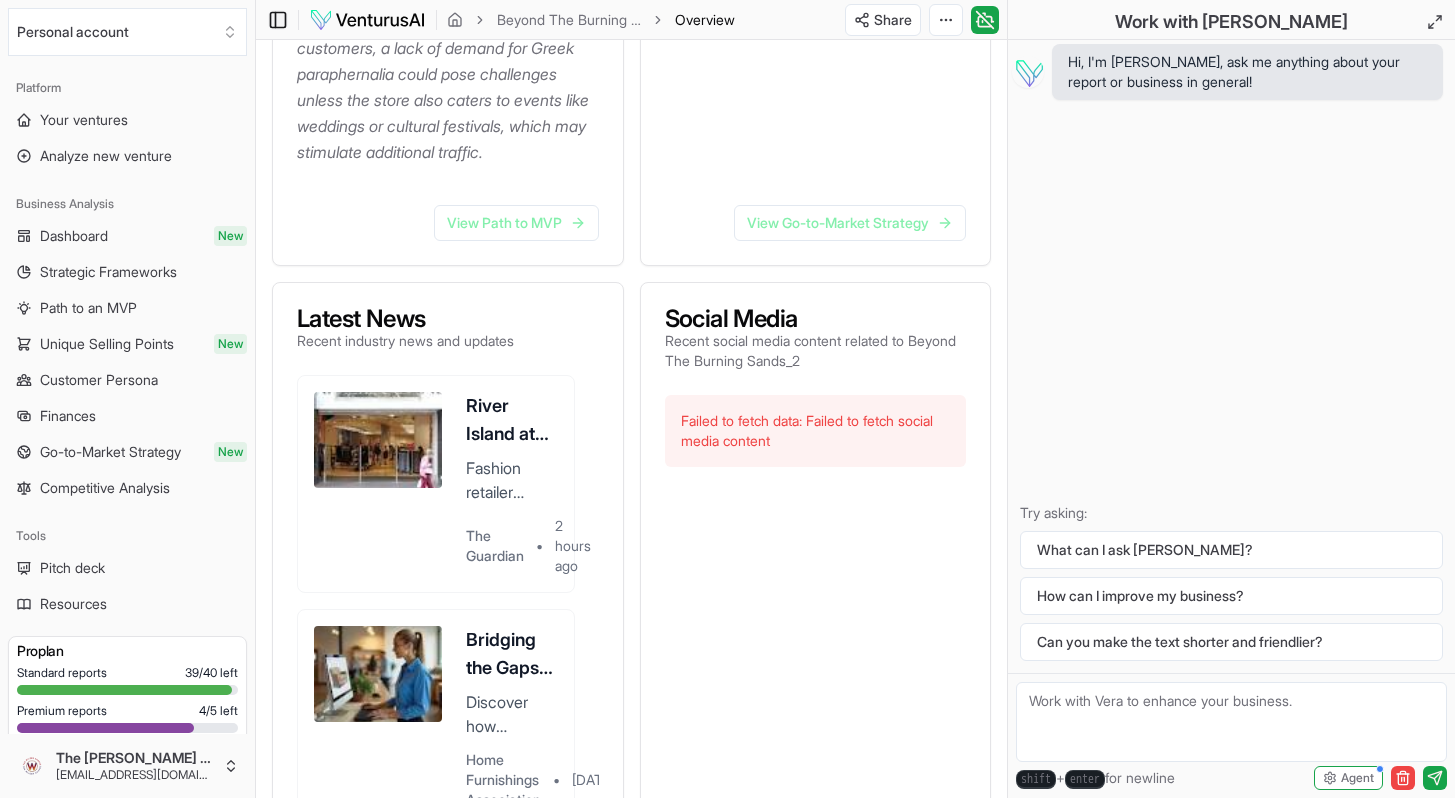 click 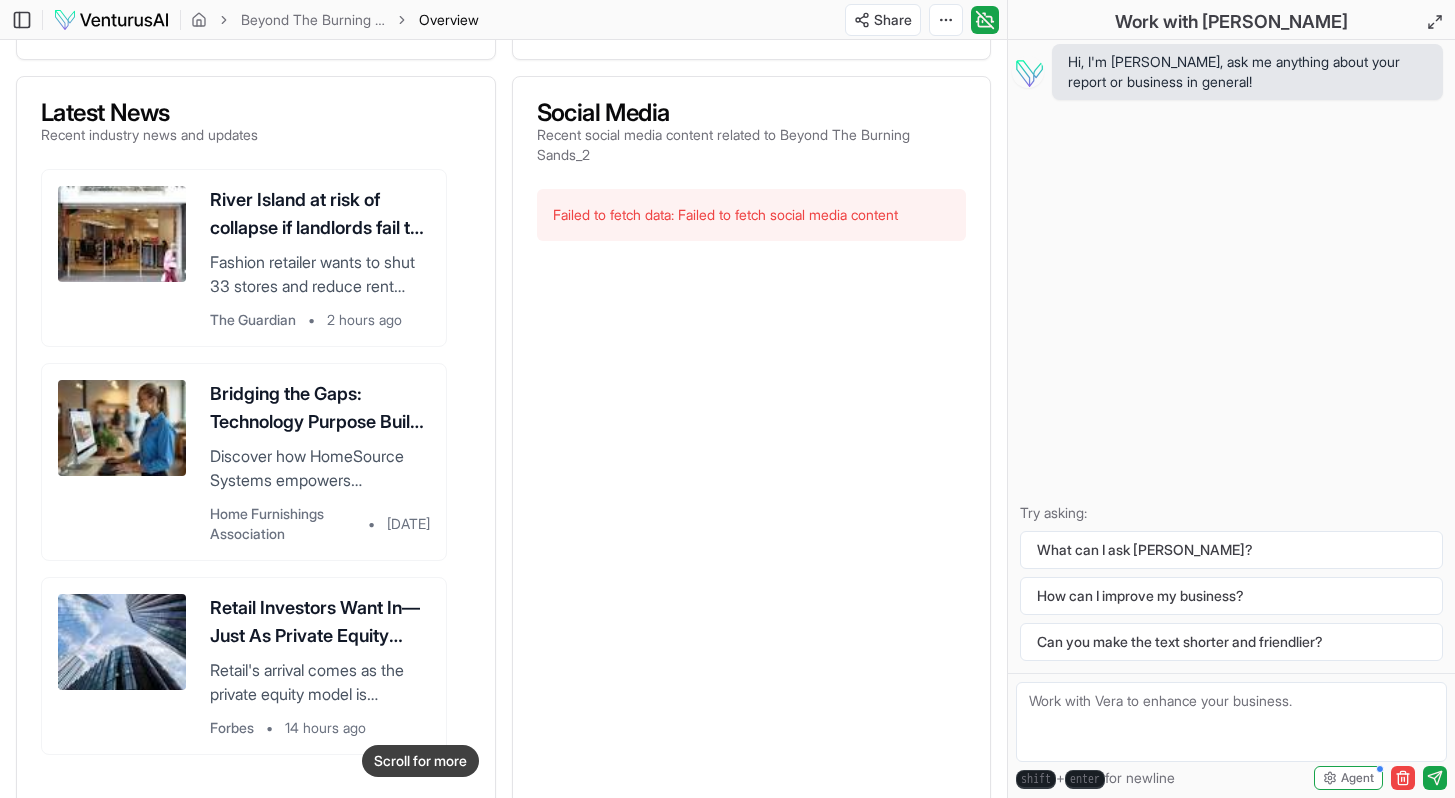 click on "Recent social media content related to   Beyond The Burning Sands_2" at bounding box center [752, 145] 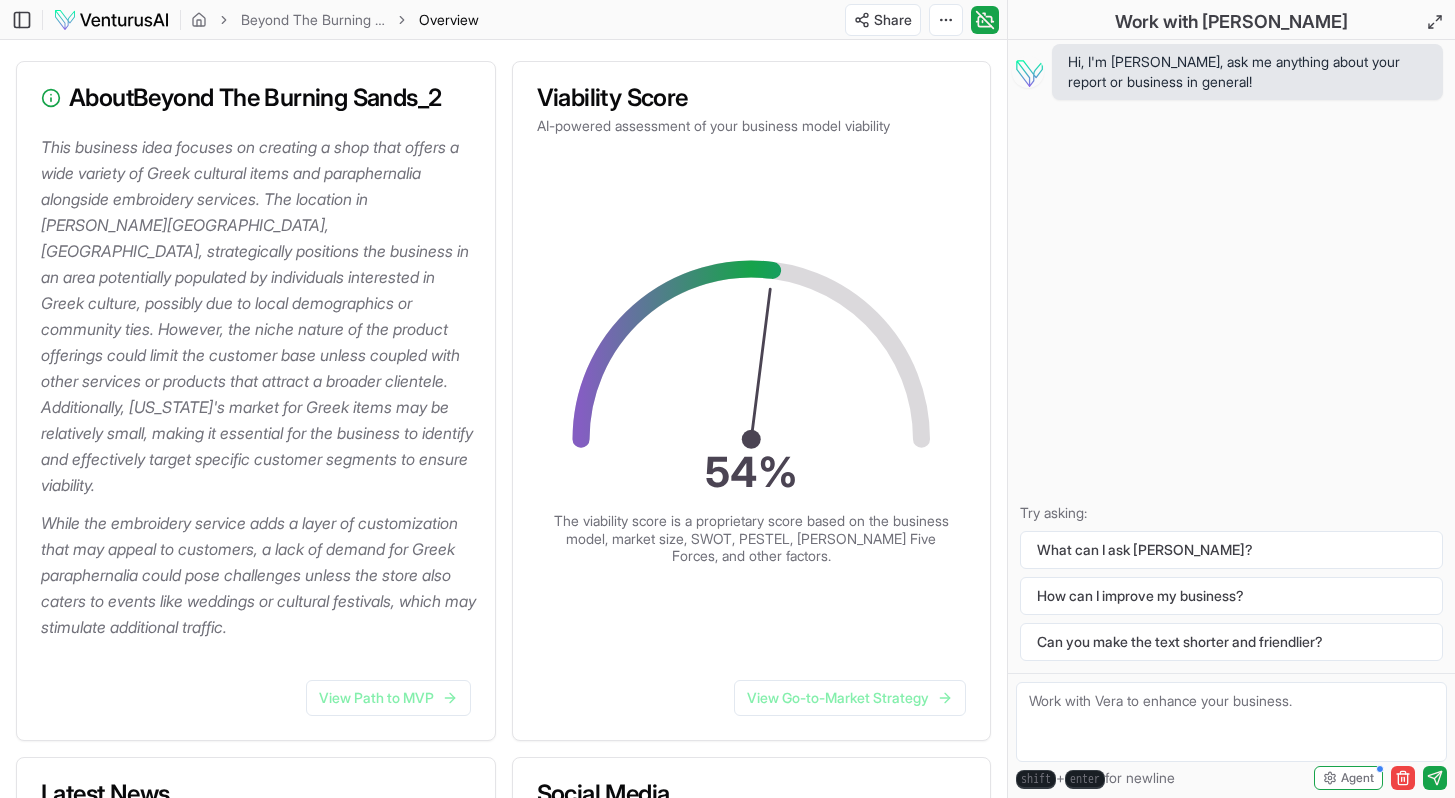 scroll, scrollTop: 298, scrollLeft: 0, axis: vertical 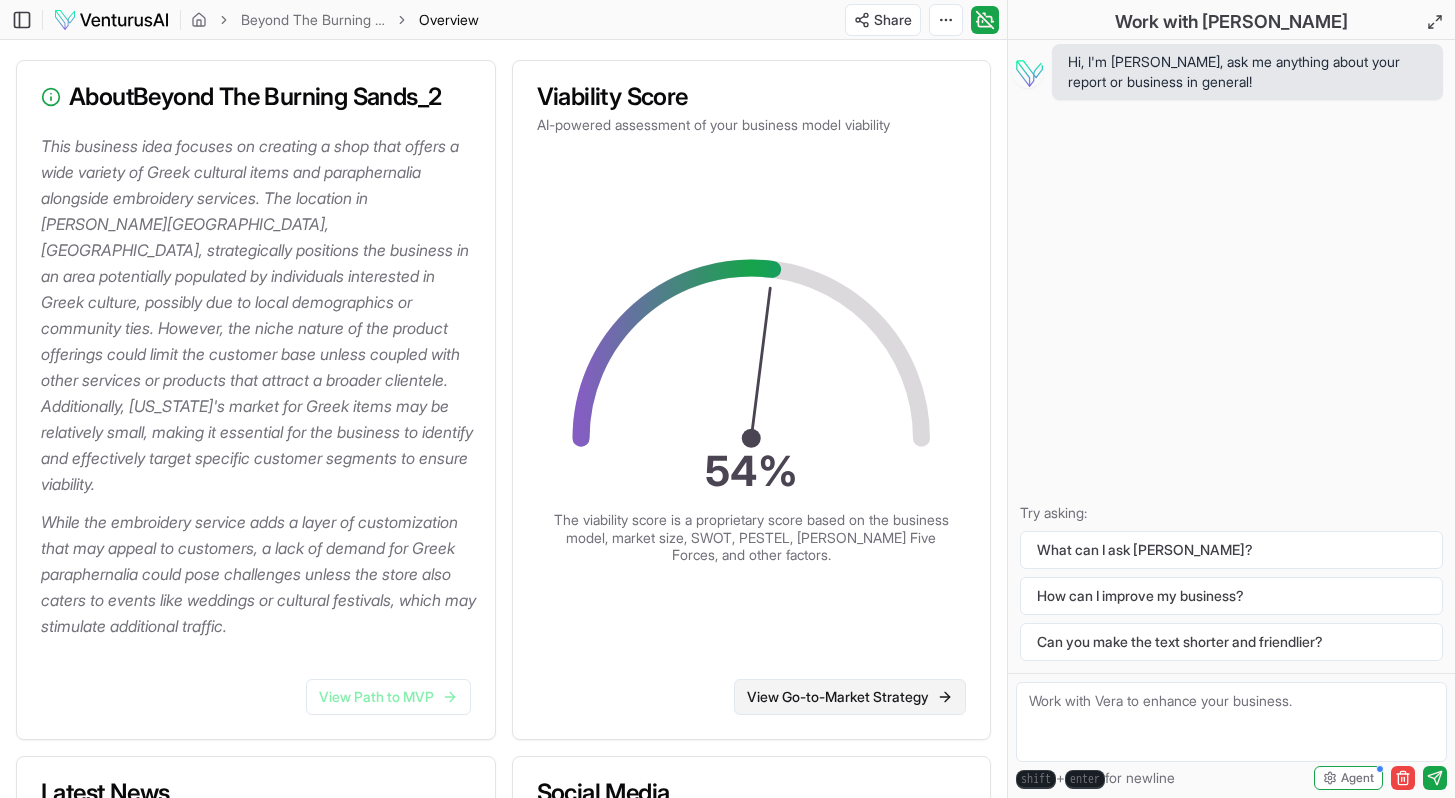 click on "View Go-to-Market Strategy" at bounding box center (850, 697) 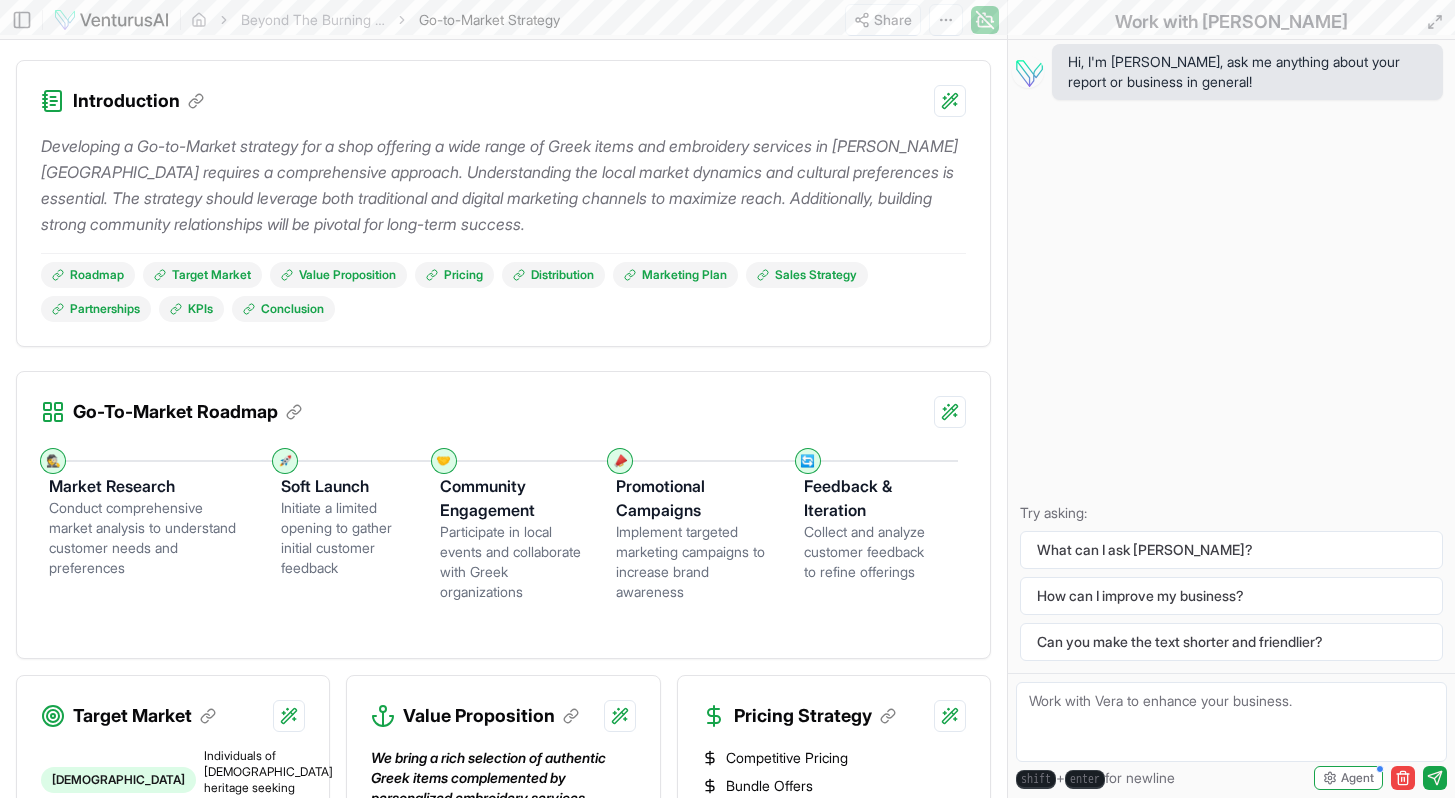 scroll, scrollTop: 0, scrollLeft: 0, axis: both 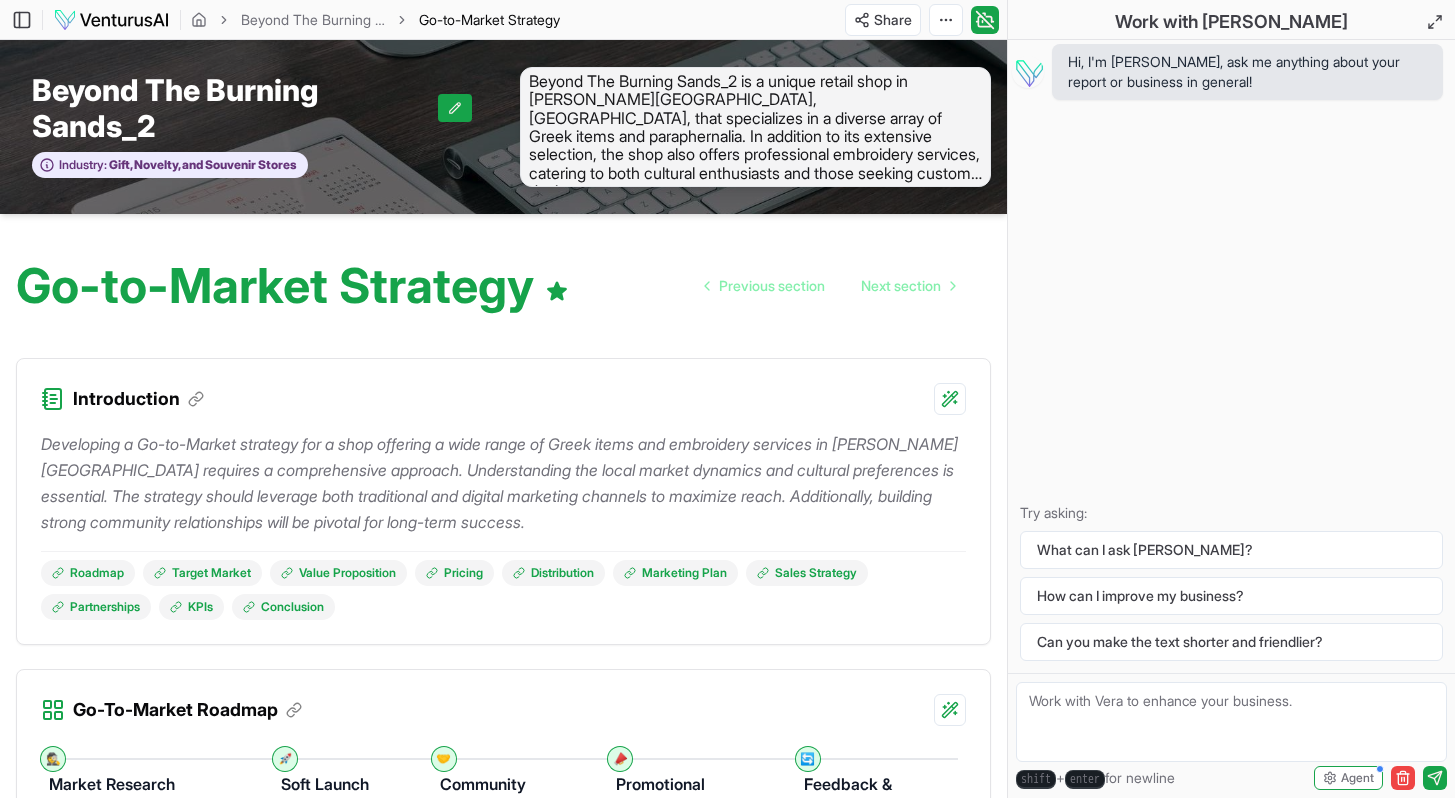 click on "Introduction Developing a Go-to-Market strategy for a shop offering a wide range of Greek items and embroidery services in [PERSON_NAME][GEOGRAPHIC_DATA] requires a comprehensive approach. Understanding the local market dynamics and cultural preferences is essential. The strategy should leverage both traditional and digital marketing channels to maximize reach. Additionally, building strong community relationships will be pivotal for long-term success. Roadmap Target Market Value Proposition Pricing Distribution Marketing Plan Sales Strategy Partnerships KPIs Conclusion Go-To-Market Roadmap 🕵️ Market Research Conduct comprehensive market analysis to understand customer needs and preferences 🚀 Soft Launch Initiate a limited opening to gather initial customer feedback 🤝 Community Engagement Participate in local events and collaborate with Greek organizations 📣 Promotional Campaigns Implement targeted marketing campaigns to increase brand awareness 🔄 Feedback & Iteration Target Market [DEMOGRAPHIC_DATA] Local Families" at bounding box center (503, 1514) 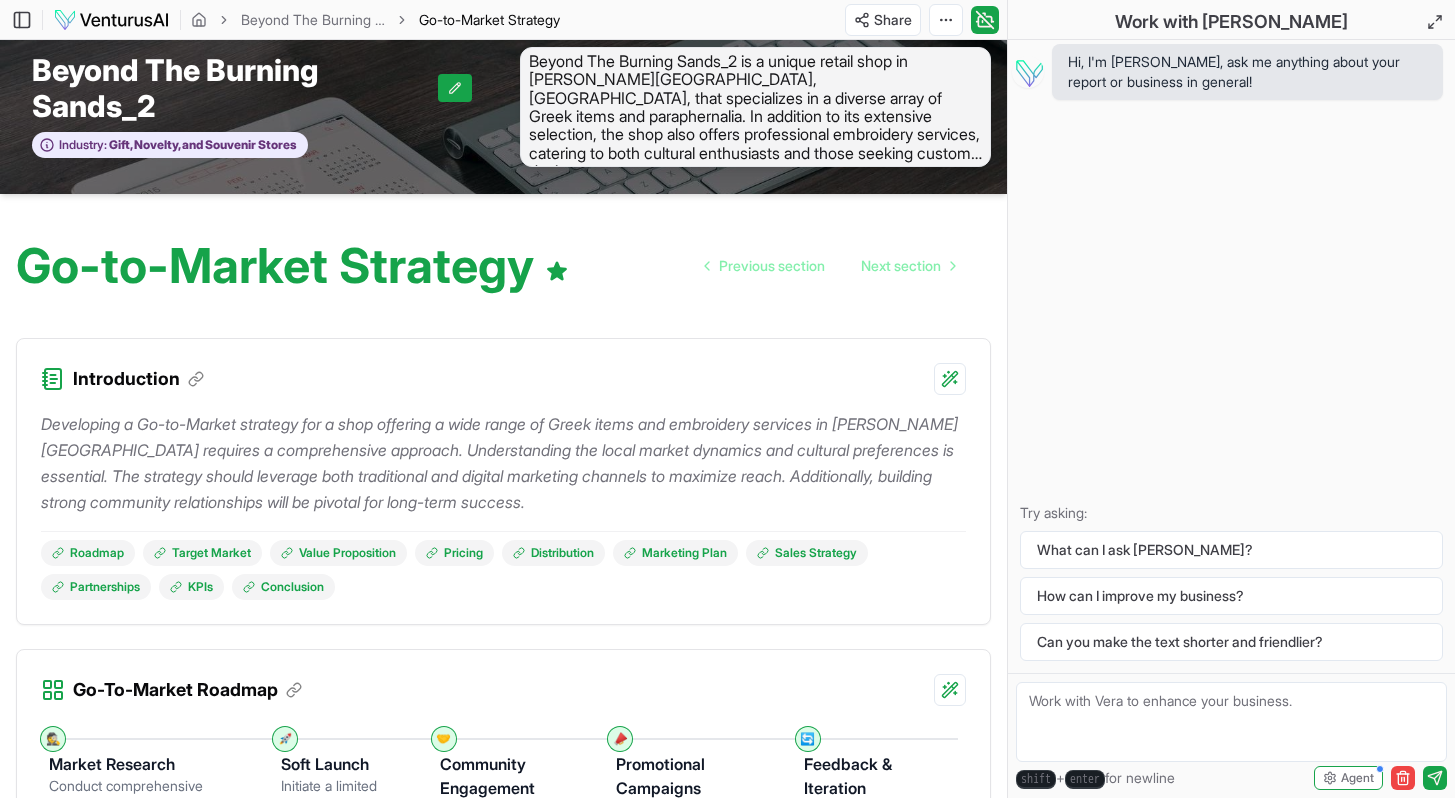 scroll, scrollTop: 0, scrollLeft: 0, axis: both 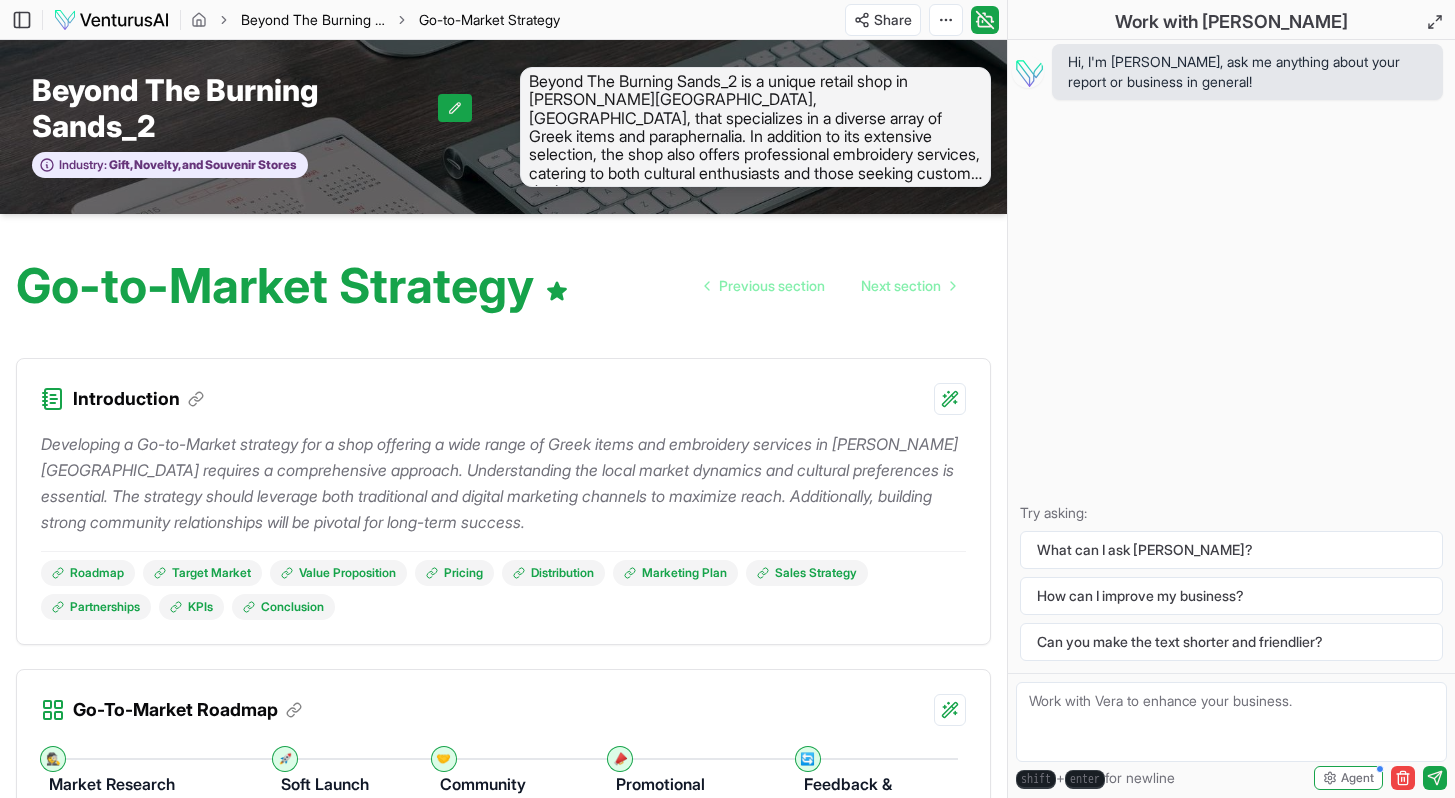 click on "Beyond The Burning Sands_2" at bounding box center [313, 20] 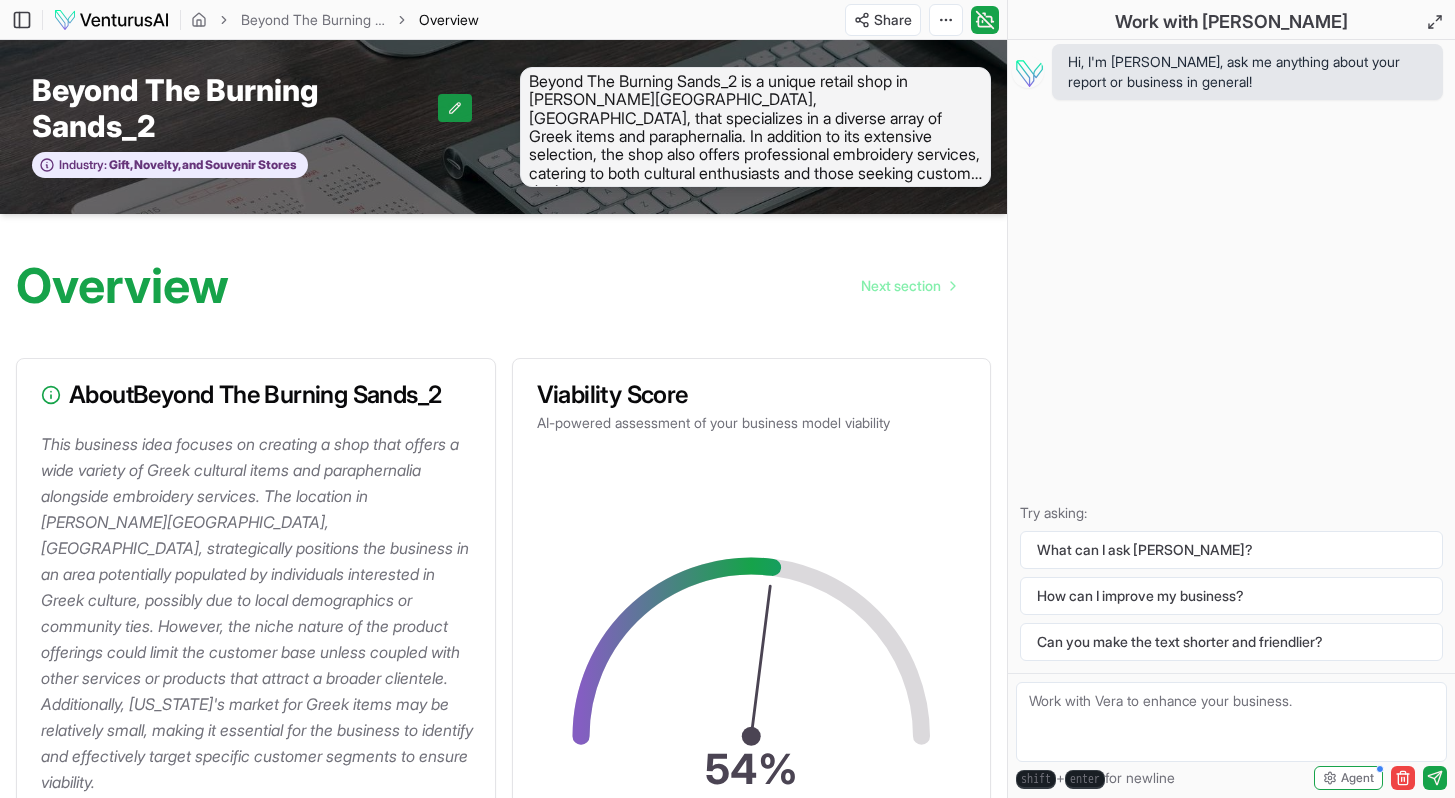 click 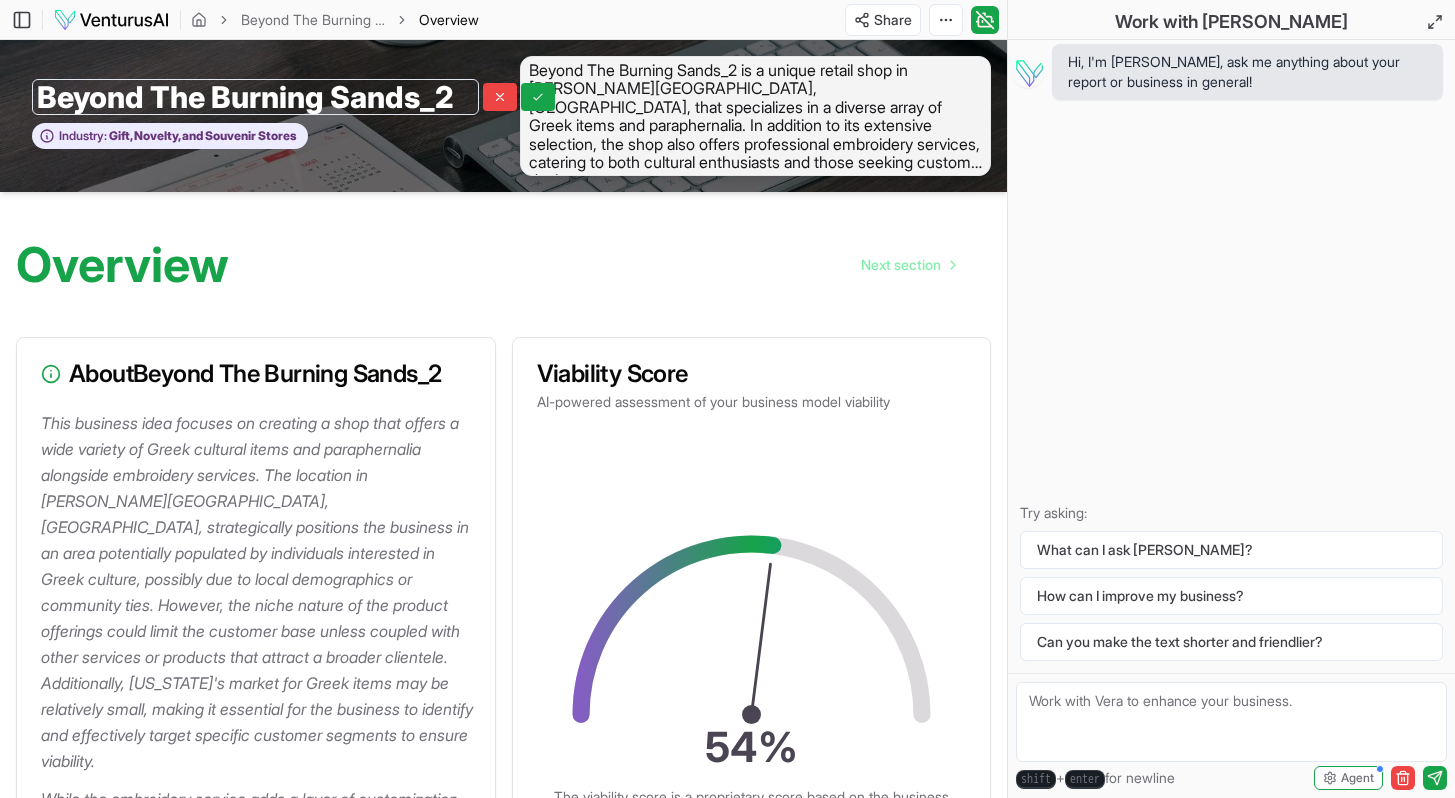 click on "Beyond The Burning Sands_2" at bounding box center (255, 97) 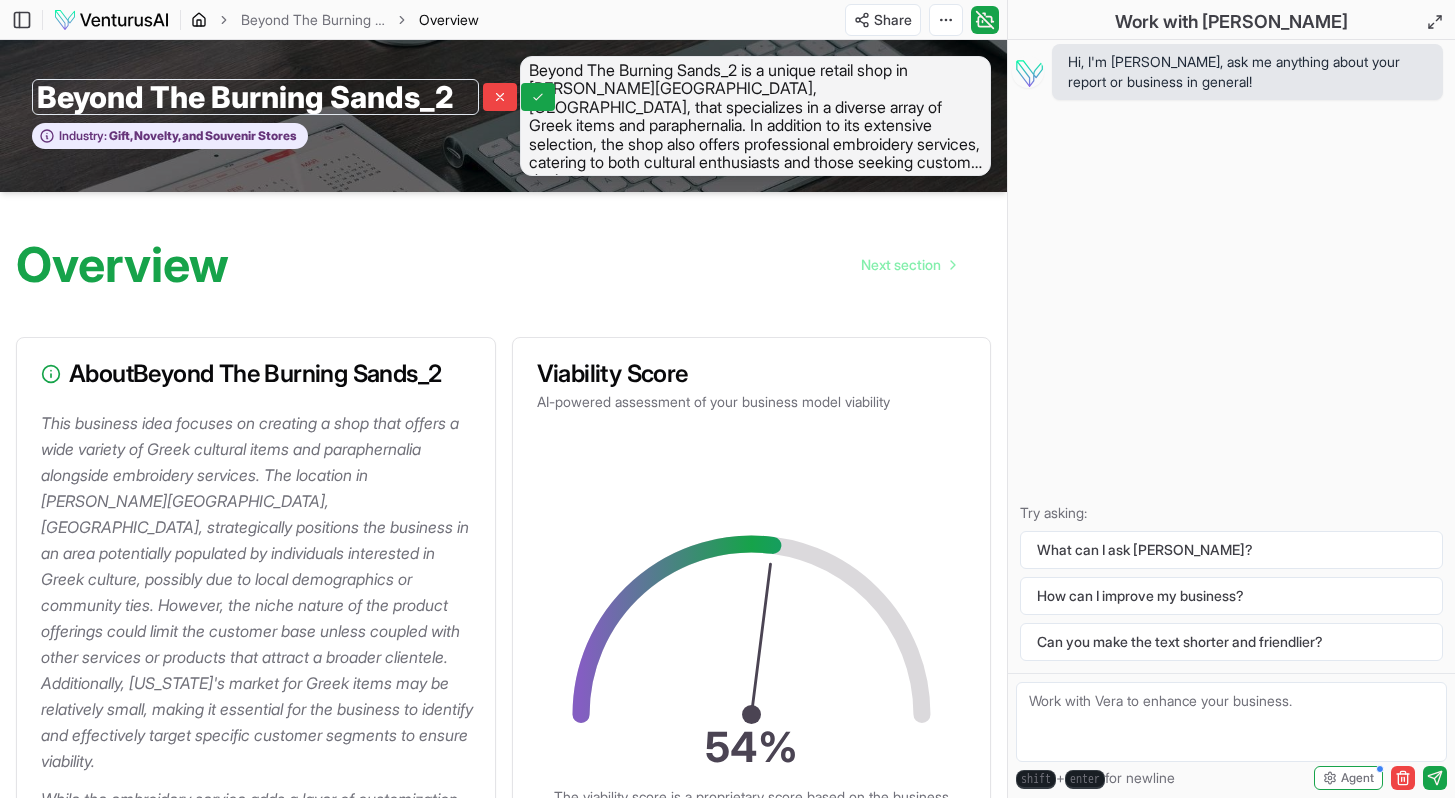 click 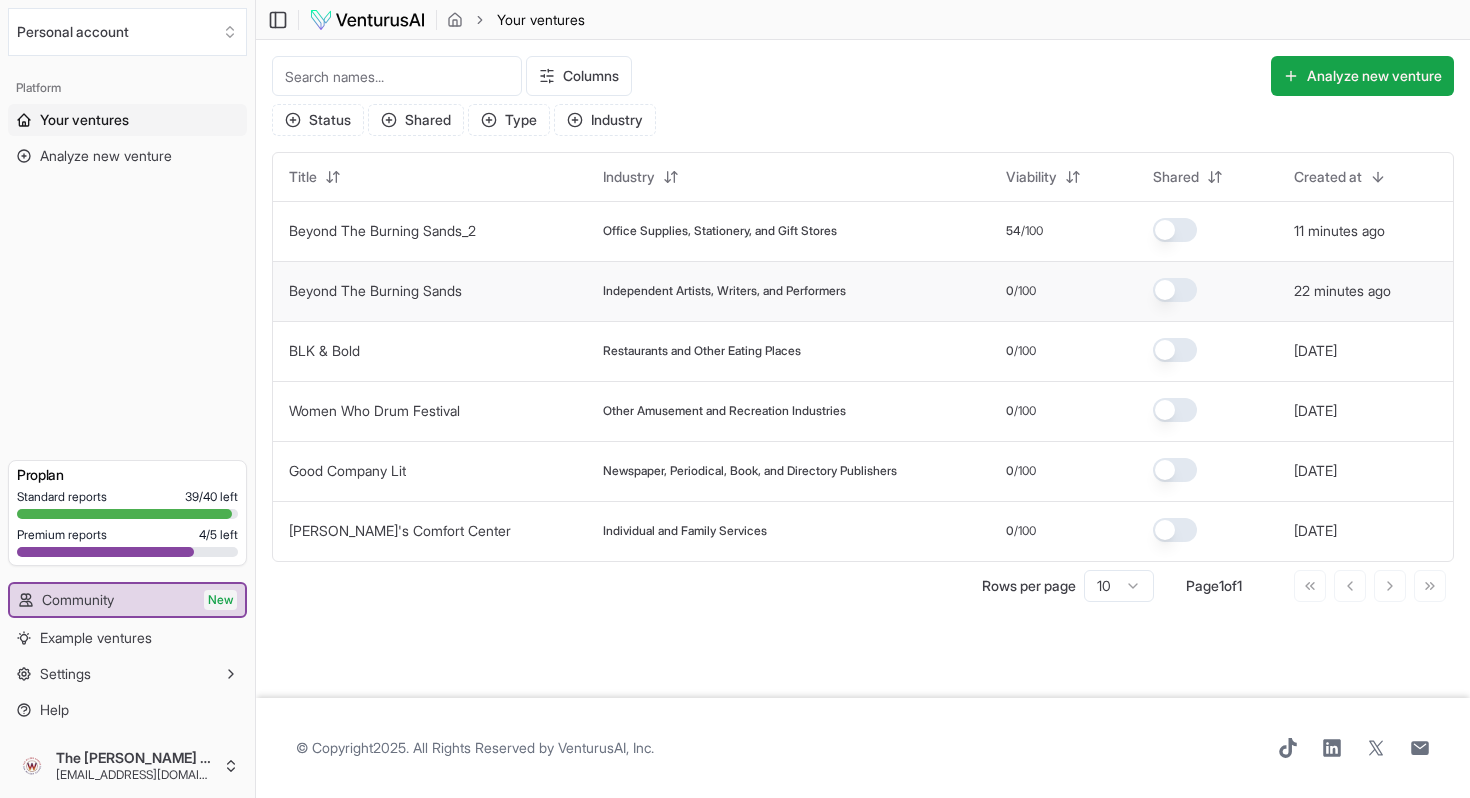 click on "Beyond The Burning Sands" at bounding box center [375, 290] 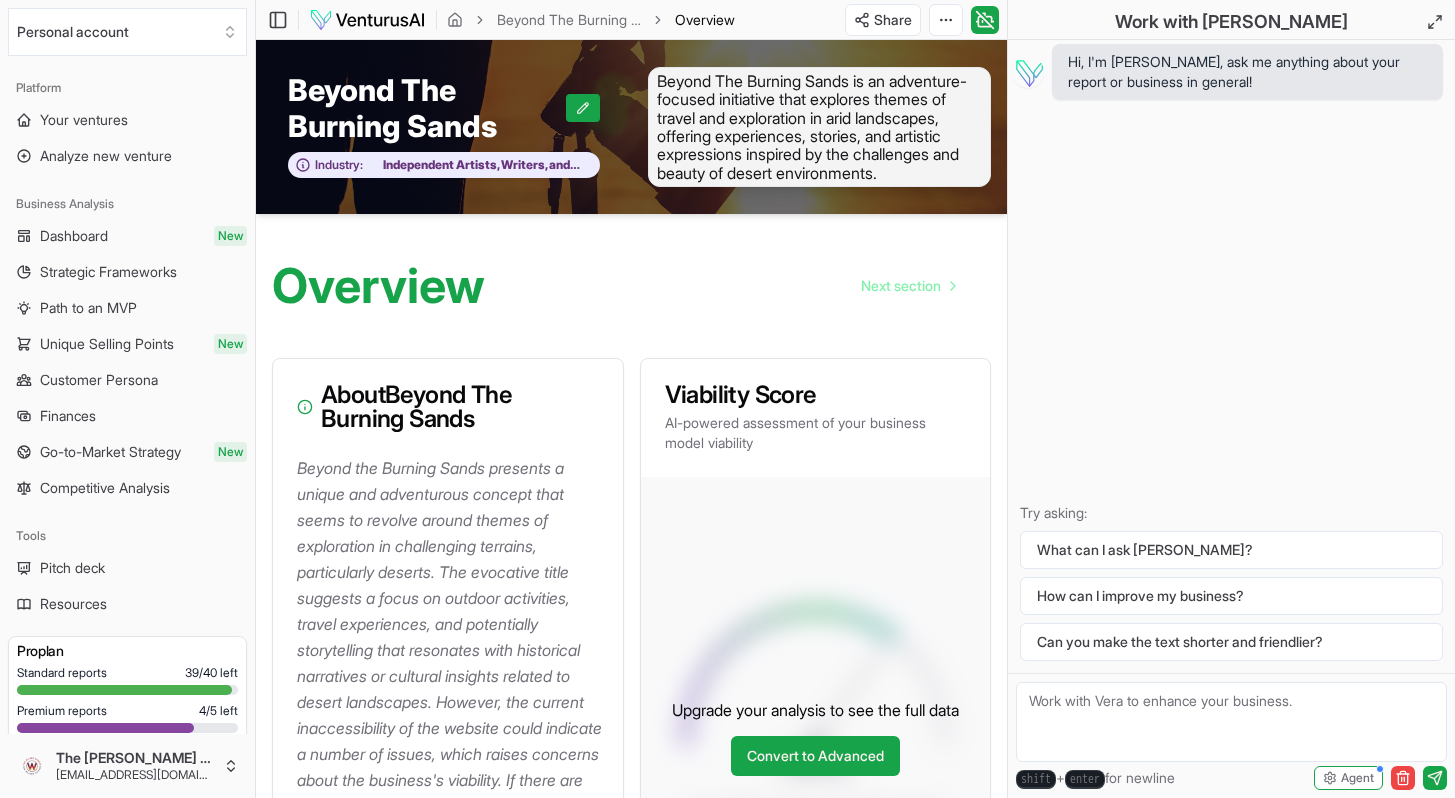 click on "Overview   Next section" at bounding box center [631, 278] 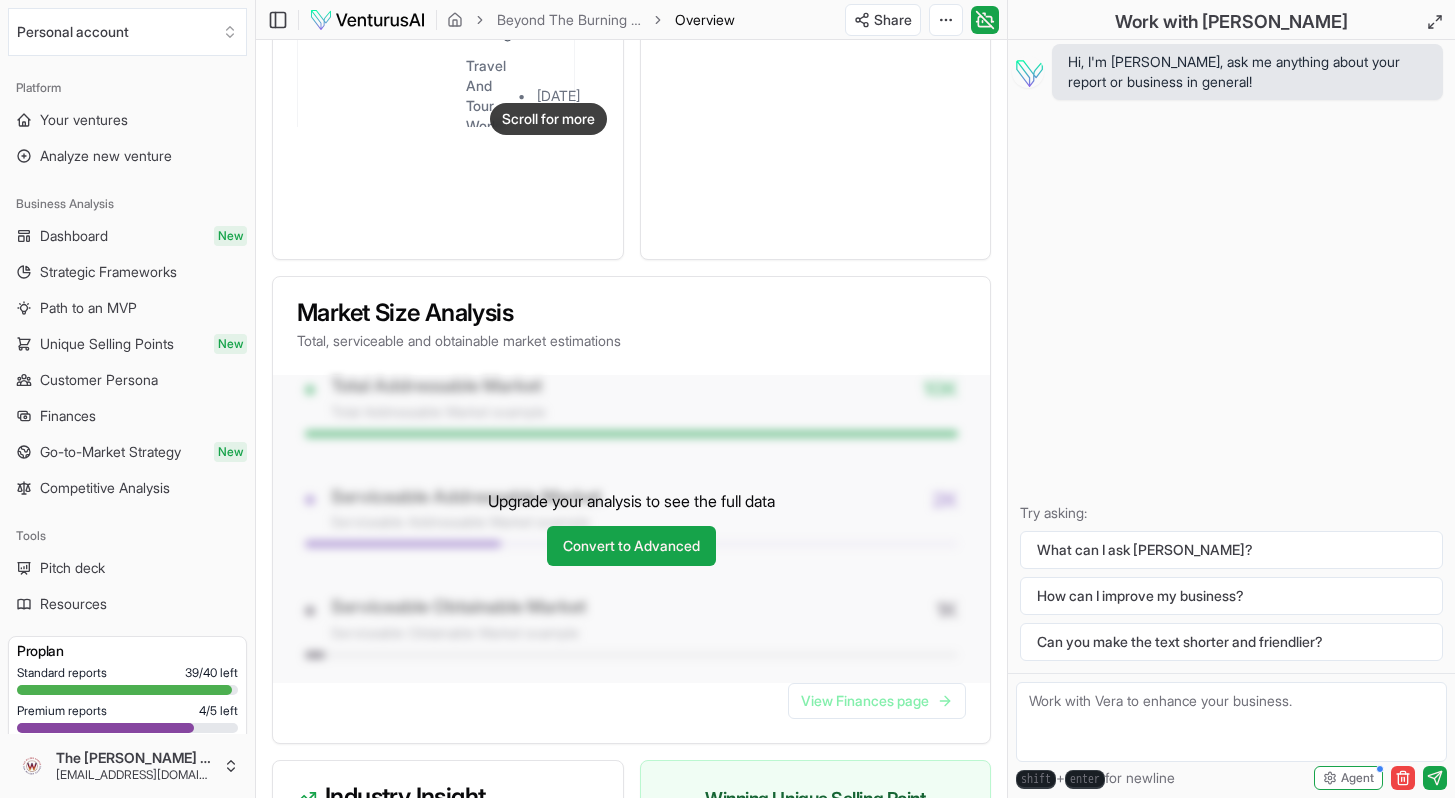 scroll, scrollTop: 1680, scrollLeft: 0, axis: vertical 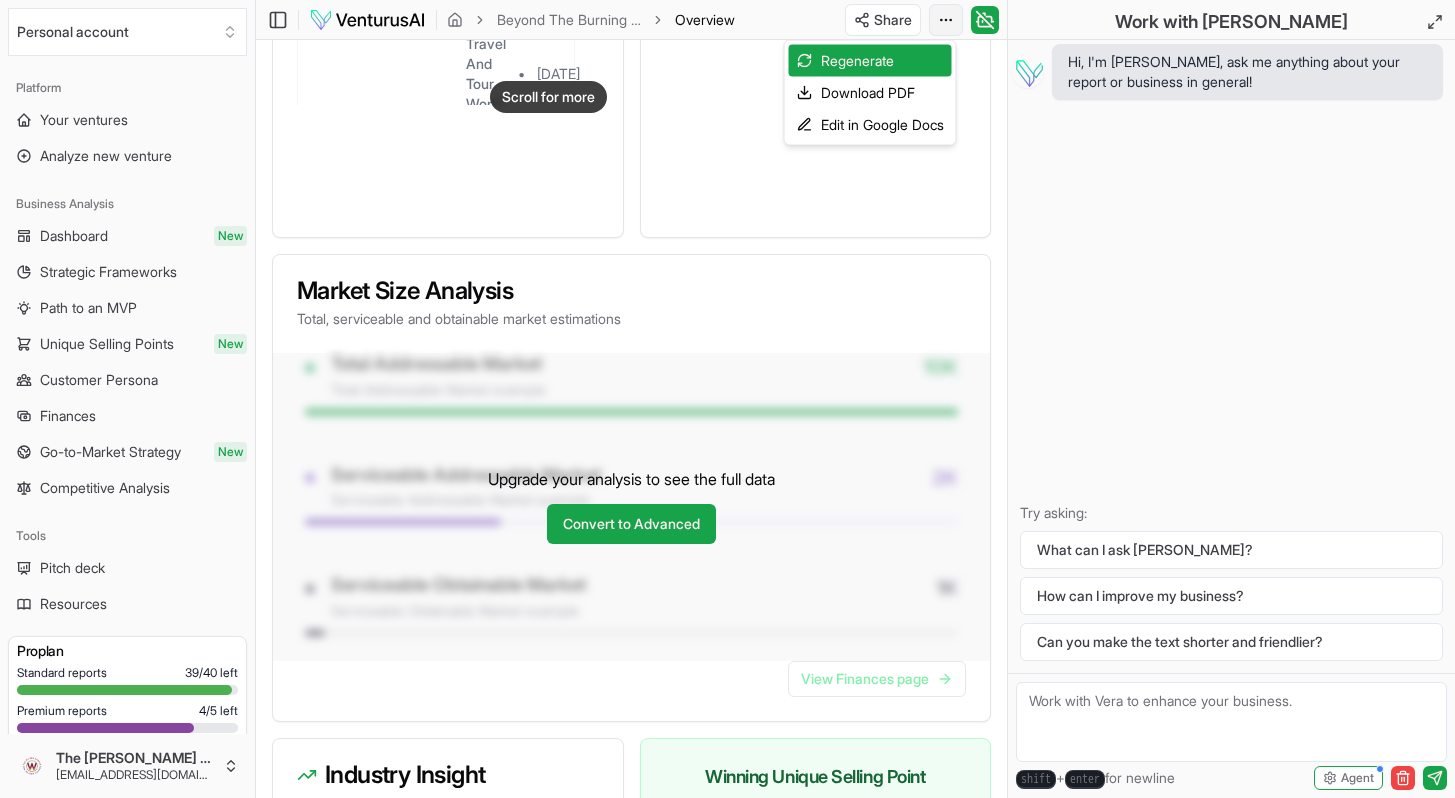 click on "We value your privacy We use cookies to enhance your browsing experience, serve personalized ads or content, and analyze our traffic. By clicking "Accept All", you consent to our use of cookies. Customize    Accept All Customize Consent Preferences   We use cookies to help you navigate efficiently and perform certain functions. You will find detailed information about all cookies under each consent category below. The cookies that are categorized as "Necessary" are stored on your browser as they are essential for enabling the basic functionalities of the site. ...  Show more Necessary Always Active Necessary cookies are required to enable the basic features of this site, such as providing secure log-in or adjusting your consent preferences. These cookies do not store any personally identifiable data. Cookie cookieyes-consent Duration 1 year Description Cookie __cf_bm Duration 1 hour Description This cookie, set by Cloudflare, is used to support Cloudflare Bot Management.  Cookie _cfuvid Duration session lidc" at bounding box center (727, -1281) 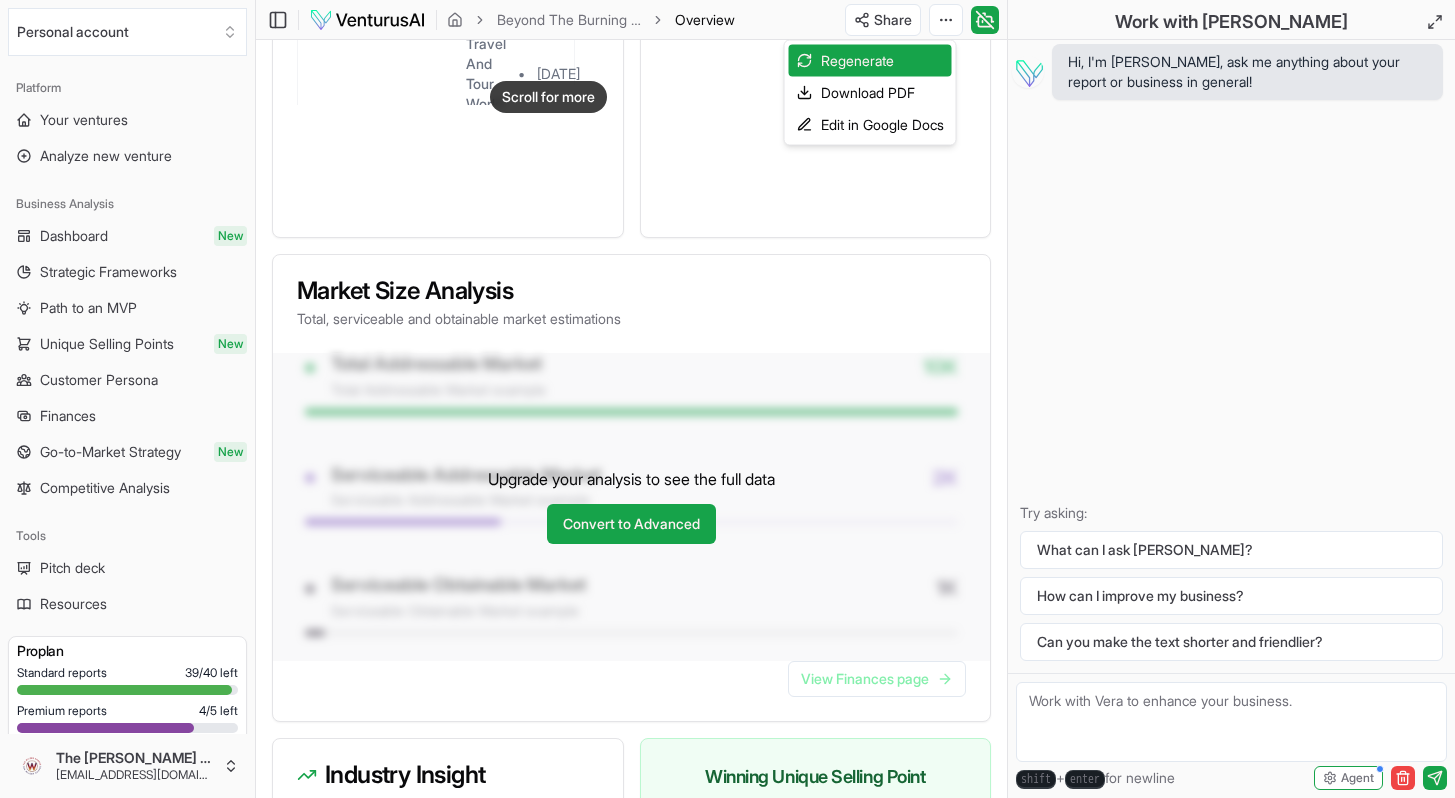 click on "We value your privacy We use cookies to enhance your browsing experience, serve personalized ads or content, and analyze our traffic. By clicking "Accept All", you consent to our use of cookies. Customize    Accept All Customize Consent Preferences   We use cookies to help you navigate efficiently and perform certain functions. You will find detailed information about all cookies under each consent category below. The cookies that are categorized as "Necessary" are stored on your browser as they are essential for enabling the basic functionalities of the site. ...  Show more Necessary Always Active Necessary cookies are required to enable the basic features of this site, such as providing secure log-in or adjusting your consent preferences. These cookies do not store any personally identifiable data. Cookie cookieyes-consent Duration 1 year Description Cookie __cf_bm Duration 1 hour Description This cookie, set by Cloudflare, is used to support Cloudflare Bot Management.  Cookie _cfuvid Duration session lidc" at bounding box center [727, -1281] 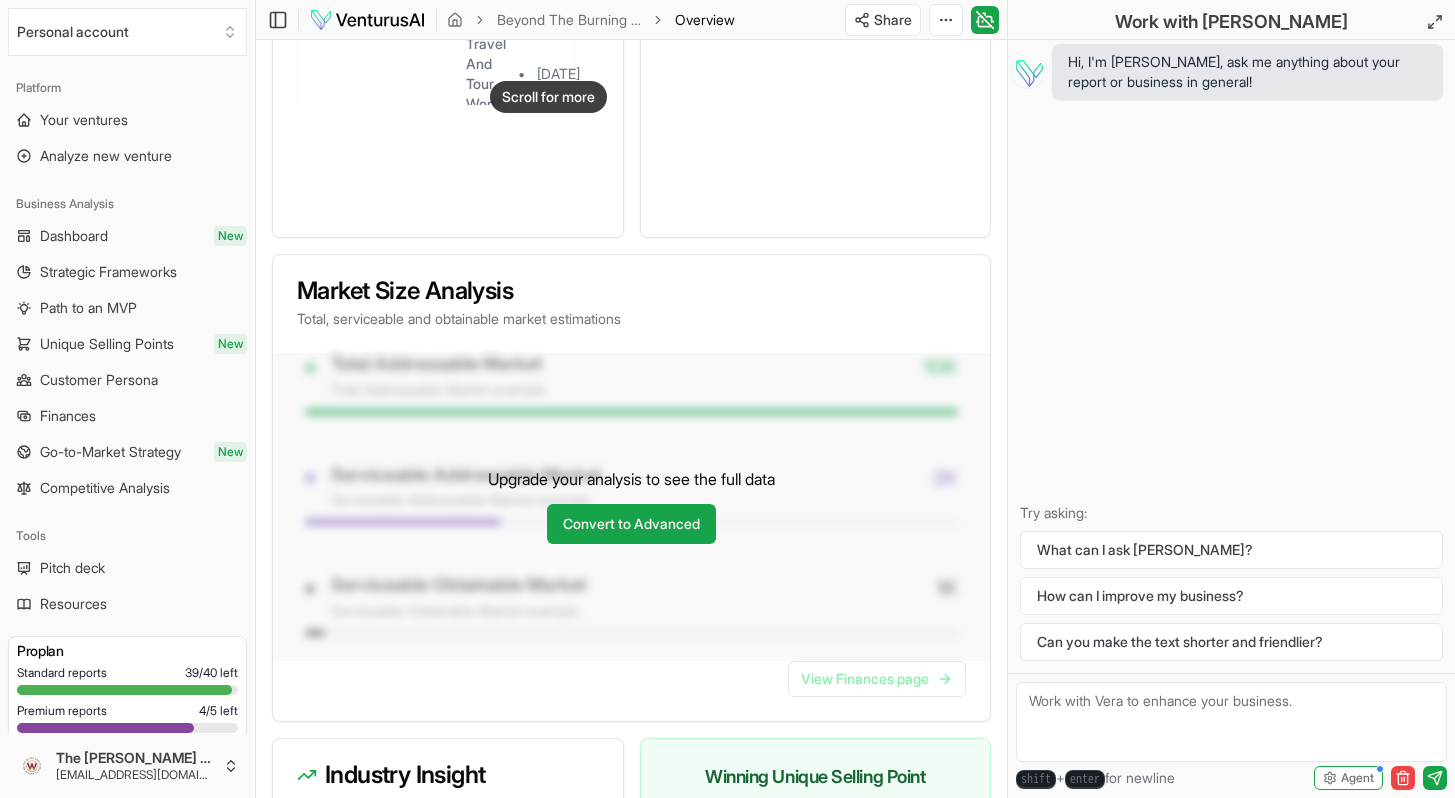 click on "About  Beyond The Burning Sands Beyond the Burning Sands presents a unique and adventurous concept that seems to revolve around themes of exploration in challenging terrains, particularly deserts. The evocative title suggests a focus on outdoor activities, travel experiences, and potentially storytelling that resonates with historical narratives or cultural insights related to desert landscapes. However, the current inaccessibility of the website could indicate a number of issues, which raises concerns about the business's viability. If there are genuine plans for travel or experiences related to this niche, it is crucial to ensure reliable online presence and promotion. Business continuity and clarity in messaging will be vital for establishing a brand in a competitive travel and adventure industry. View Path to MVP Viability Score AI-powered assessment of your business model viability 70 % Upgrade your analysis to see the full data Convert to Advanced View Go-to-Market Strategy Latest News WKOW • • •" at bounding box center [631, 60] 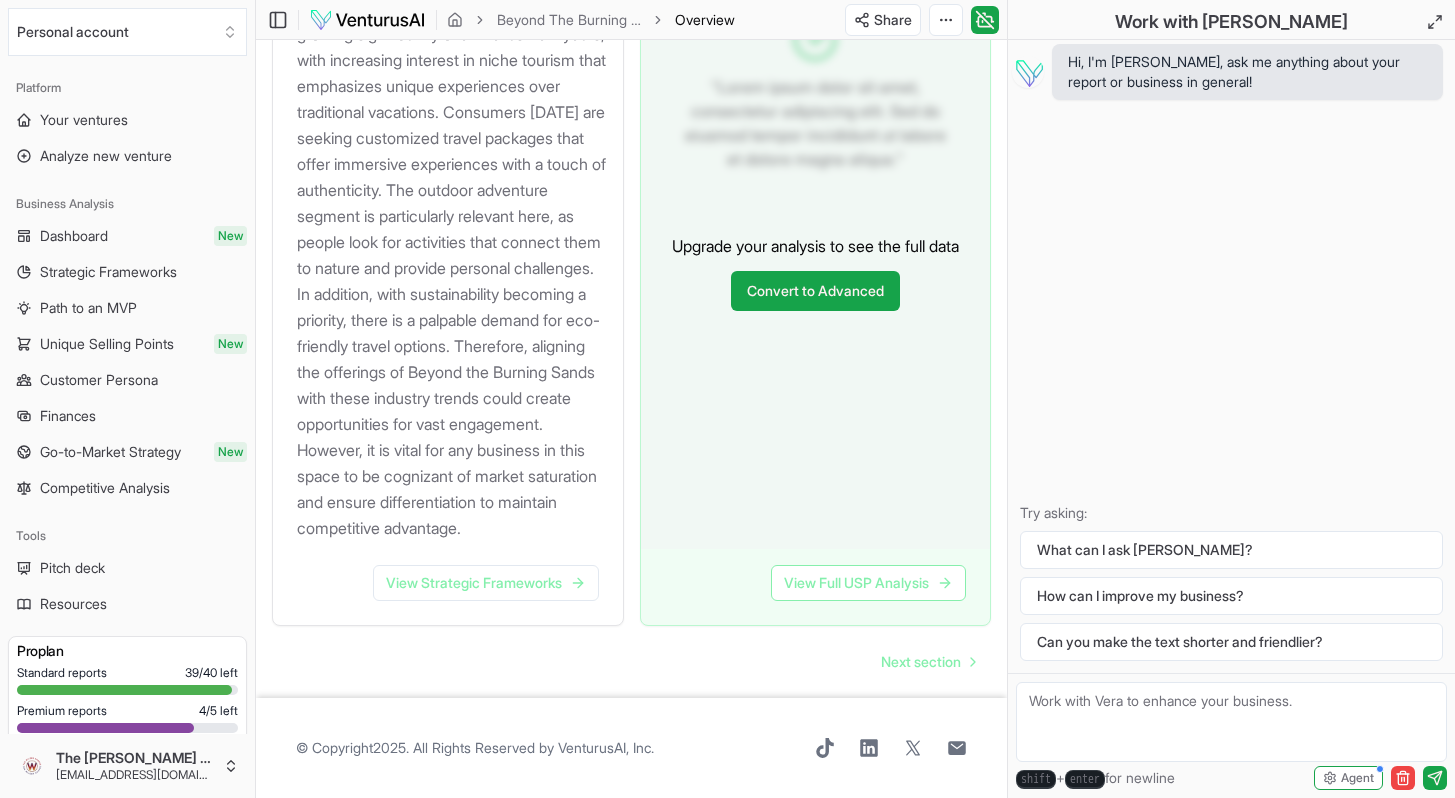 scroll, scrollTop: 2520, scrollLeft: 0, axis: vertical 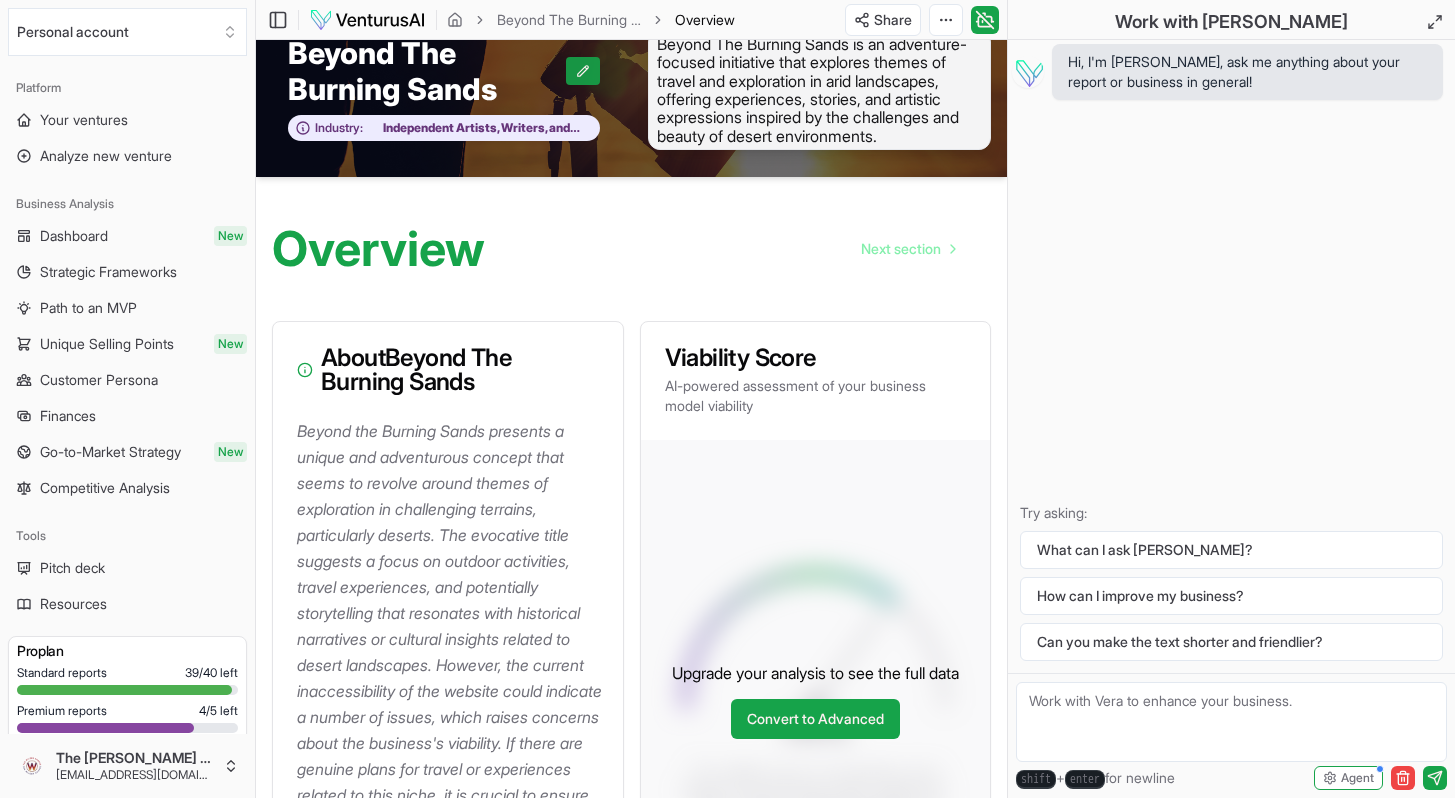 click at bounding box center (583, 71) 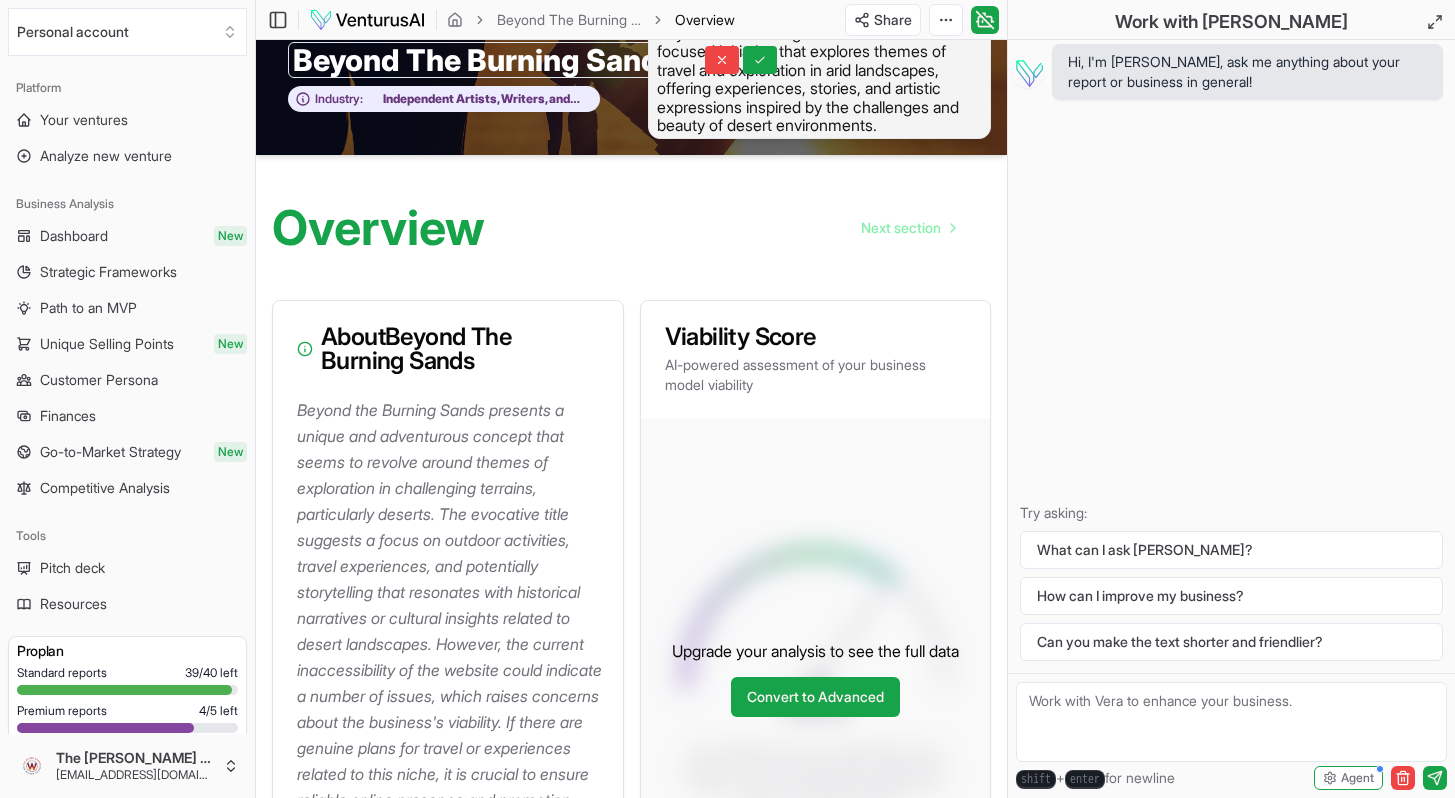 click on "Beyond The Burning Sands" at bounding box center [494, 60] 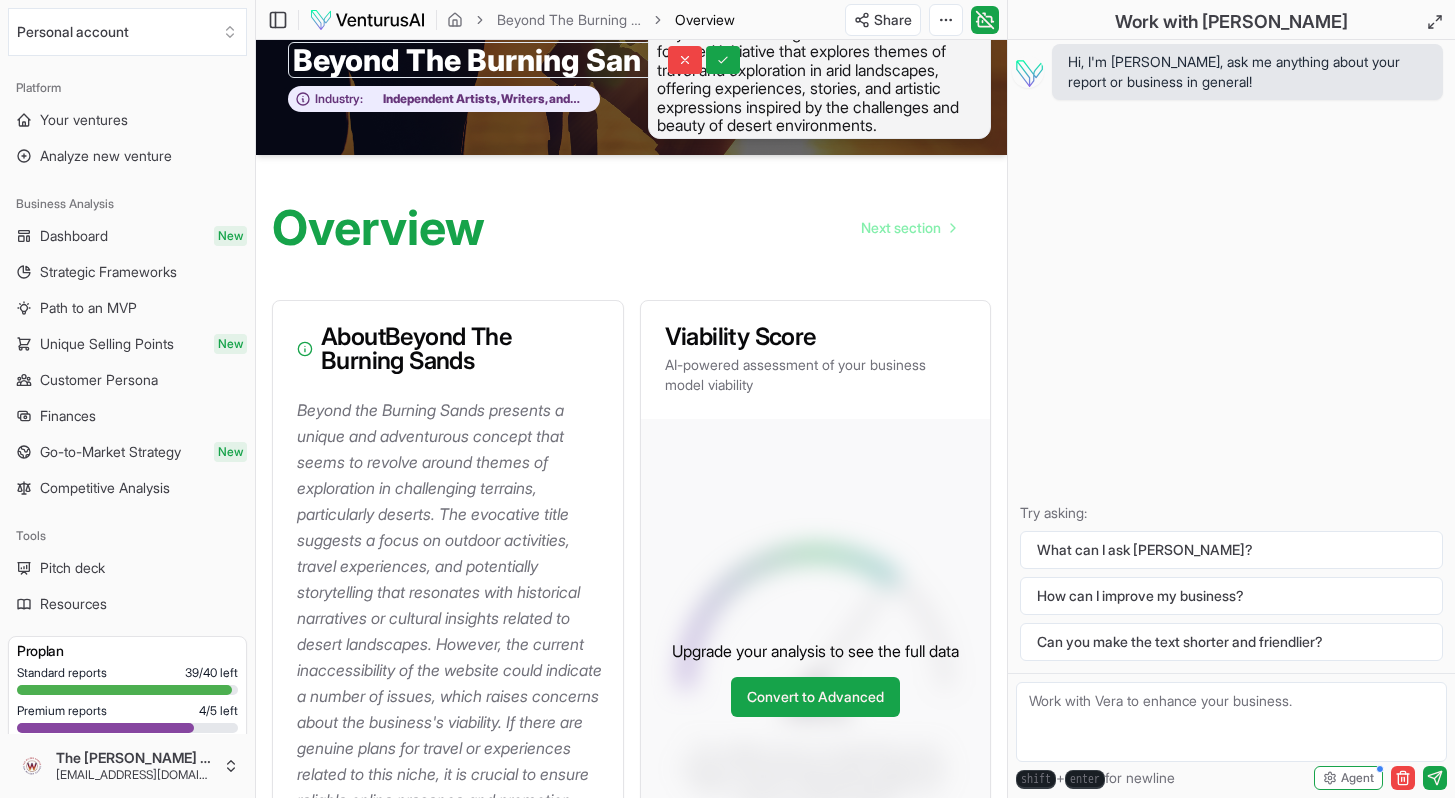 scroll, scrollTop: 0, scrollLeft: 0, axis: both 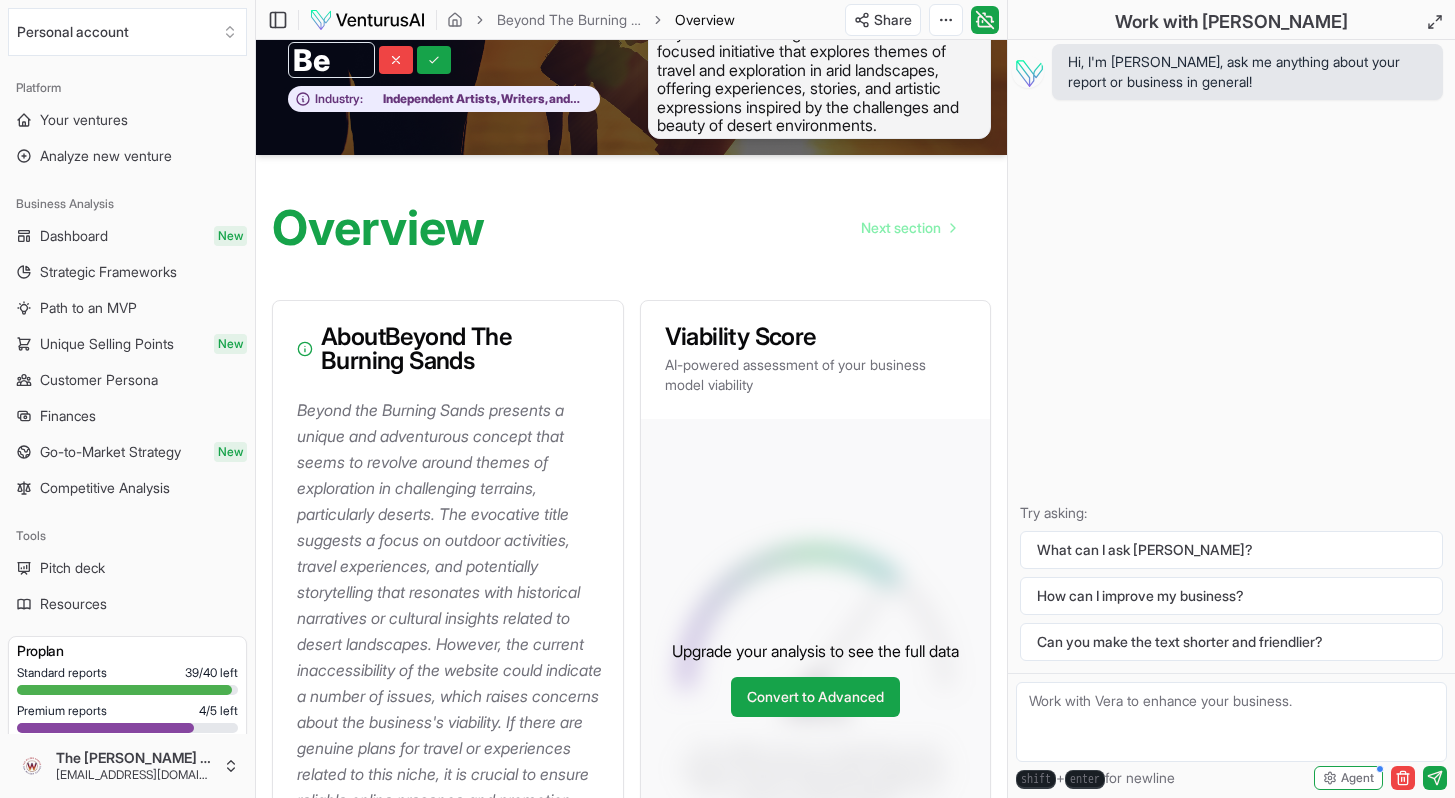 type on "B" 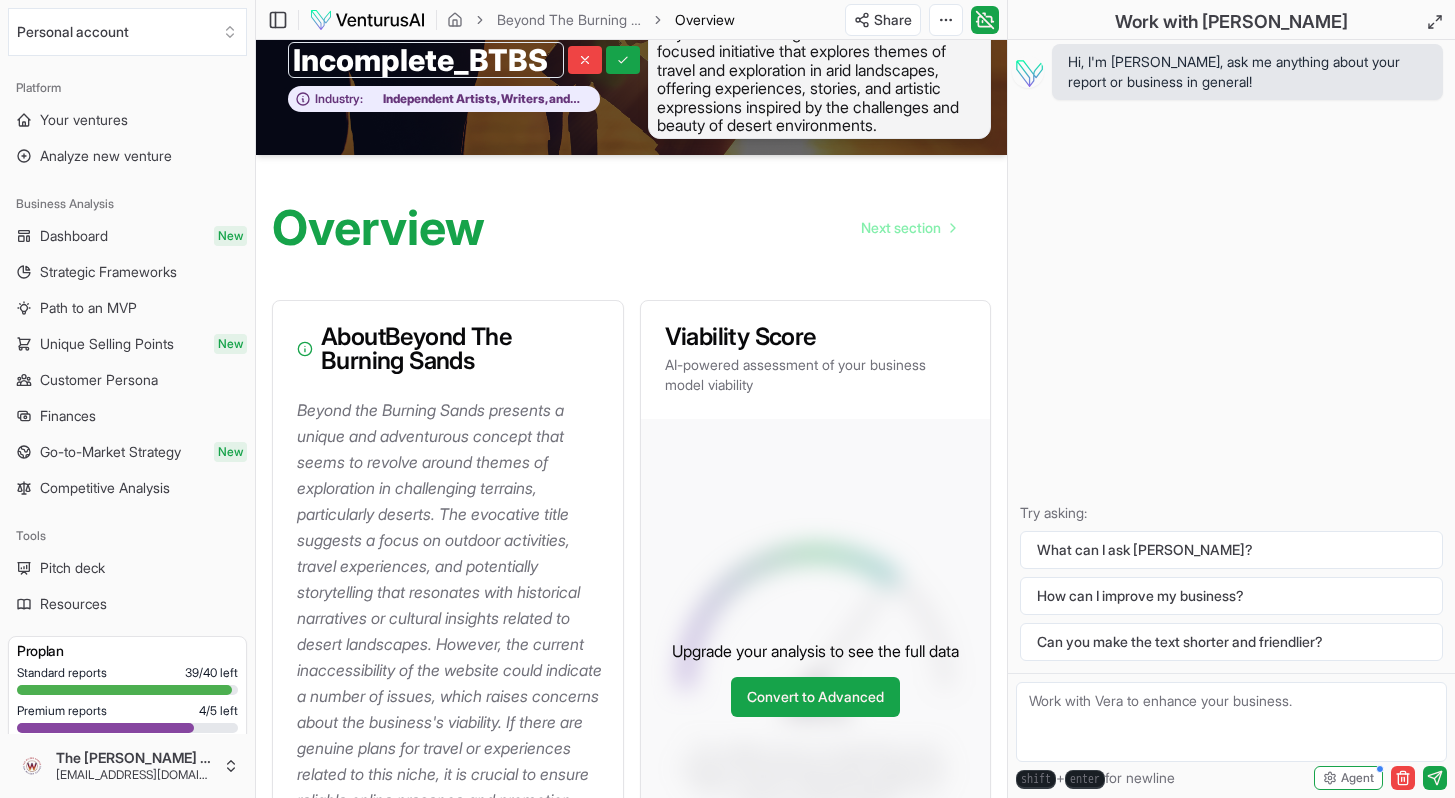 scroll, scrollTop: 0, scrollLeft: 0, axis: both 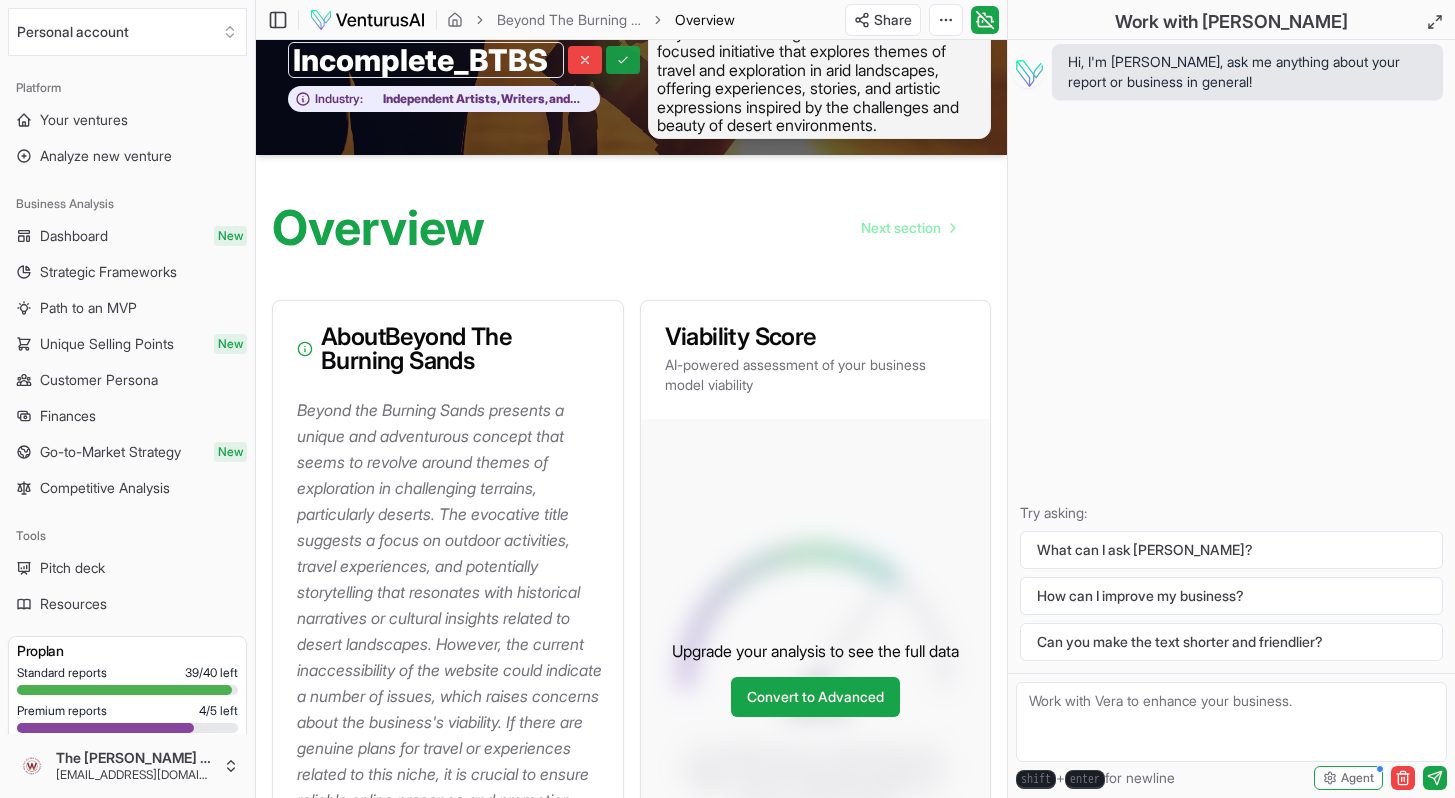 type on "Incomplete_BTBS" 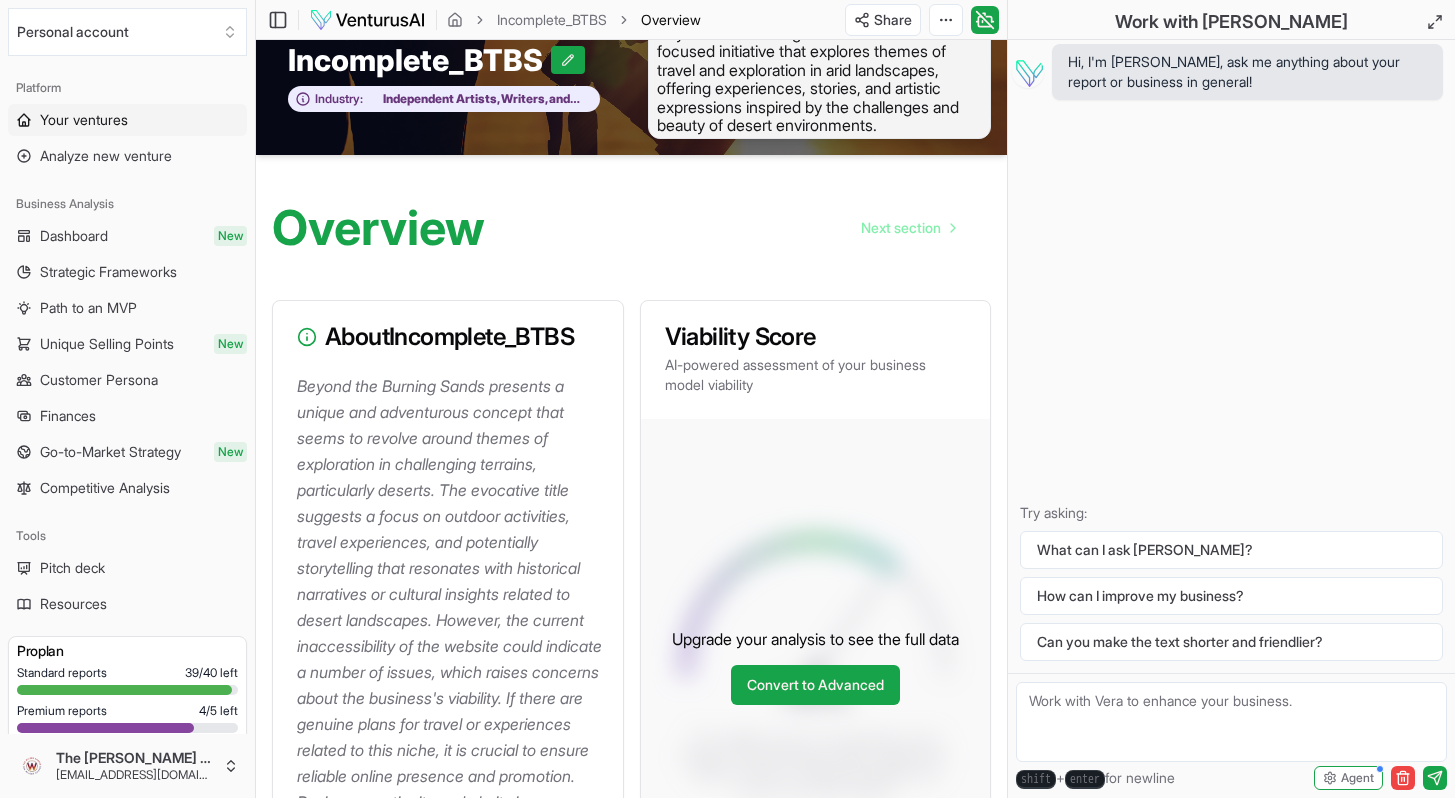 click on "Your ventures" at bounding box center (127, 120) 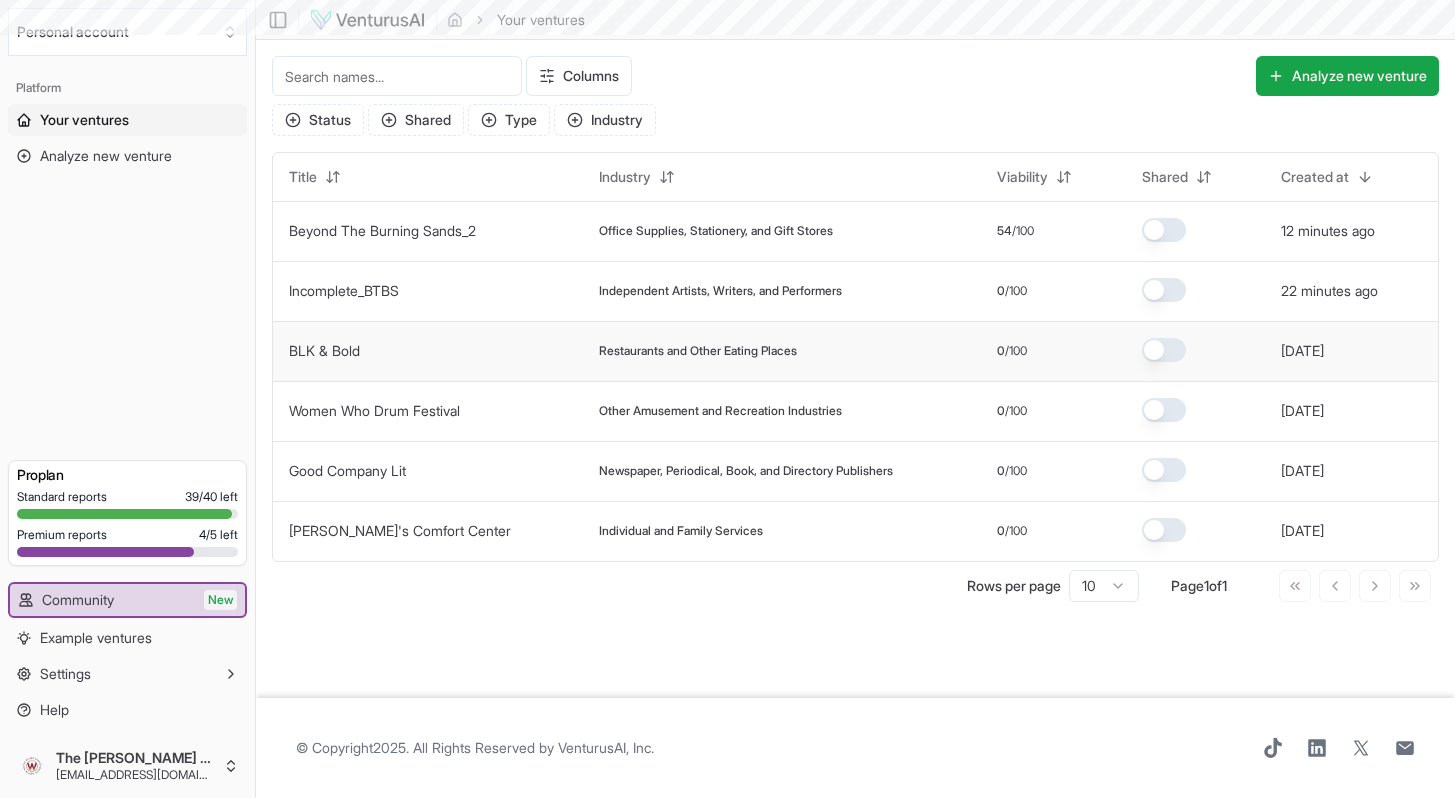 scroll, scrollTop: 0, scrollLeft: 0, axis: both 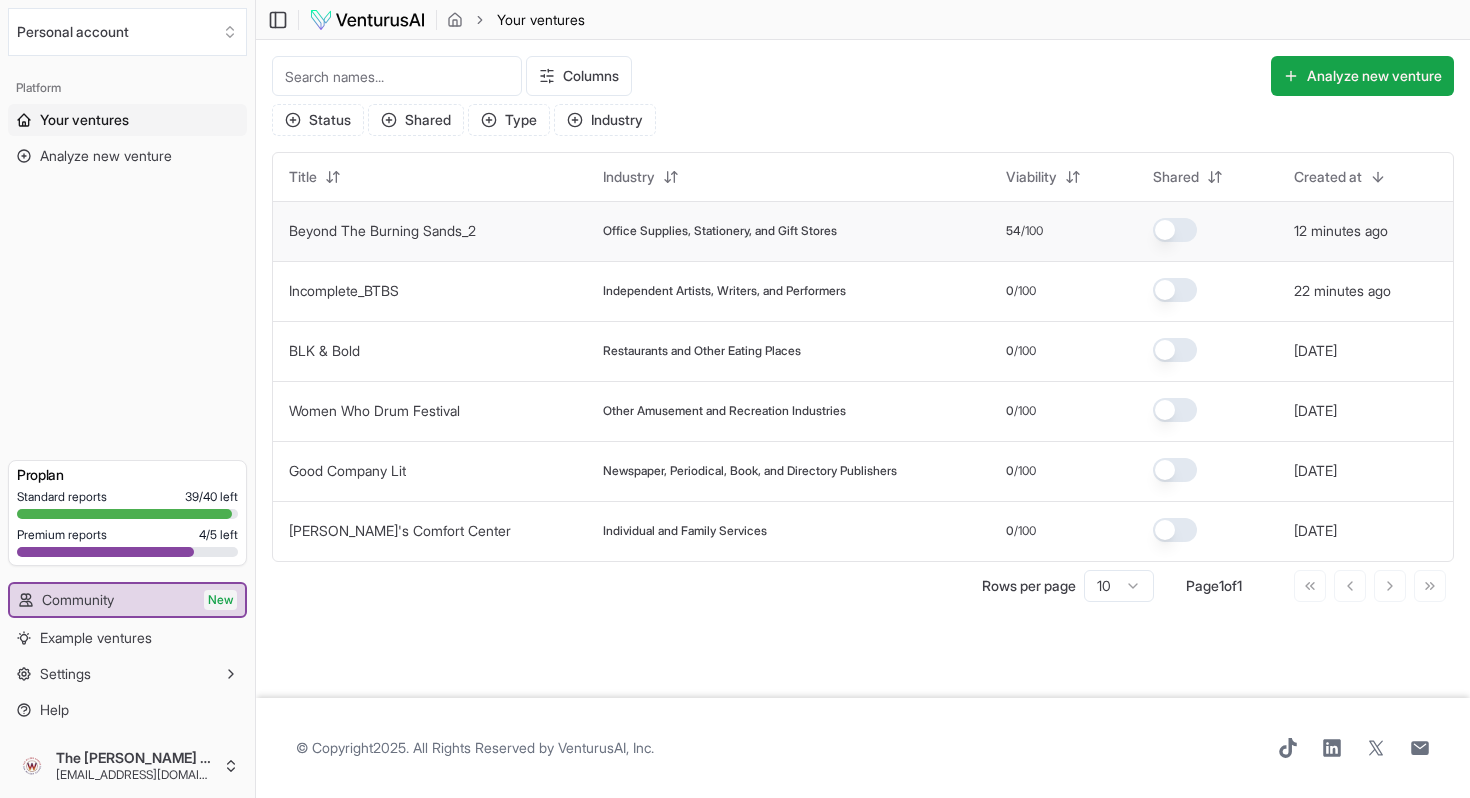click on "Office Supplies, Stationery, and Gift Stores" at bounding box center (720, 231) 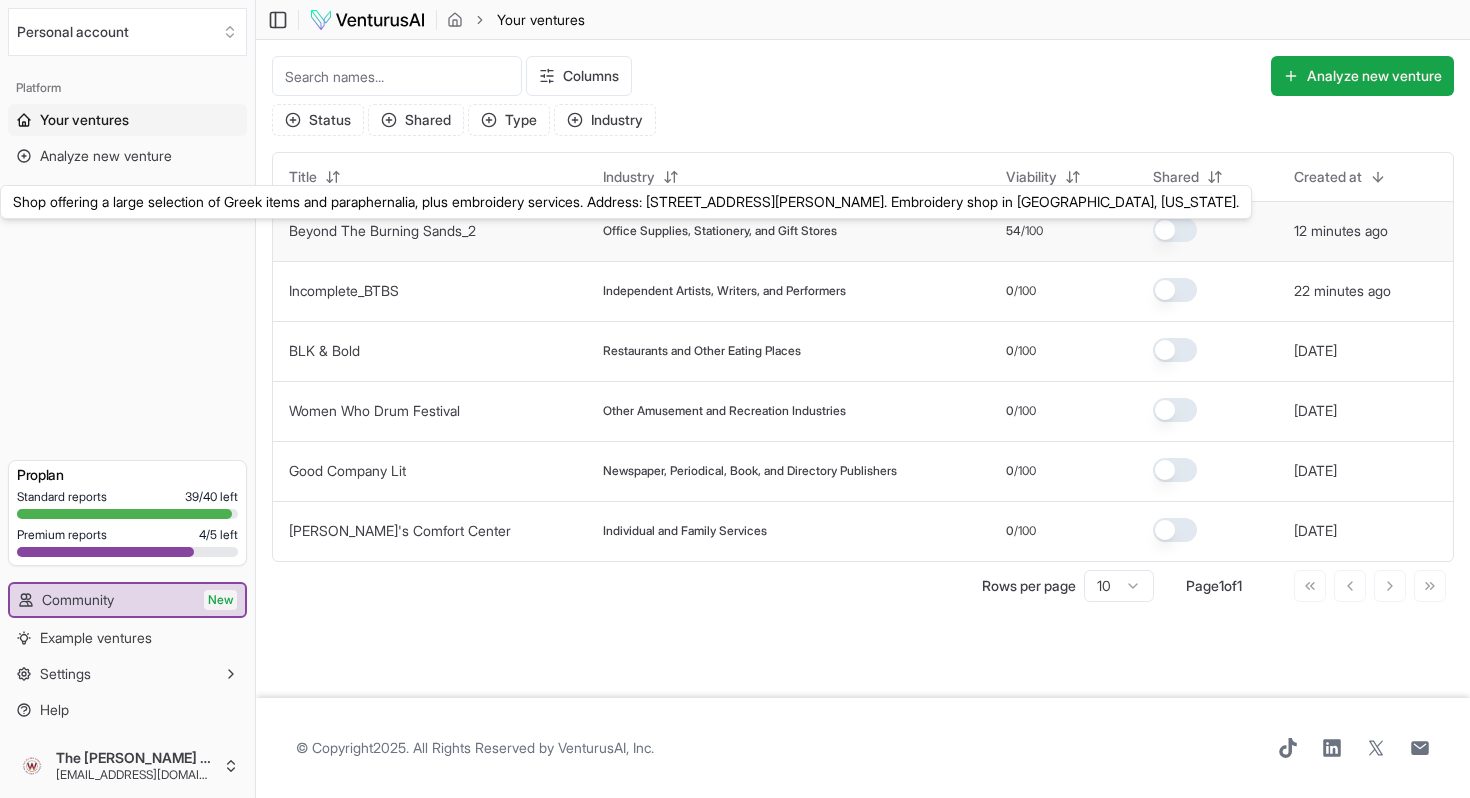click on "Beyond The Burning Sands_2" at bounding box center [382, 230] 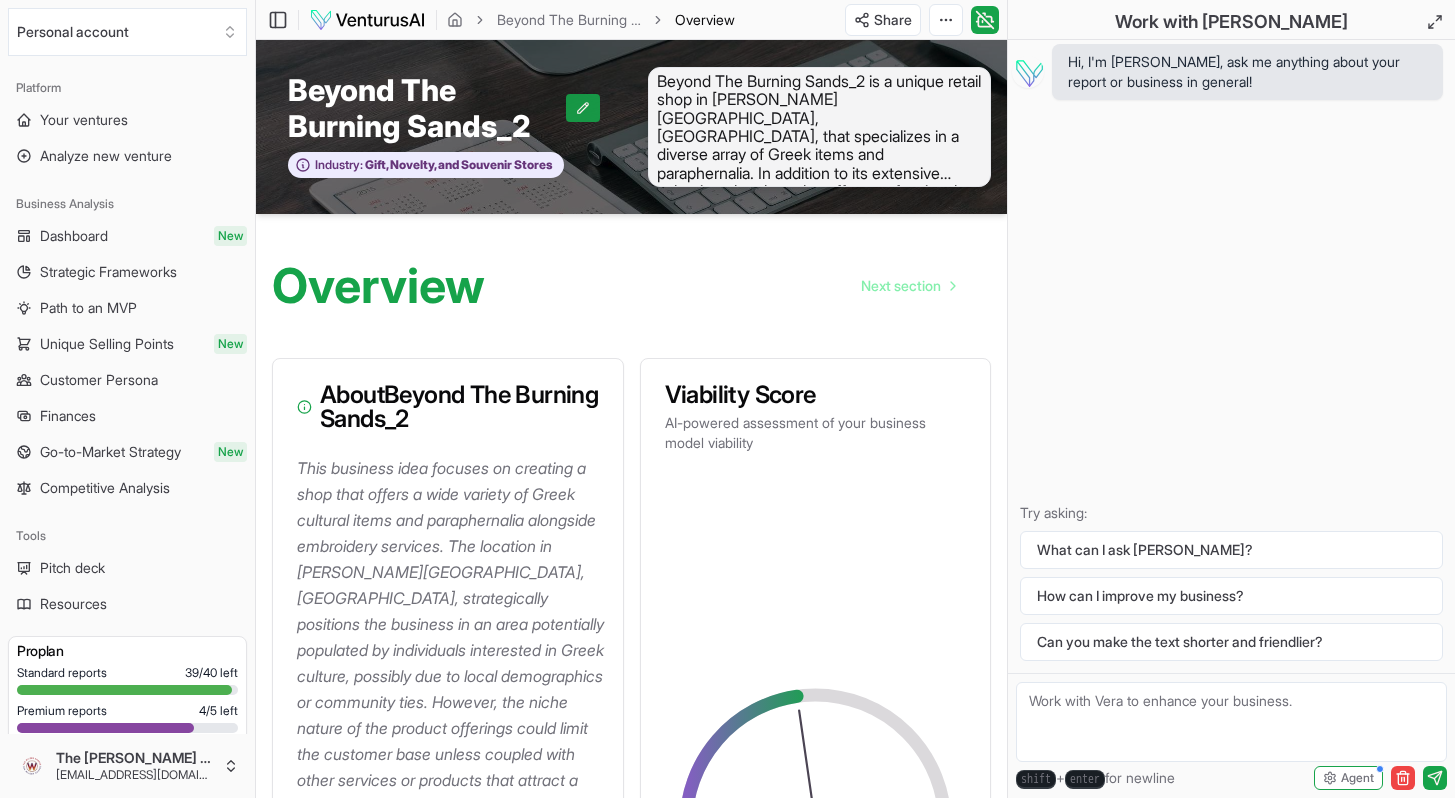 click 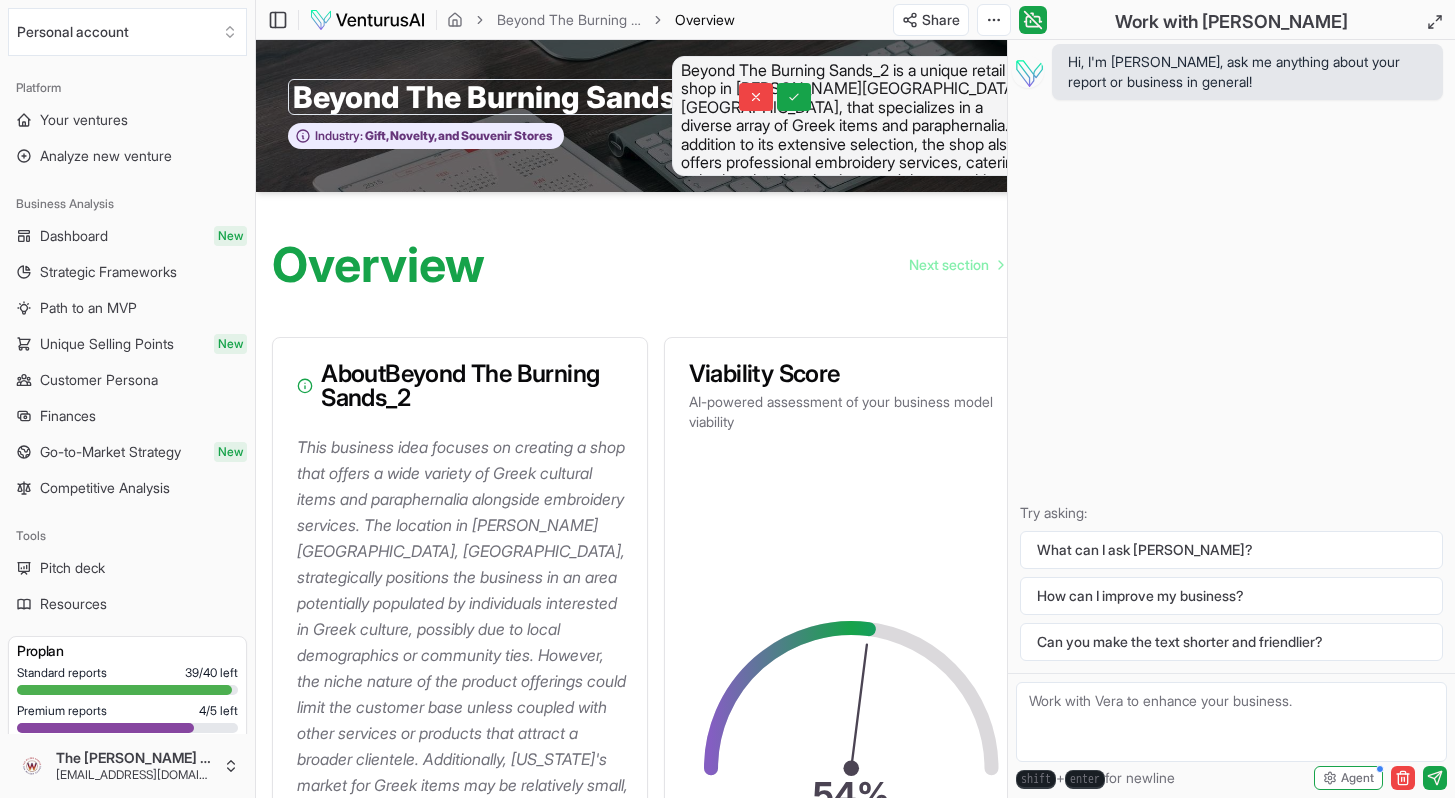 click on "Beyond The Burning Sands_2" at bounding box center [511, 97] 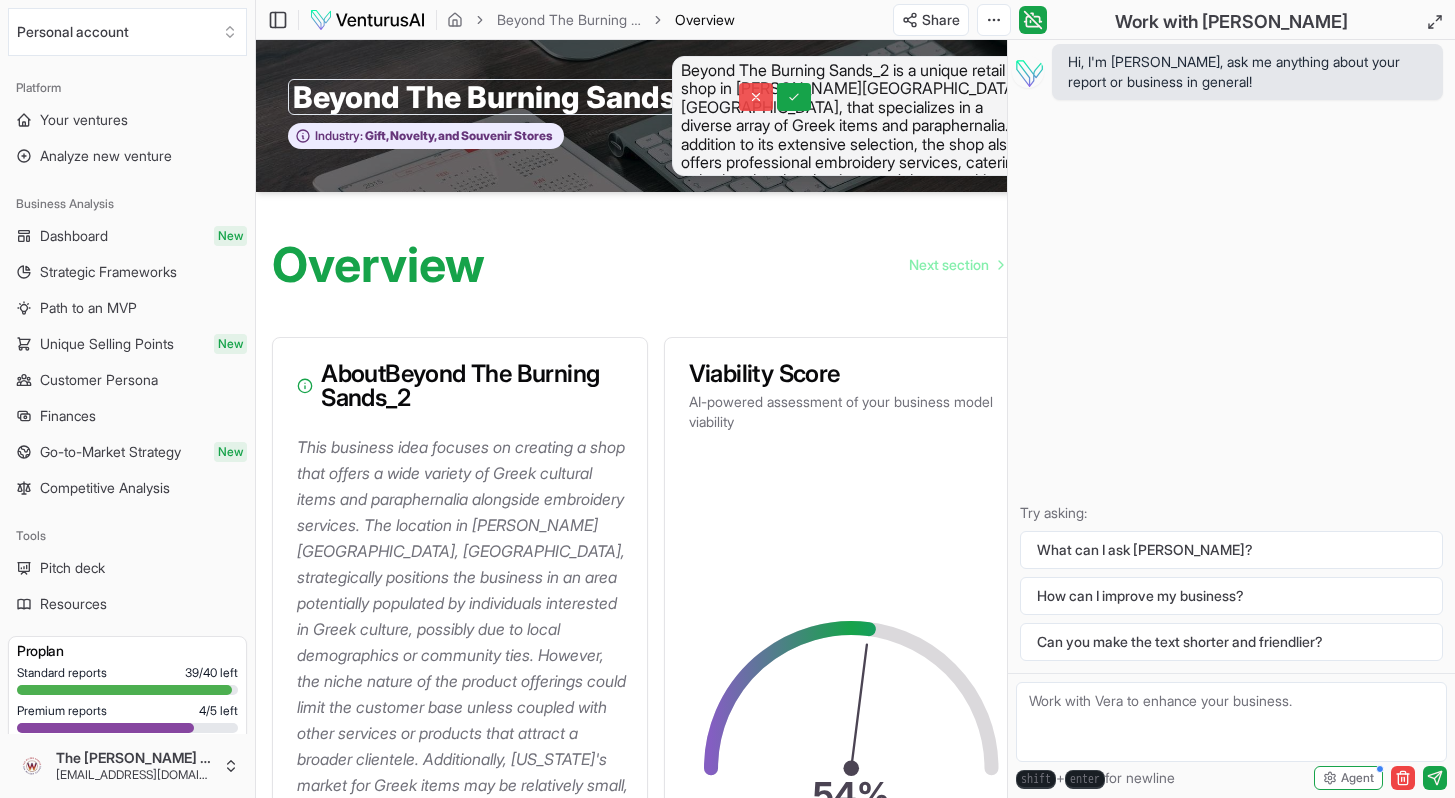 scroll, scrollTop: 0, scrollLeft: 69, axis: horizontal 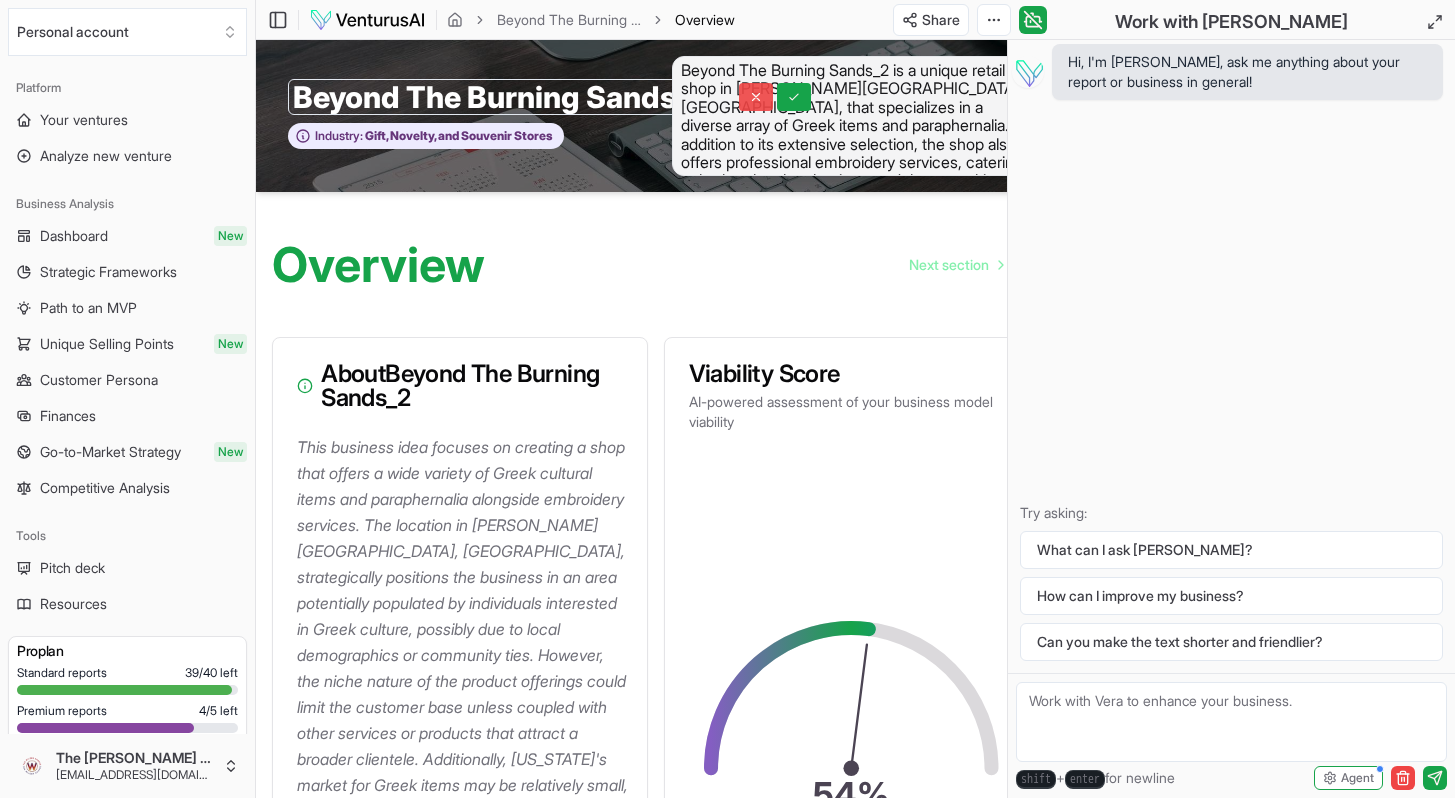 drag, startPoint x: 588, startPoint y: 94, endPoint x: 681, endPoint y: 101, distance: 93.26307 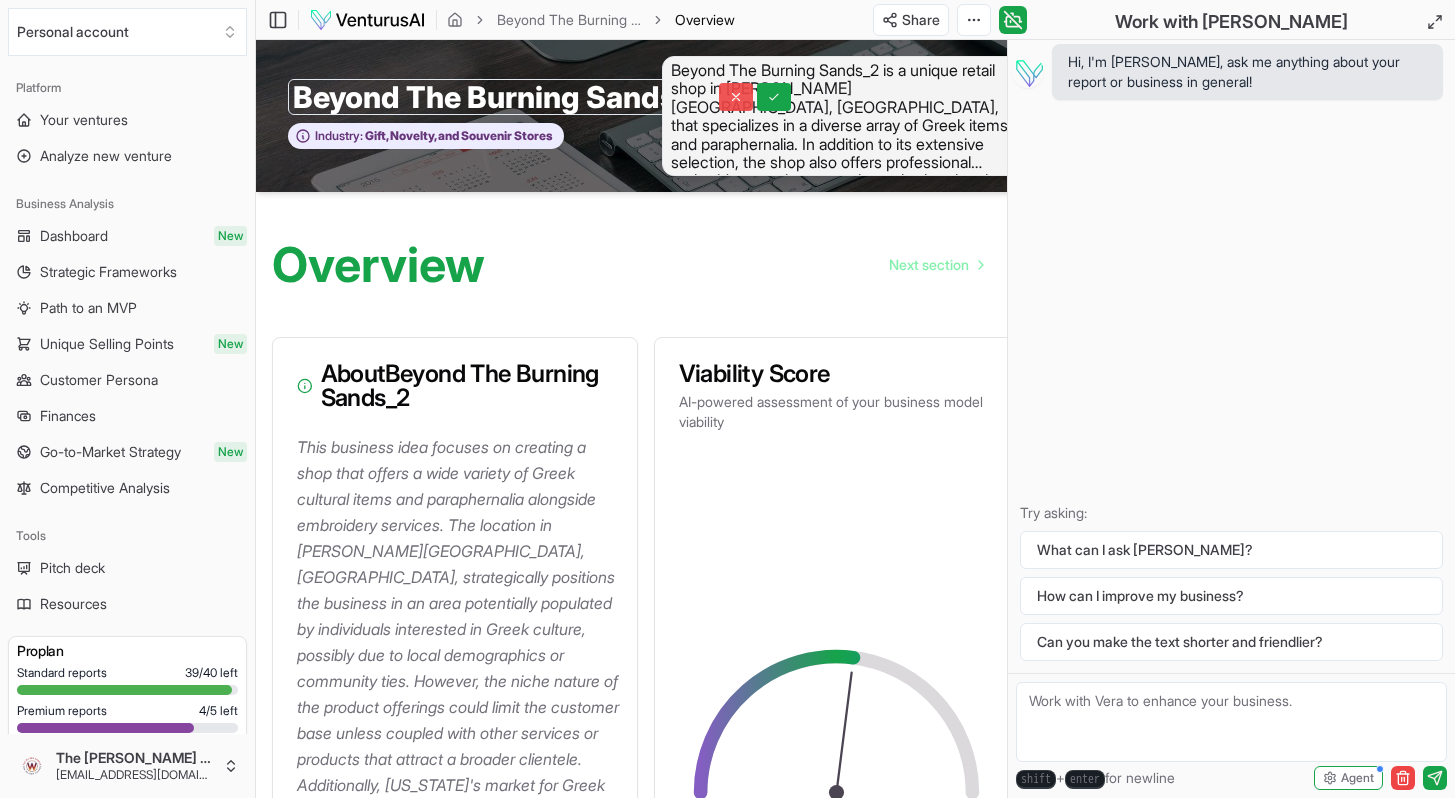 scroll, scrollTop: 0, scrollLeft: 36, axis: horizontal 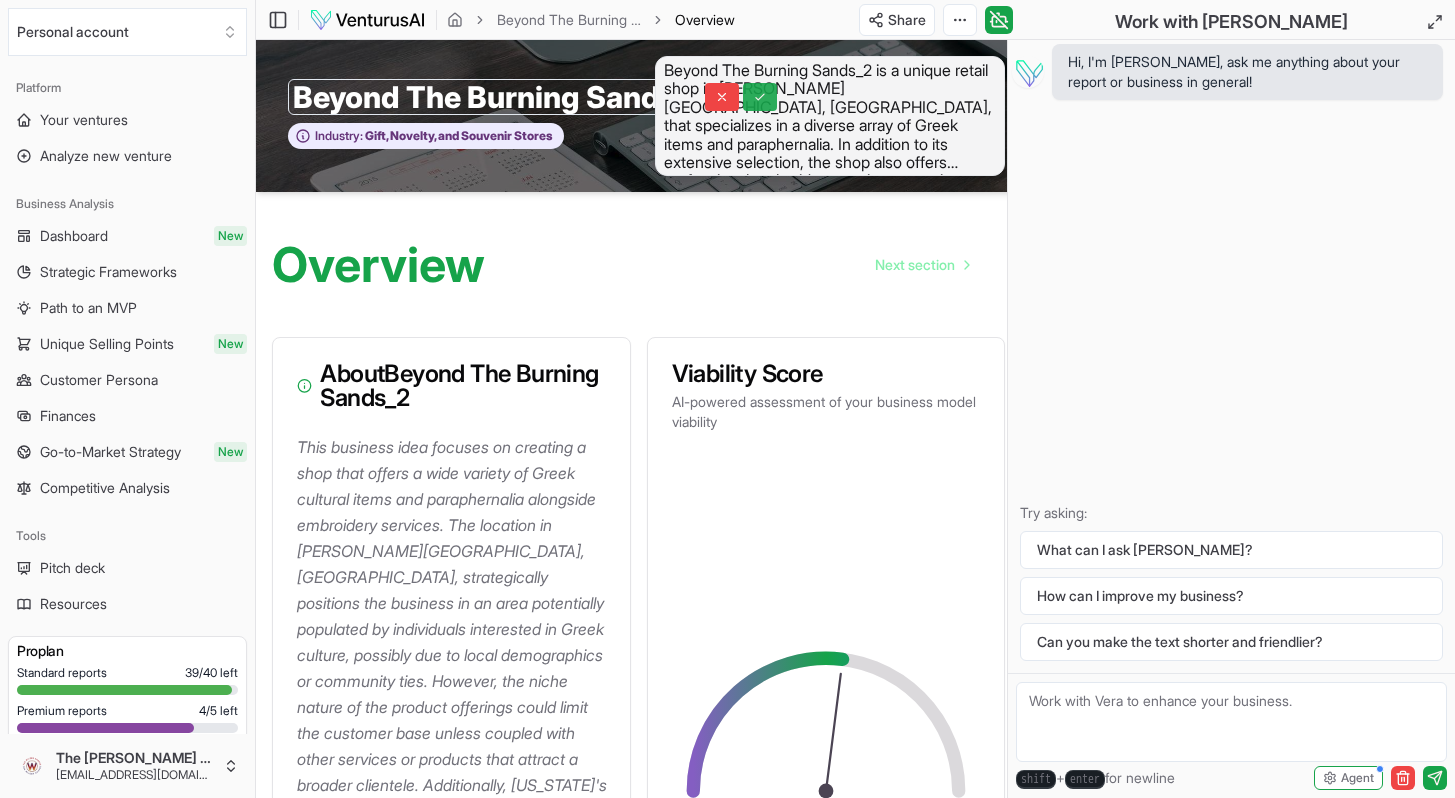 type on "Beyond The Burning Sands" 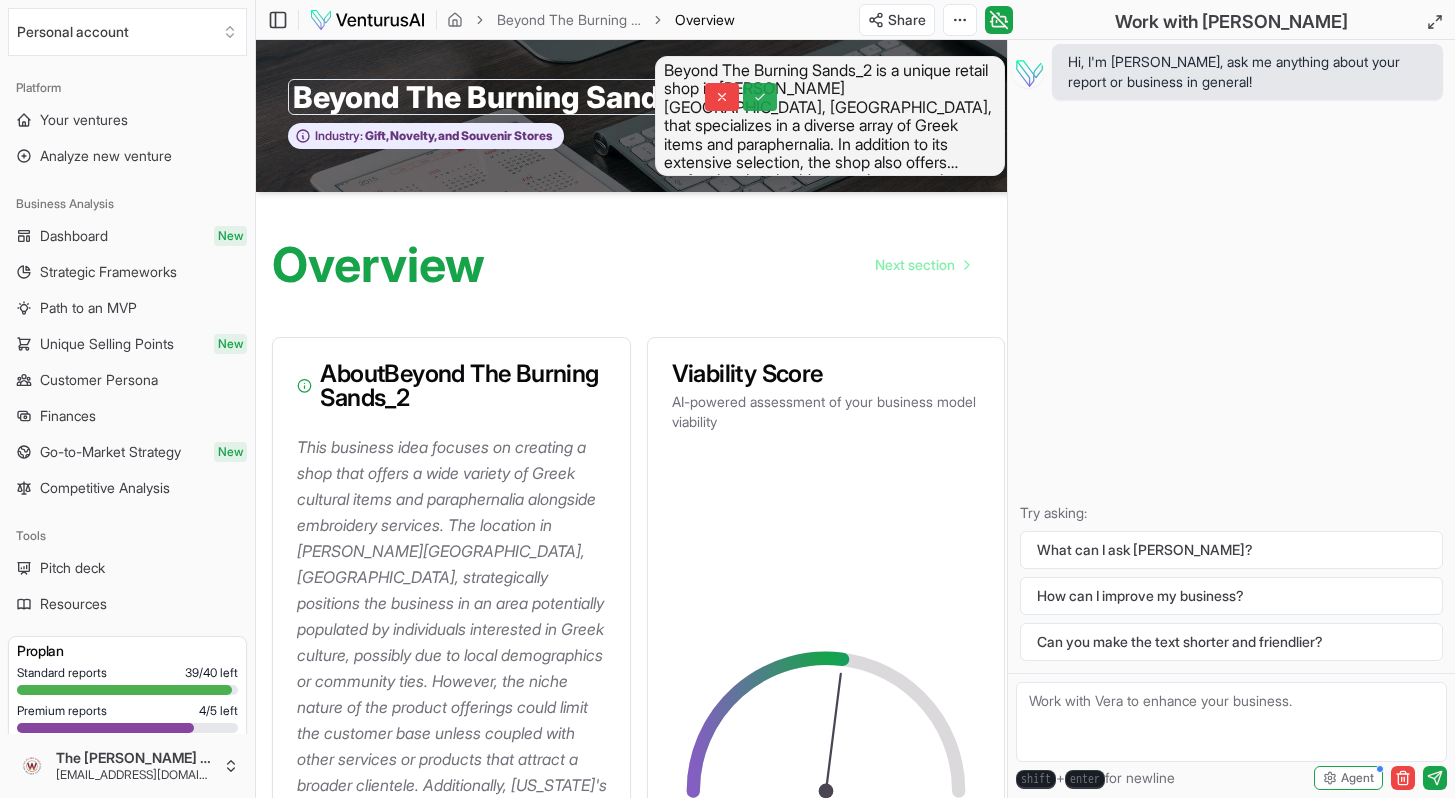 click 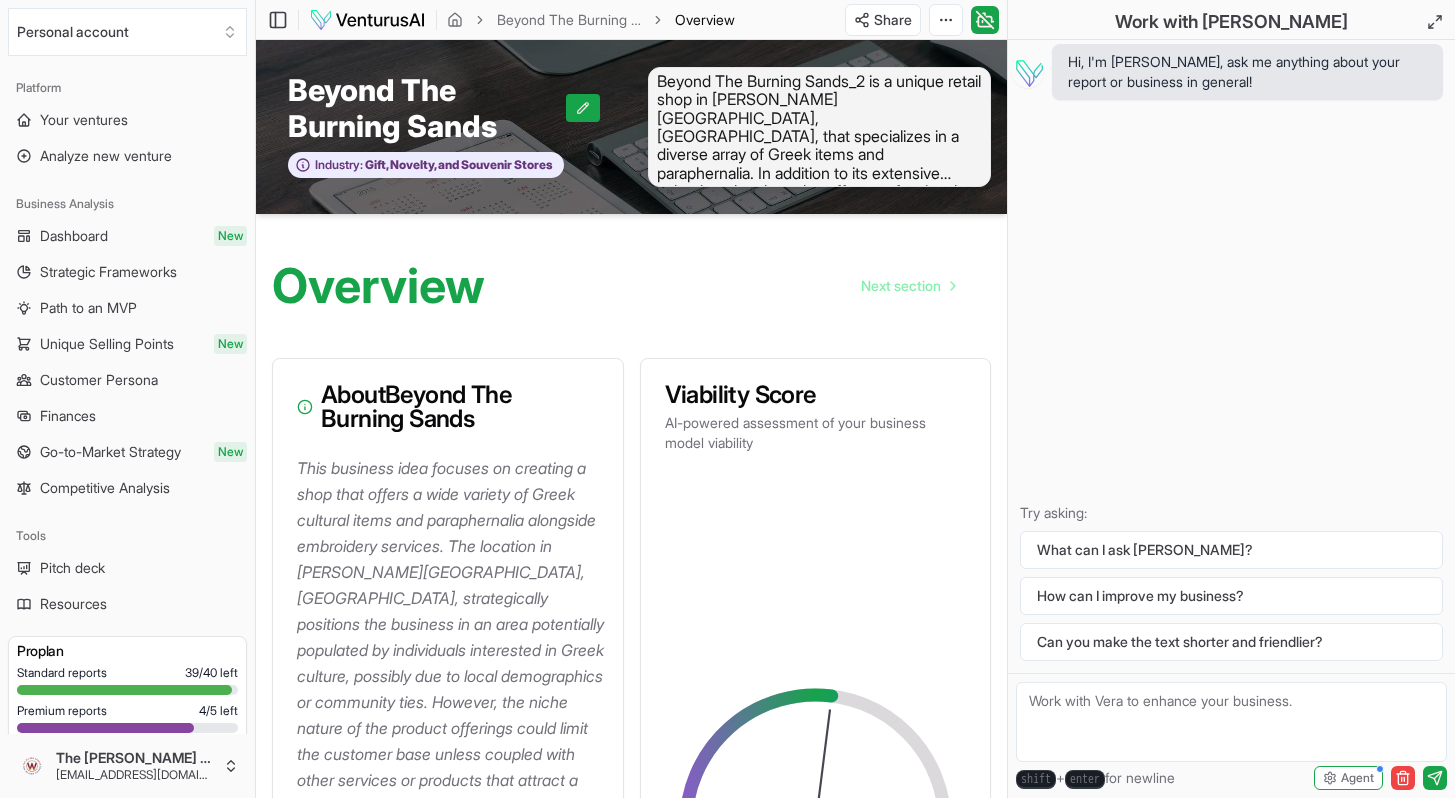 click on "Beyond The Burning Sands_2 is a unique retail shop in [PERSON_NAME][GEOGRAPHIC_DATA], [GEOGRAPHIC_DATA], that specializes in a diverse array of Greek items and paraphernalia. In addition to its extensive selection, the shop also offers professional embroidery services, catering to both cultural enthusiasts and those seeking custom designs." at bounding box center [820, 127] 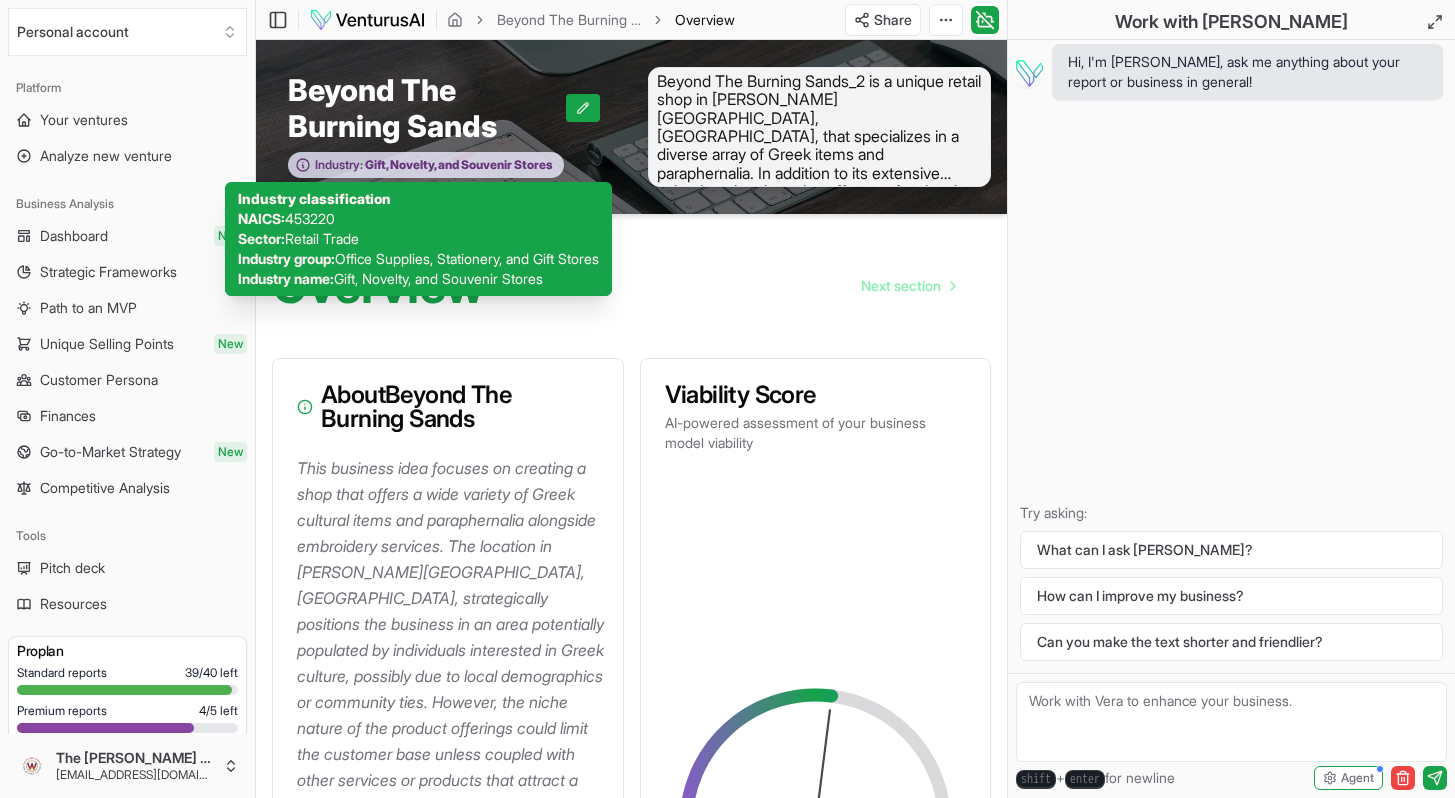 click on "Gift, Novelty, and Souvenir Stores" at bounding box center [458, 165] 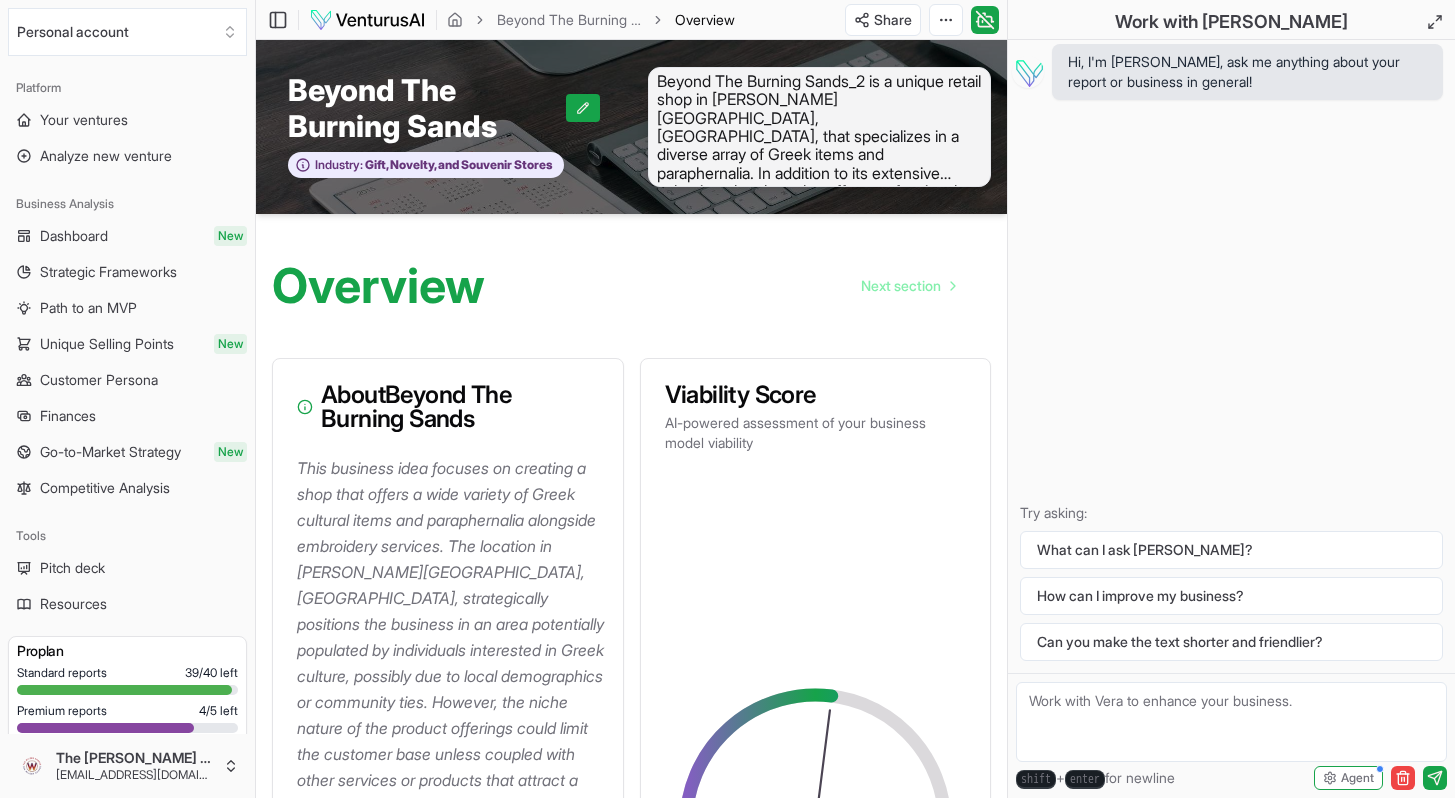 click on "Overview   Next section" at bounding box center (631, 278) 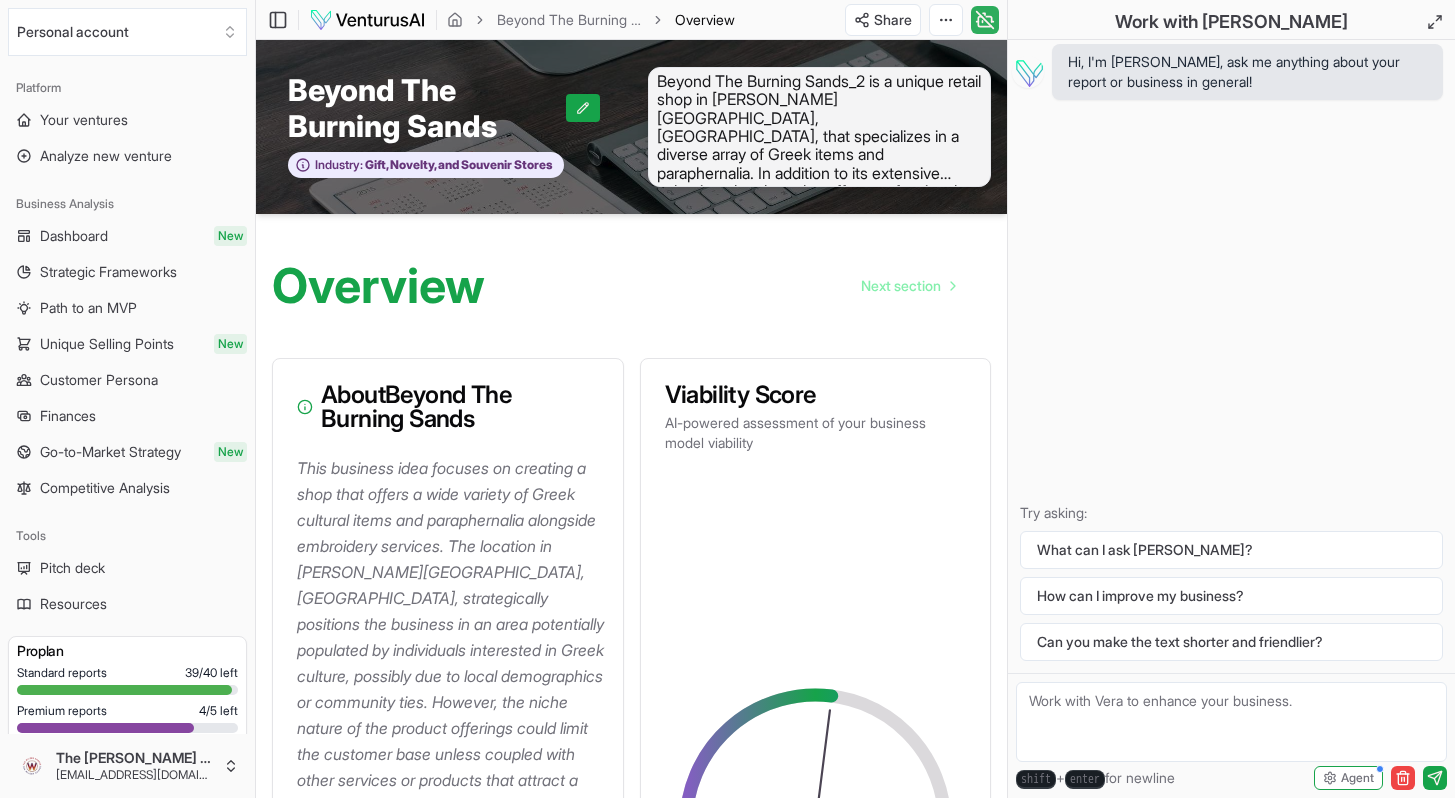 click 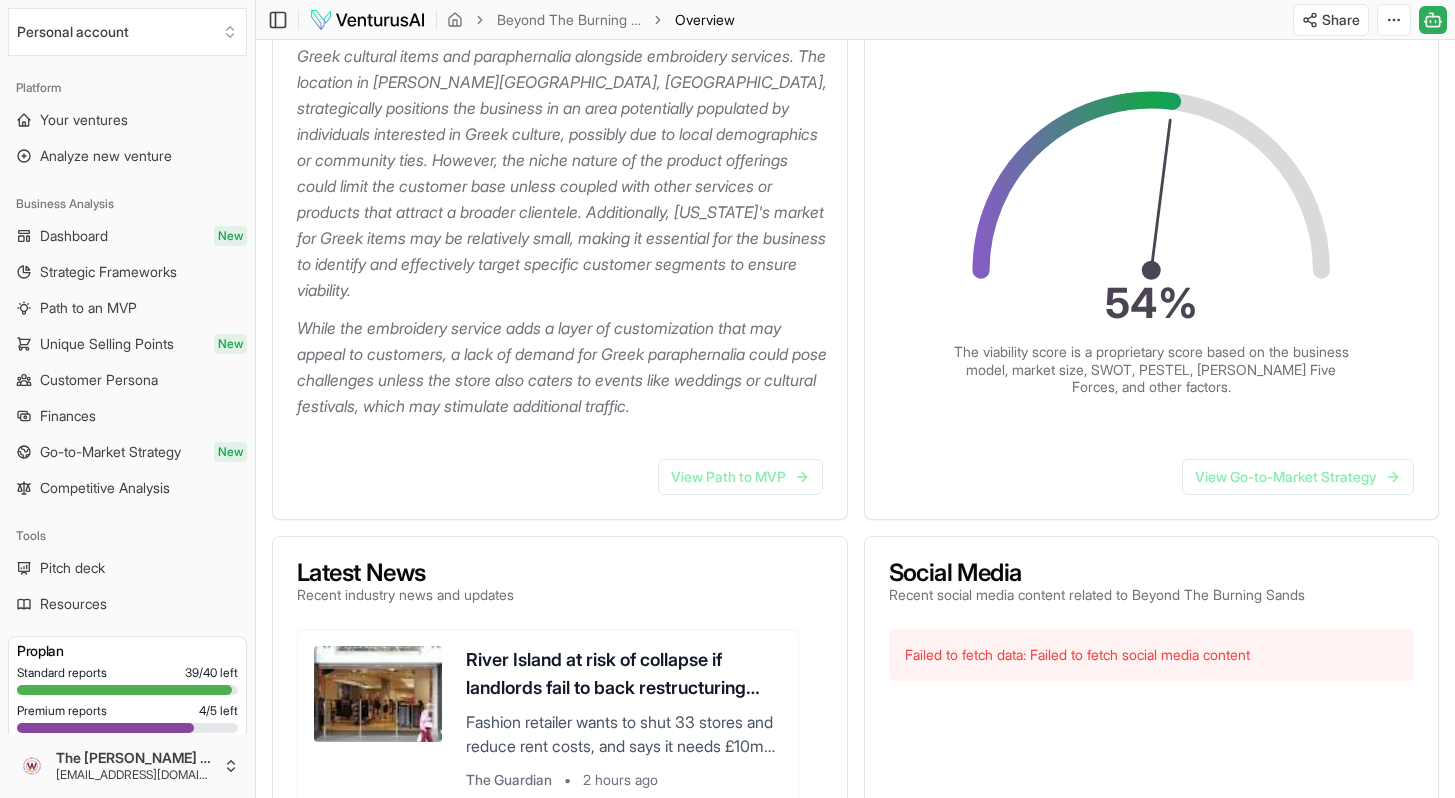 scroll, scrollTop: 540, scrollLeft: 0, axis: vertical 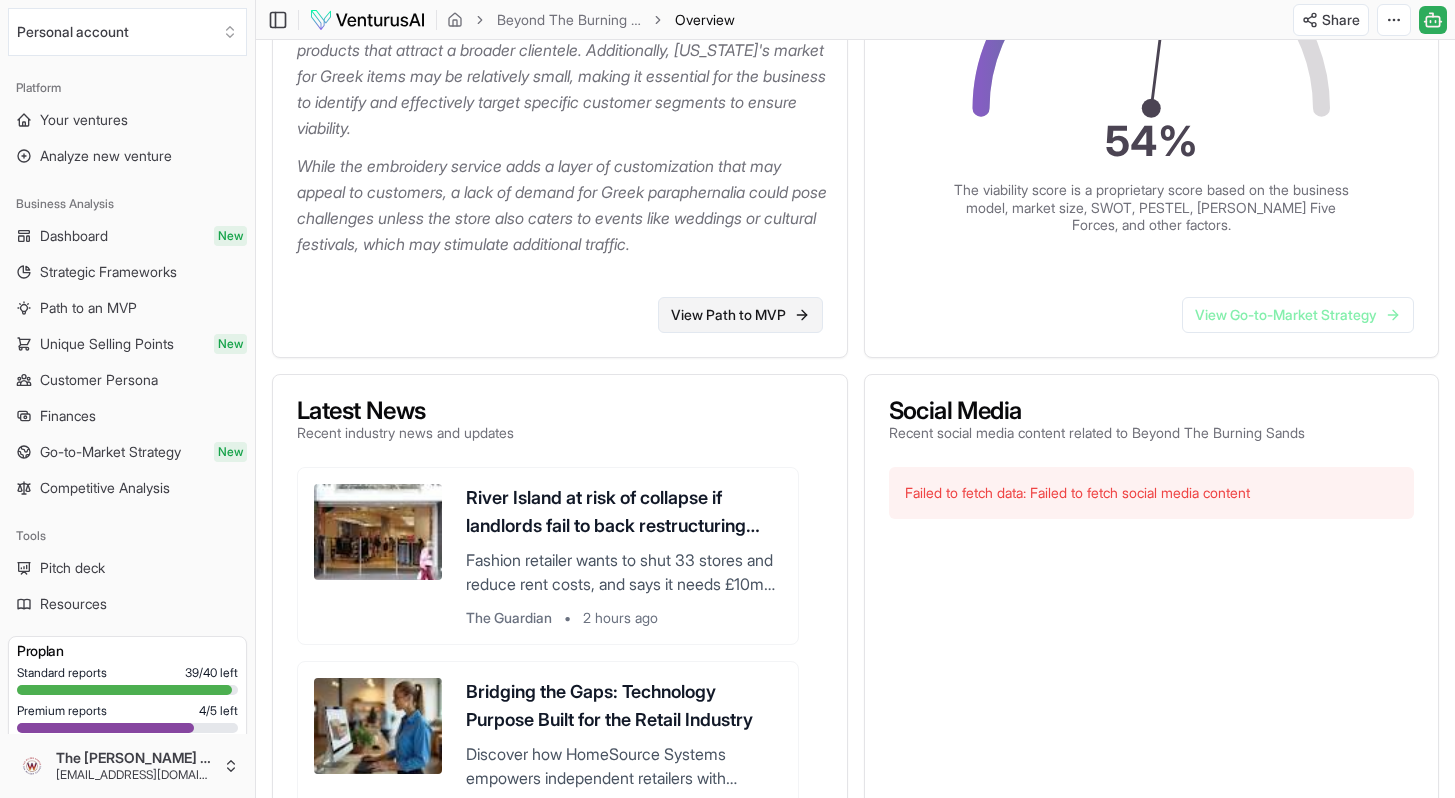 click on "View Path to MVP" at bounding box center [740, 315] 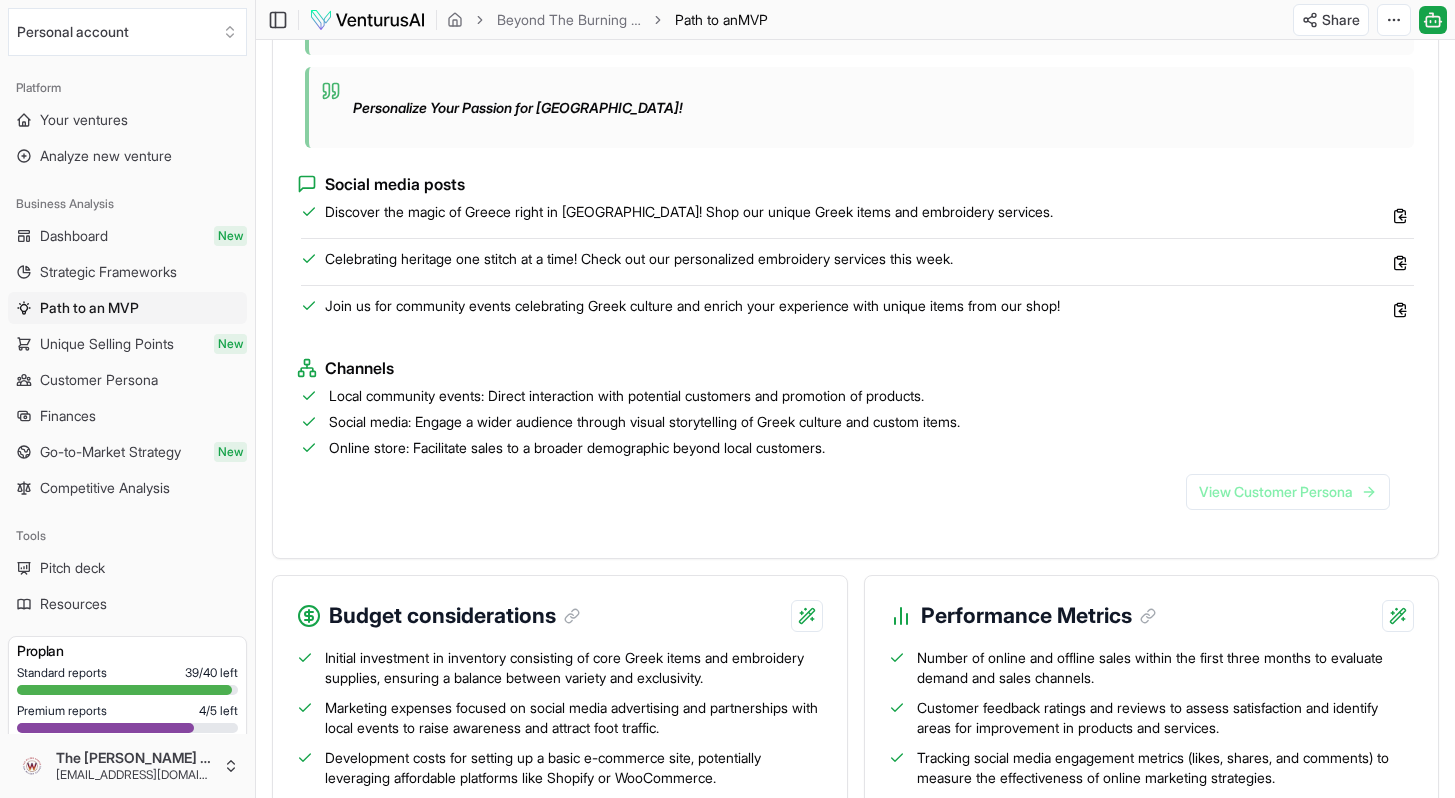 scroll, scrollTop: 0, scrollLeft: 0, axis: both 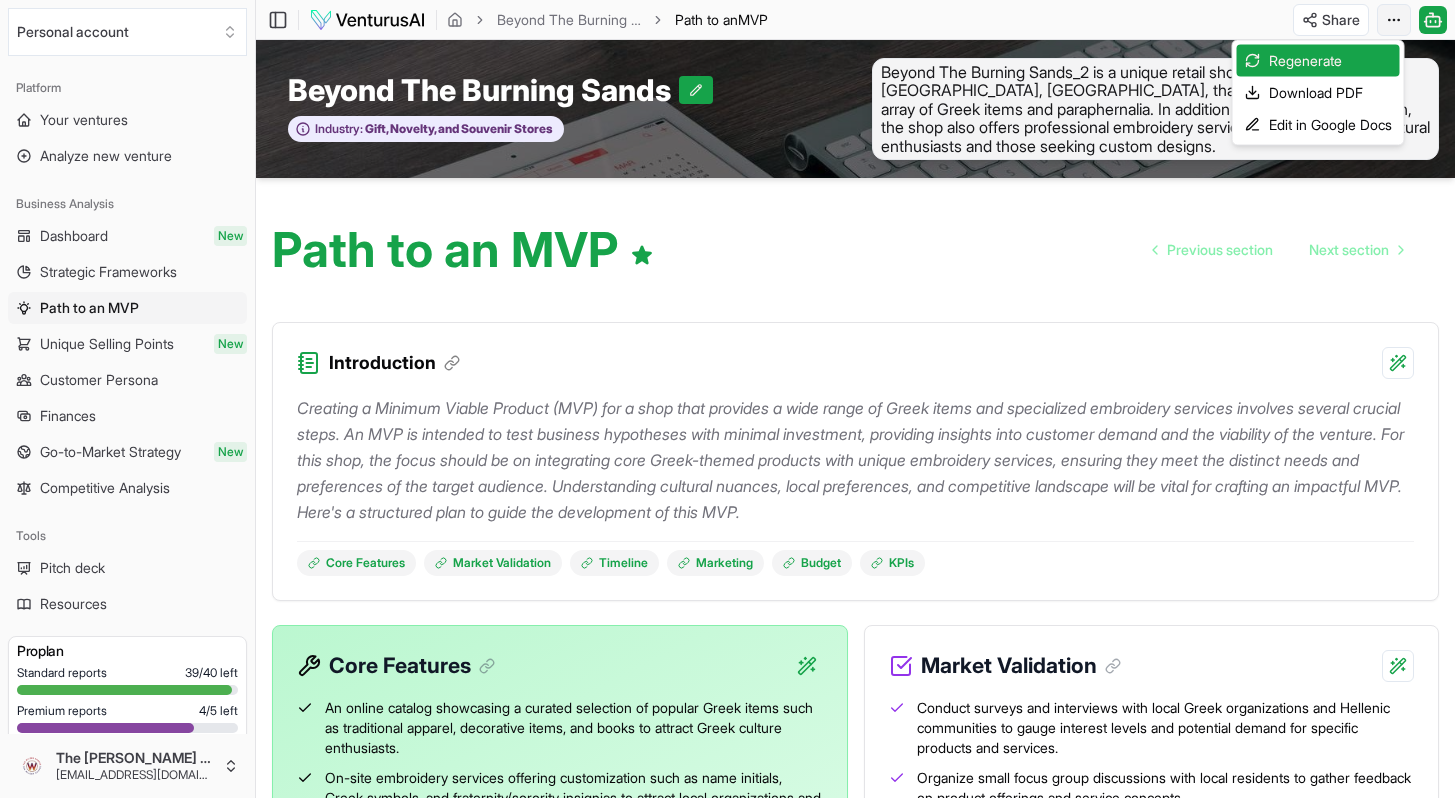 click on "We value your privacy We use cookies to enhance your browsing experience, serve personalized ads or content, and analyze our traffic. By clicking "Accept All", you consent to our use of cookies. Customize    Accept All Customize Consent Preferences   We use cookies to help you navigate efficiently and perform certain functions. You will find detailed information about all cookies under each consent category below. The cookies that are categorized as "Necessary" are stored on your browser as they are essential for enabling the basic functionalities of the site. ...  Show more Necessary Always Active Necessary cookies are required to enable the basic features of this site, such as providing secure log-in or adjusting your consent preferences. These cookies do not store any personally identifiable data. Cookie cookieyes-consent Duration 1 year Description Cookie __cf_bm Duration 1 hour Description This cookie, set by Cloudflare, is used to support Cloudflare Bot Management.  Cookie _cfuvid Duration session lidc" at bounding box center (727, 399) 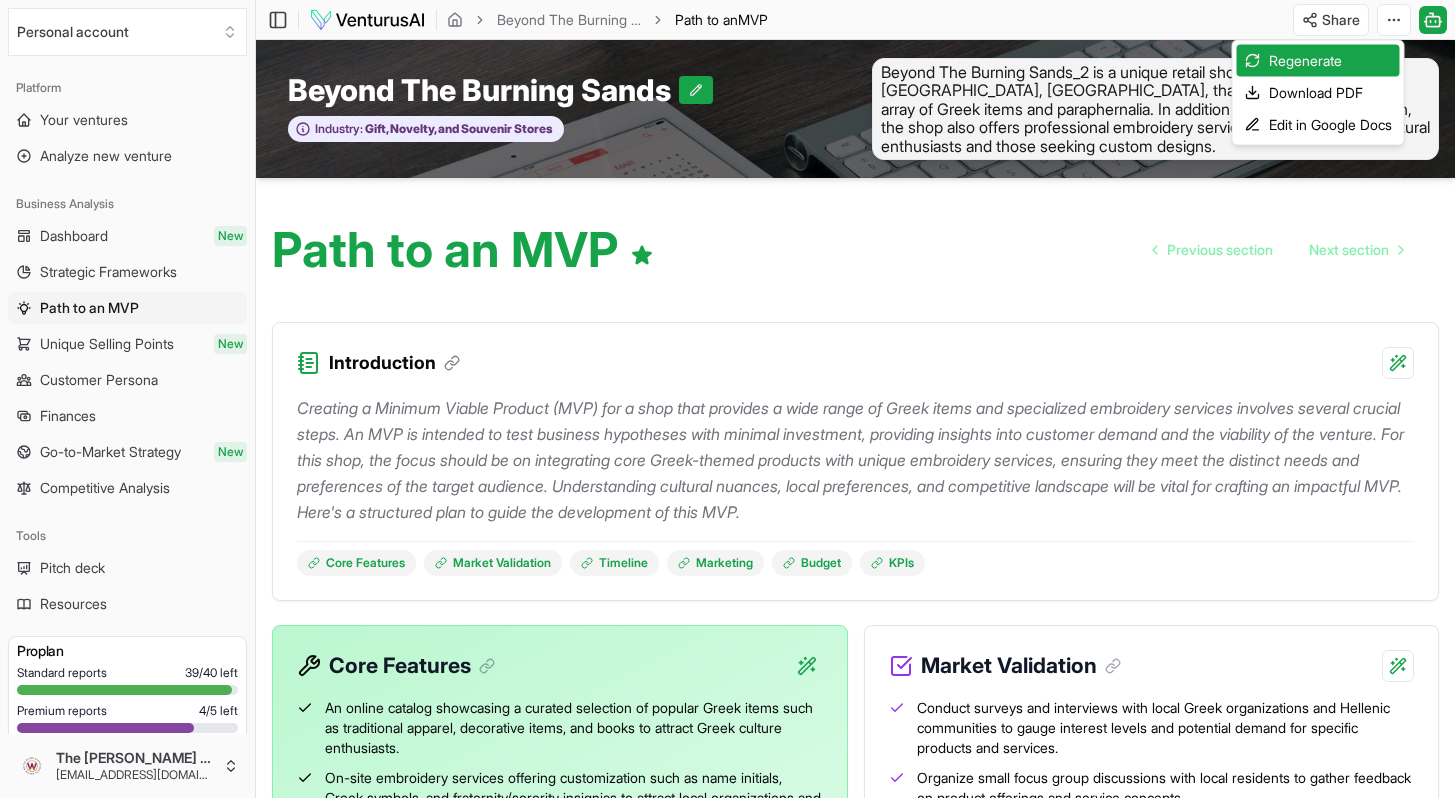 click on "We value your privacy We use cookies to enhance your browsing experience, serve personalized ads or content, and analyze our traffic. By clicking "Accept All", you consent to our use of cookies. Customize    Accept All Customize Consent Preferences   We use cookies to help you navigate efficiently and perform certain functions. You will find detailed information about all cookies under each consent category below. The cookies that are categorized as "Necessary" are stored on your browser as they are essential for enabling the basic functionalities of the site. ...  Show more Necessary Always Active Necessary cookies are required to enable the basic features of this site, such as providing secure log-in or adjusting your consent preferences. These cookies do not store any personally identifiable data. Cookie cookieyes-consent Duration 1 year Description Cookie __cf_bm Duration 1 hour Description This cookie, set by Cloudflare, is used to support Cloudflare Bot Management.  Cookie _cfuvid Duration session lidc" at bounding box center [727, 399] 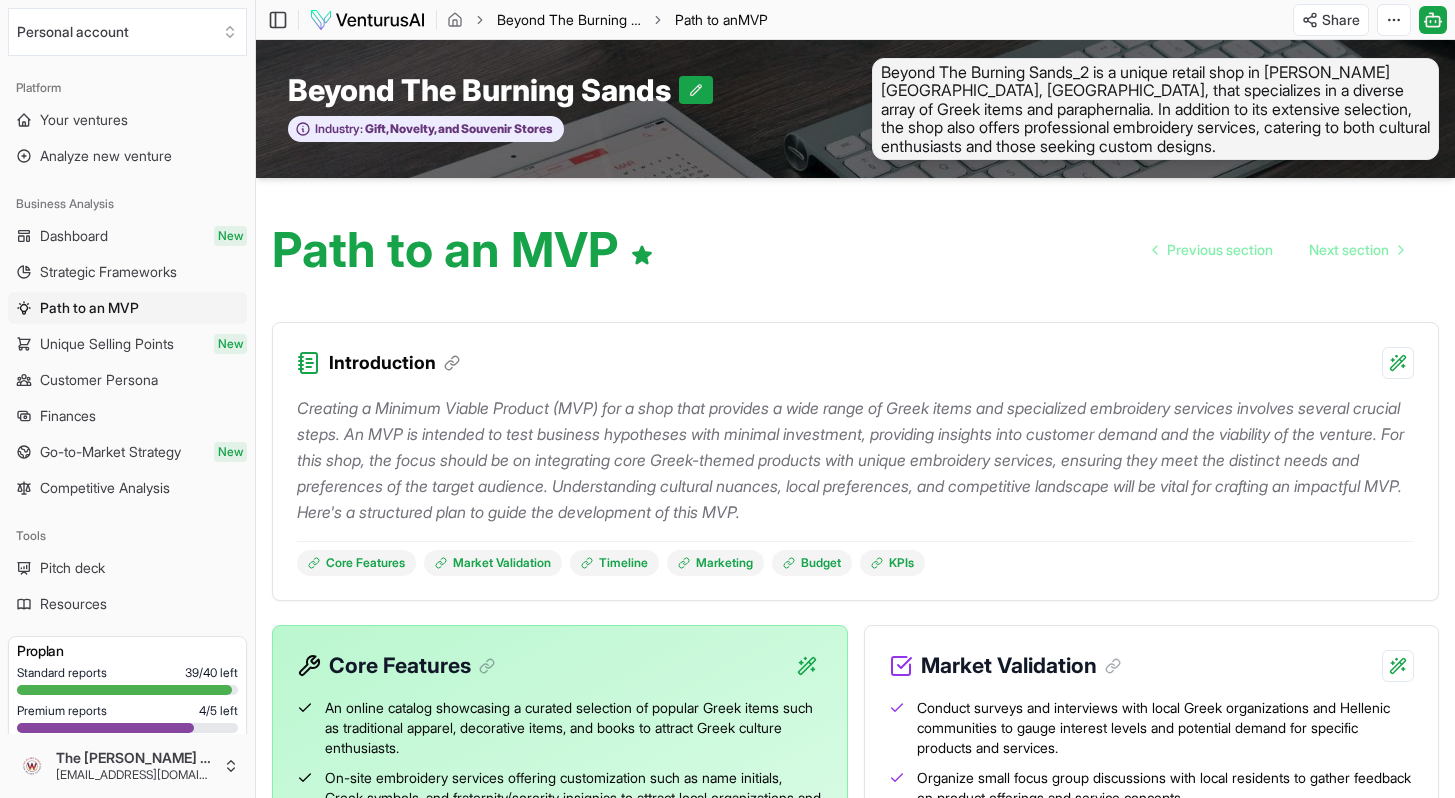 click on "Beyond The Burning Sands" at bounding box center (569, 20) 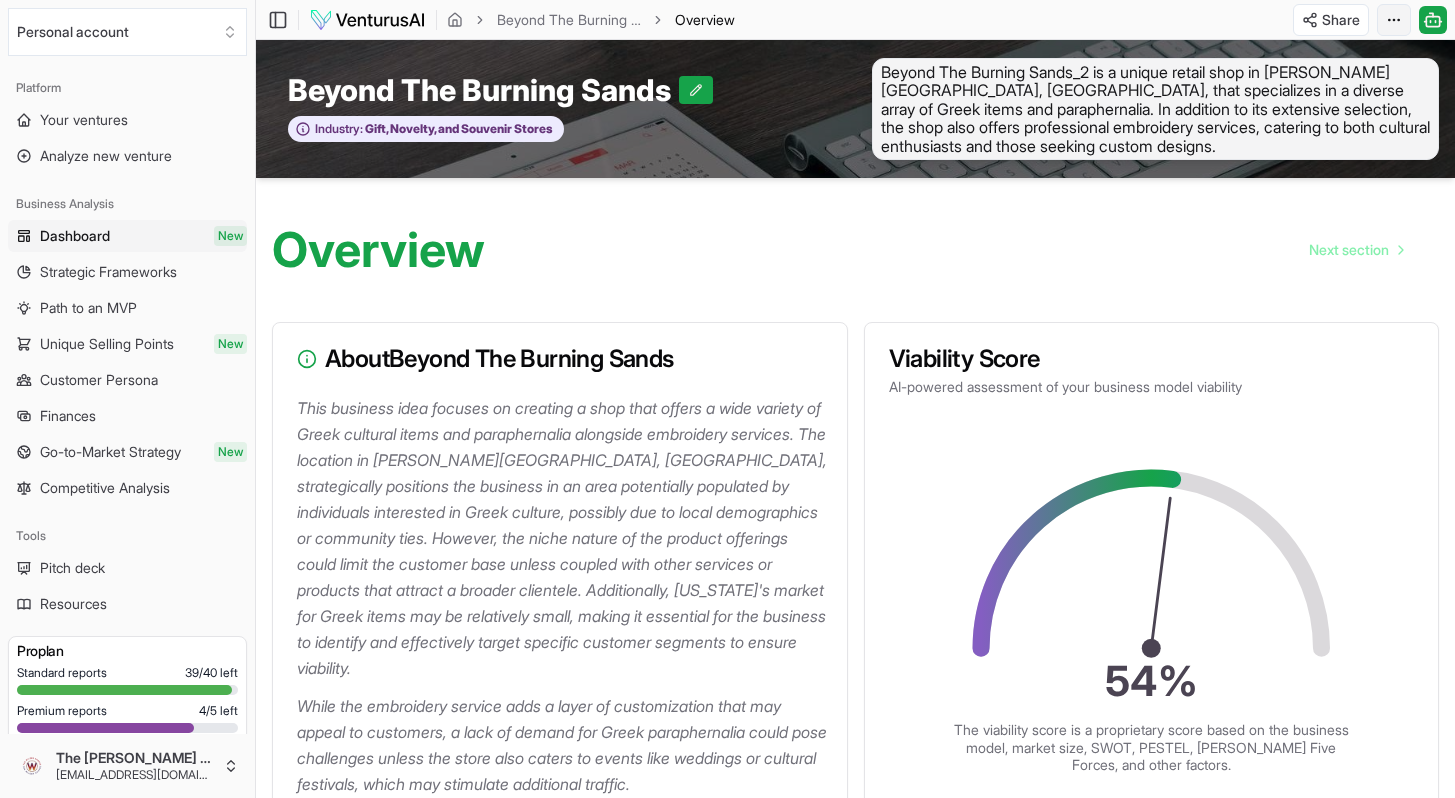 click on "We value your privacy We use cookies to enhance your browsing experience, serve personalized ads or content, and analyze our traffic. By clicking "Accept All", you consent to our use of cookies. Customize    Accept All Customize Consent Preferences   We use cookies to help you navigate efficiently and perform certain functions. You will find detailed information about all cookies under each consent category below. The cookies that are categorized as "Necessary" are stored on your browser as they are essential for enabling the basic functionalities of the site. ...  Show more Necessary Always Active Necessary cookies are required to enable the basic features of this site, such as providing secure log-in or adjusting your consent preferences. These cookies do not store any personally identifiable data. Cookie cookieyes-consent Duration 1 year Description Cookie __cf_bm Duration 1 hour Description This cookie, set by Cloudflare, is used to support Cloudflare Bot Management.  Cookie _cfuvid Duration session lidc" at bounding box center (727, 399) 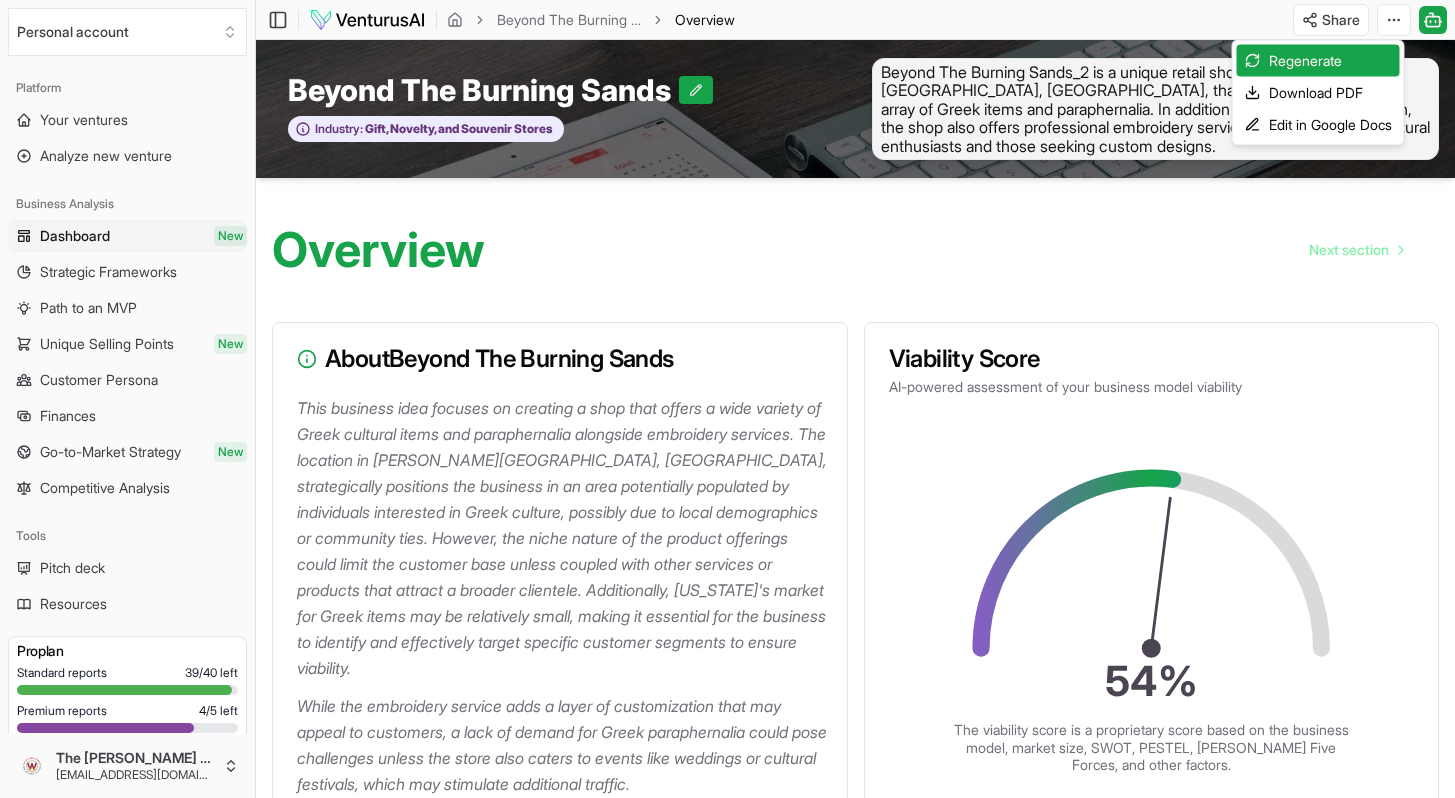 click on "Download PDF" at bounding box center (1318, 93) 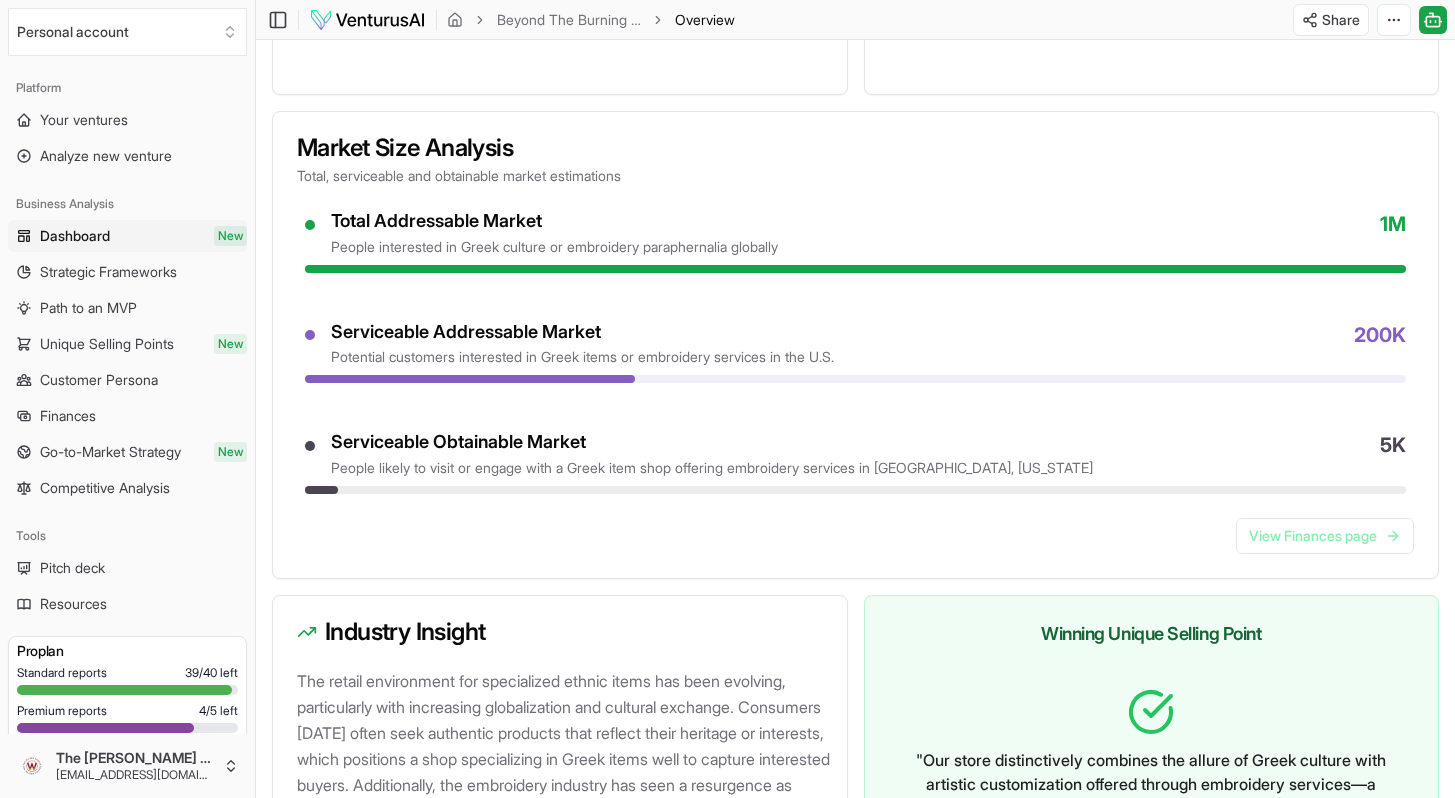 scroll, scrollTop: 1631, scrollLeft: 0, axis: vertical 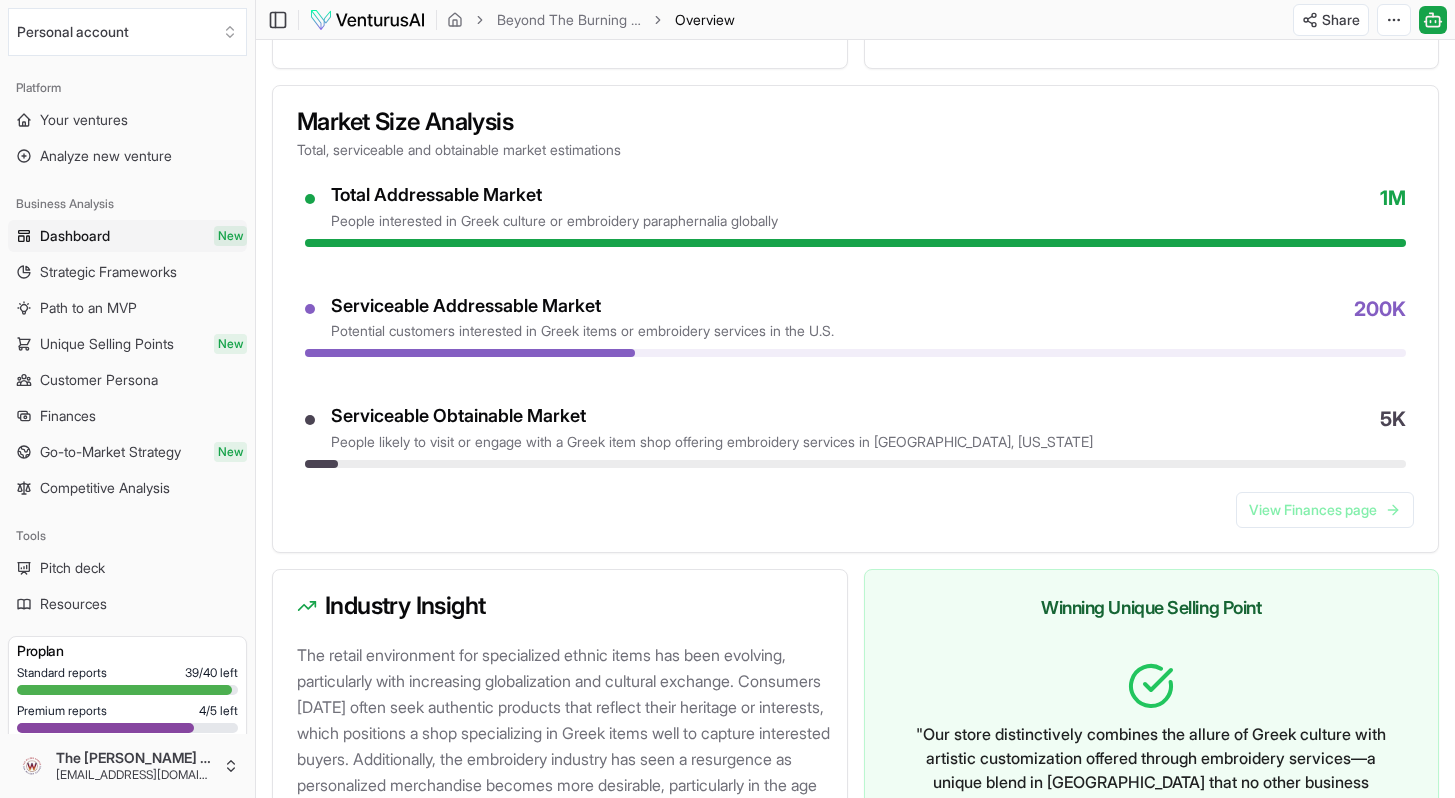 click on "Total Addressable Market" at bounding box center [554, 195] 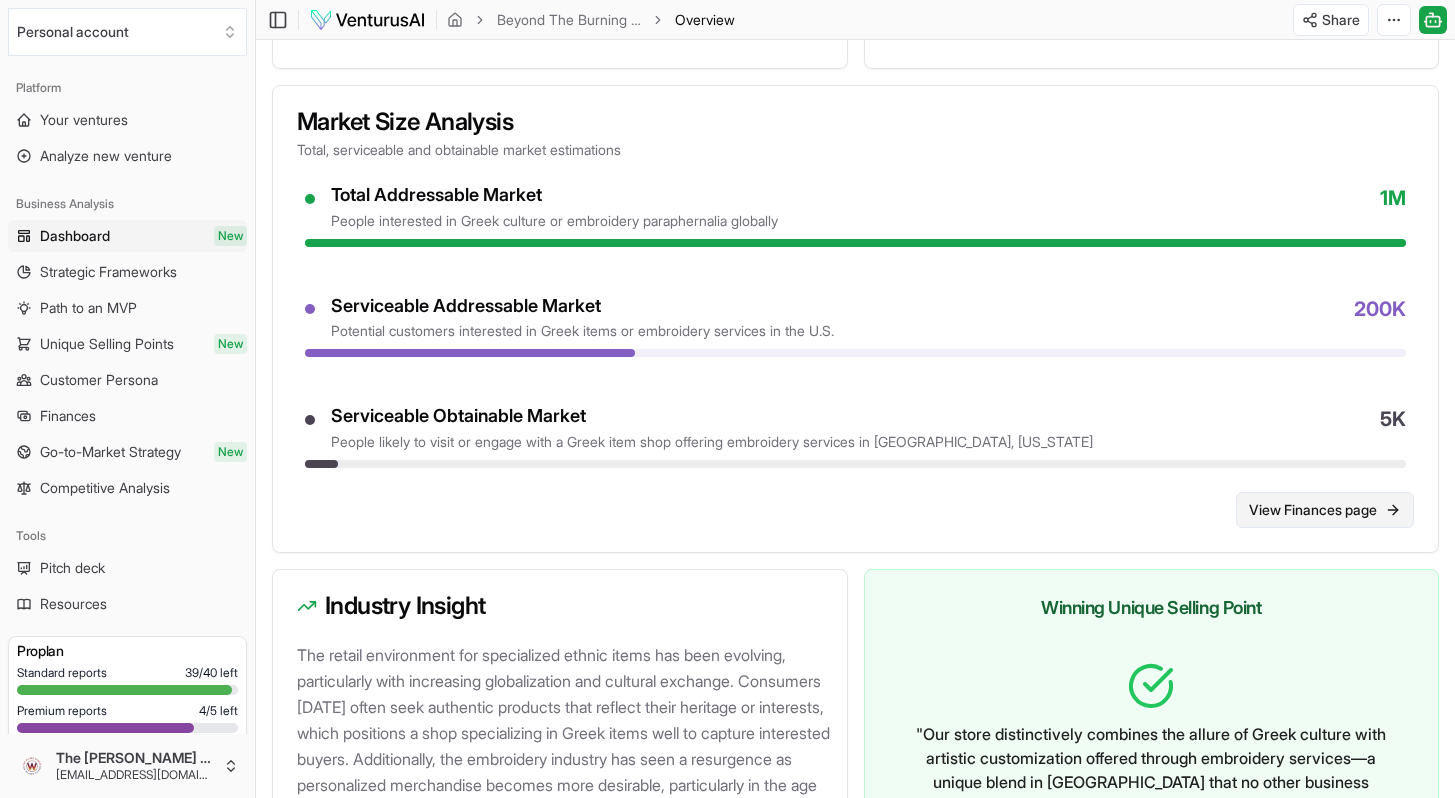 click on "View Finances page" at bounding box center (1325, 510) 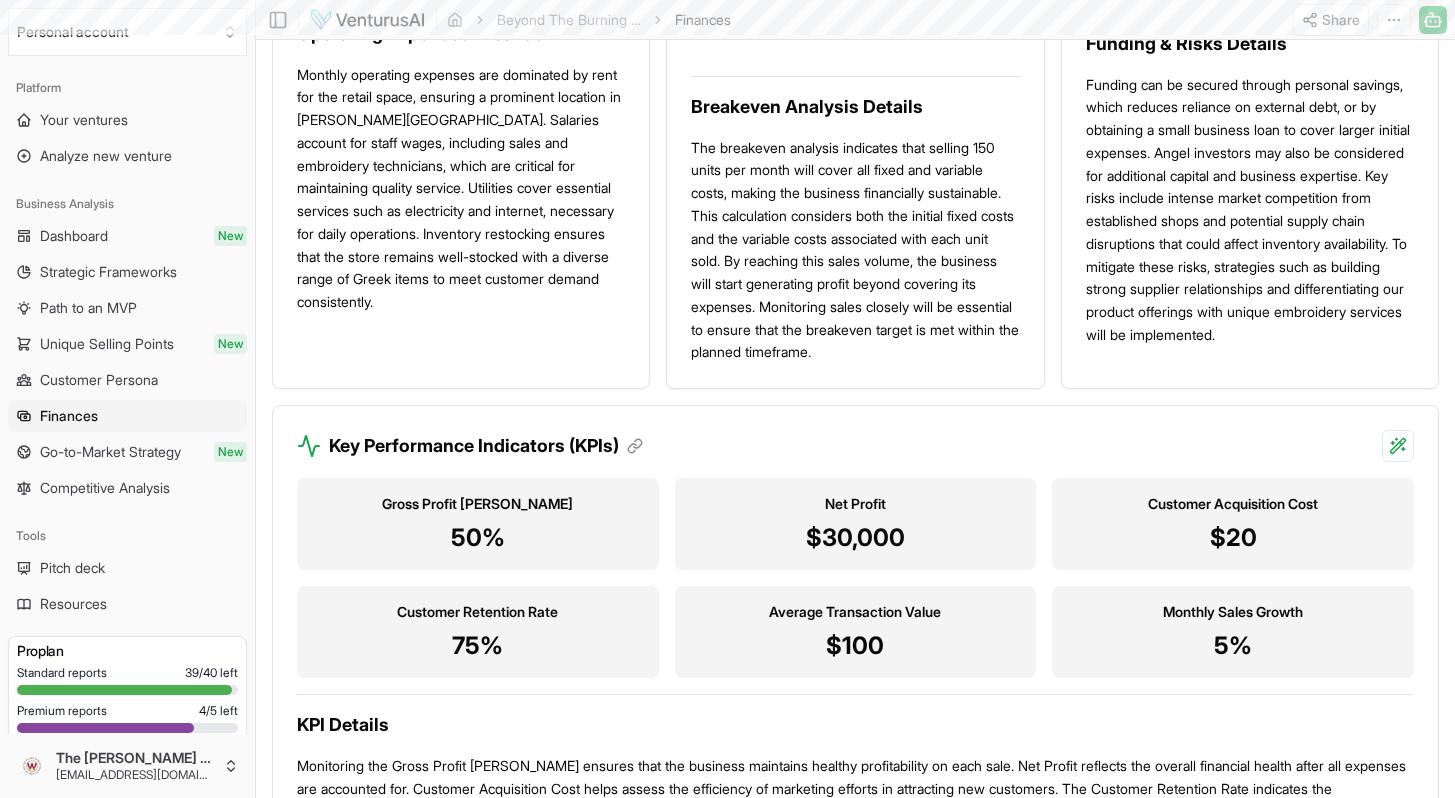 scroll, scrollTop: 0, scrollLeft: 0, axis: both 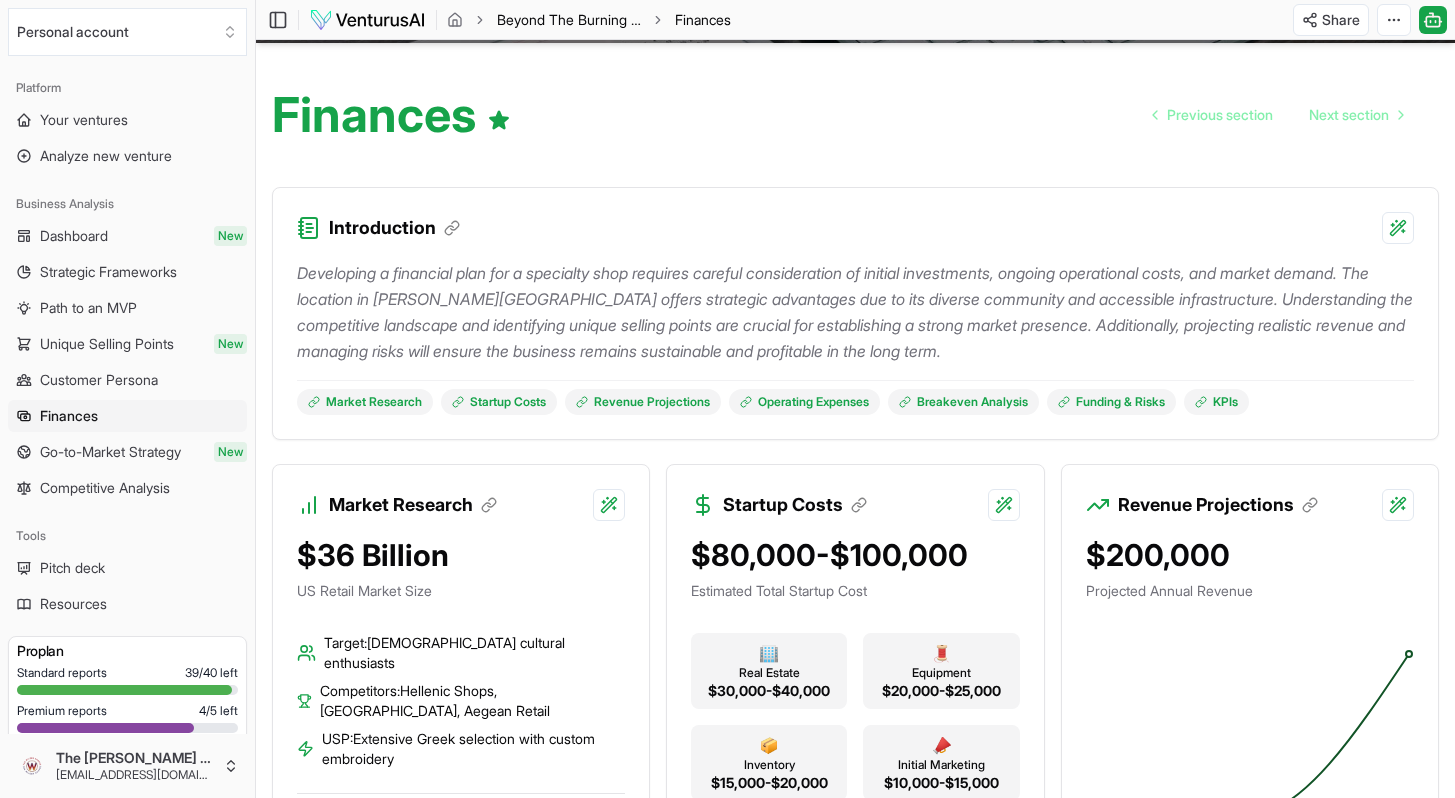 click on "Beyond The Burning Sands" at bounding box center (569, 20) 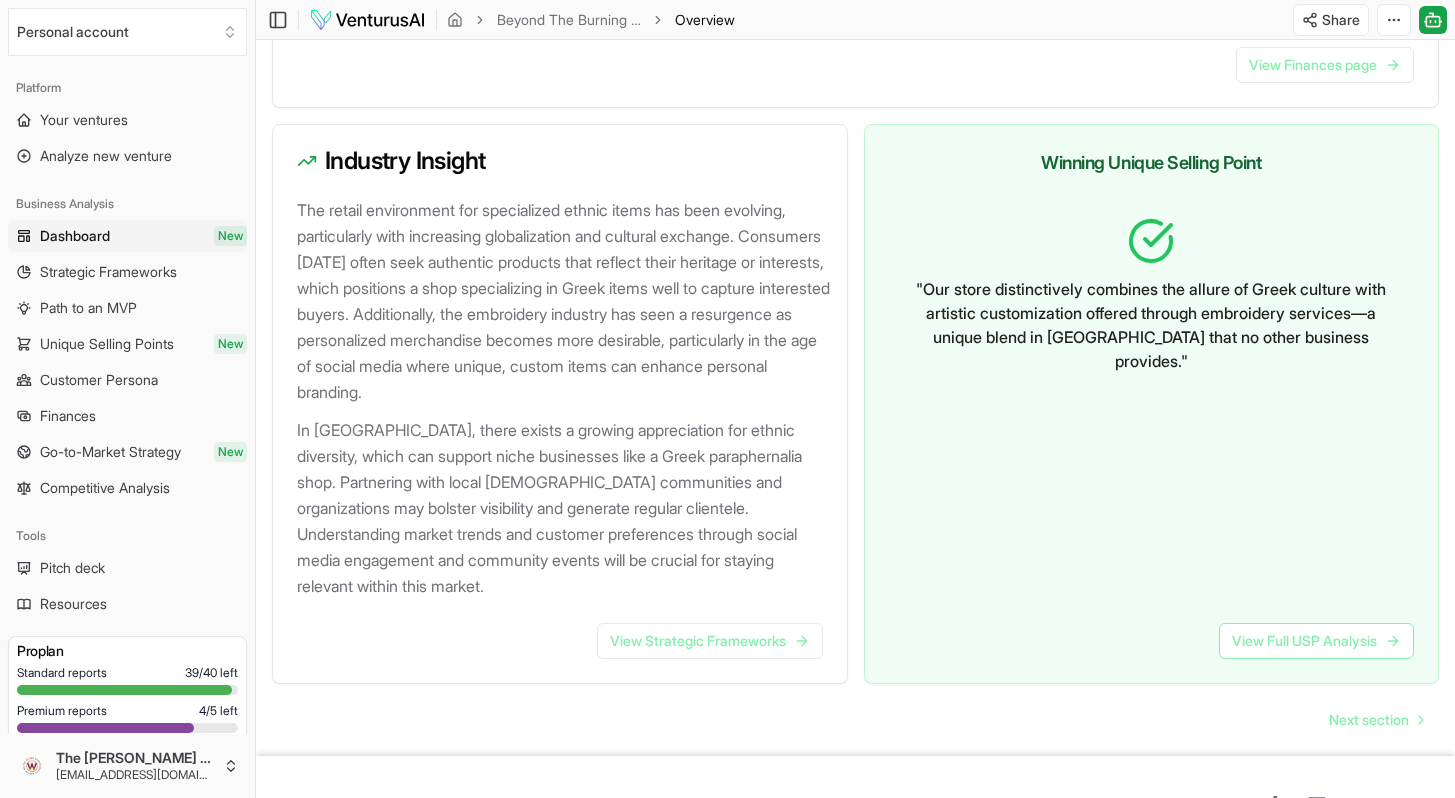scroll, scrollTop: 2134, scrollLeft: 0, axis: vertical 